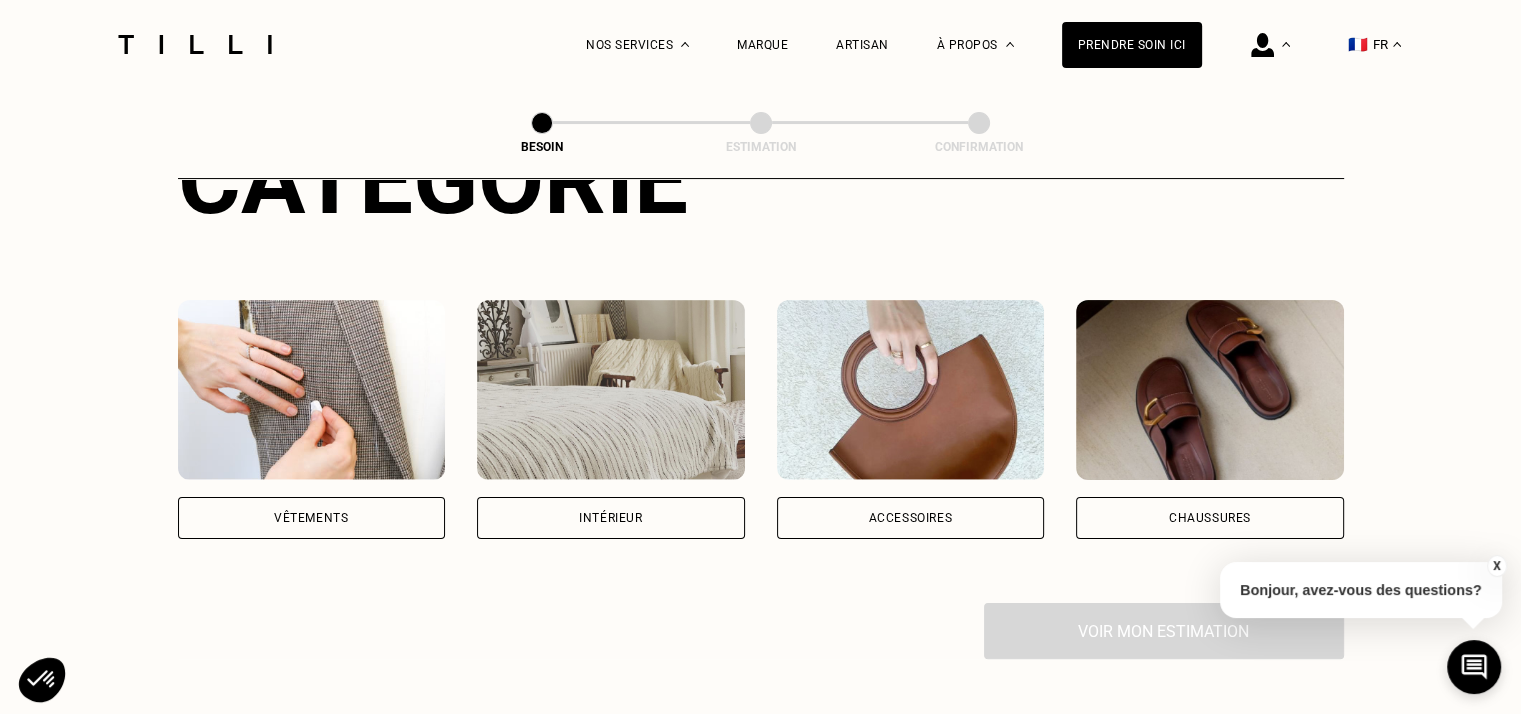 scroll, scrollTop: 300, scrollLeft: 0, axis: vertical 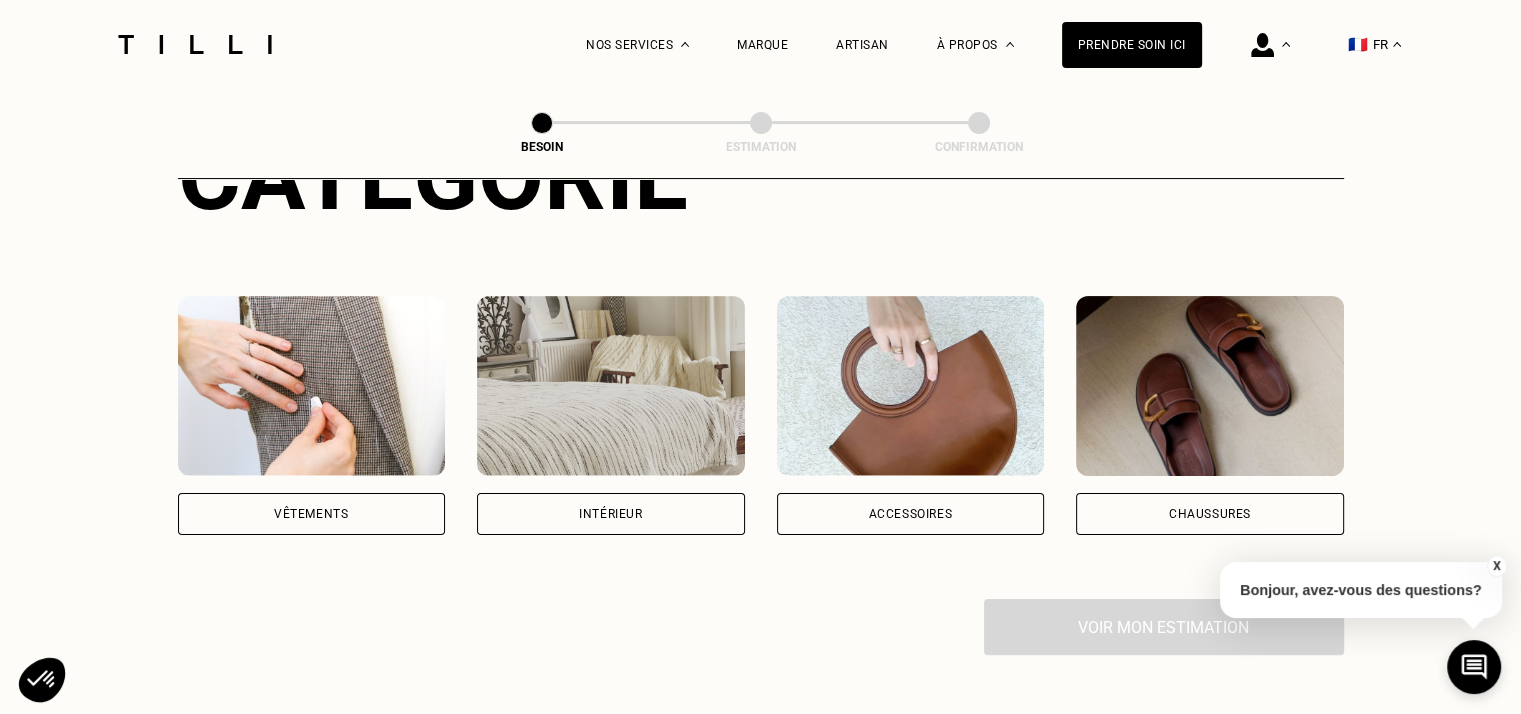 click on "Intérieur" at bounding box center (611, 514) 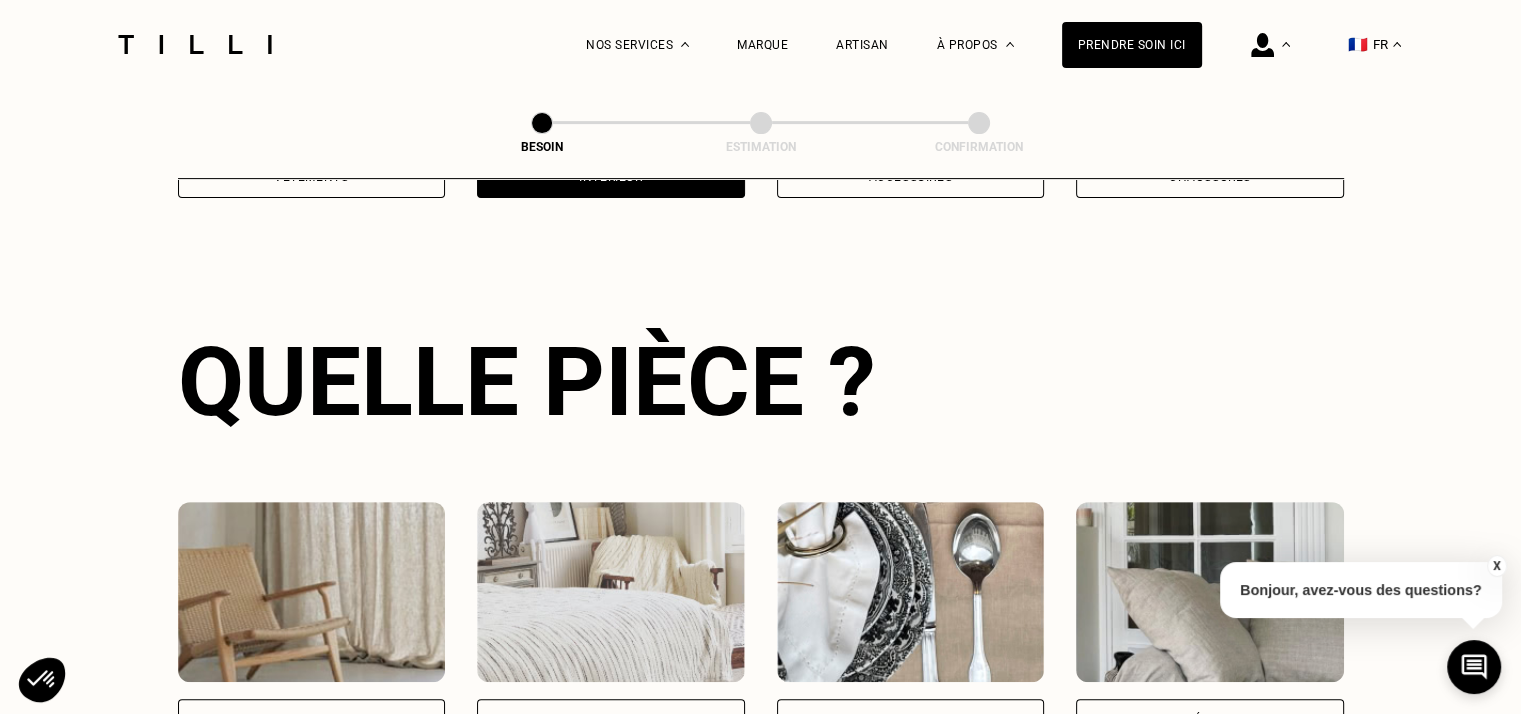 scroll, scrollTop: 870, scrollLeft: 0, axis: vertical 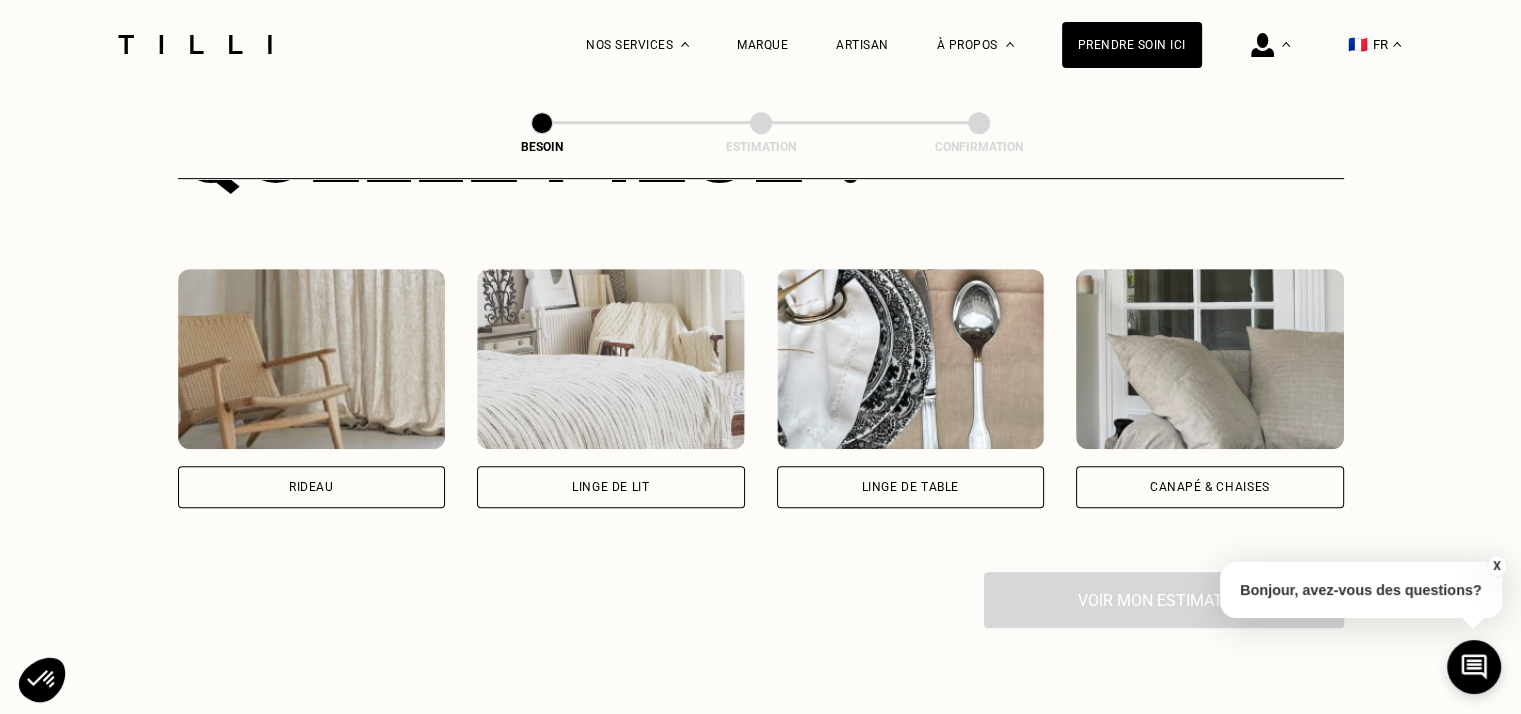 click on "Rideau" at bounding box center [312, 487] 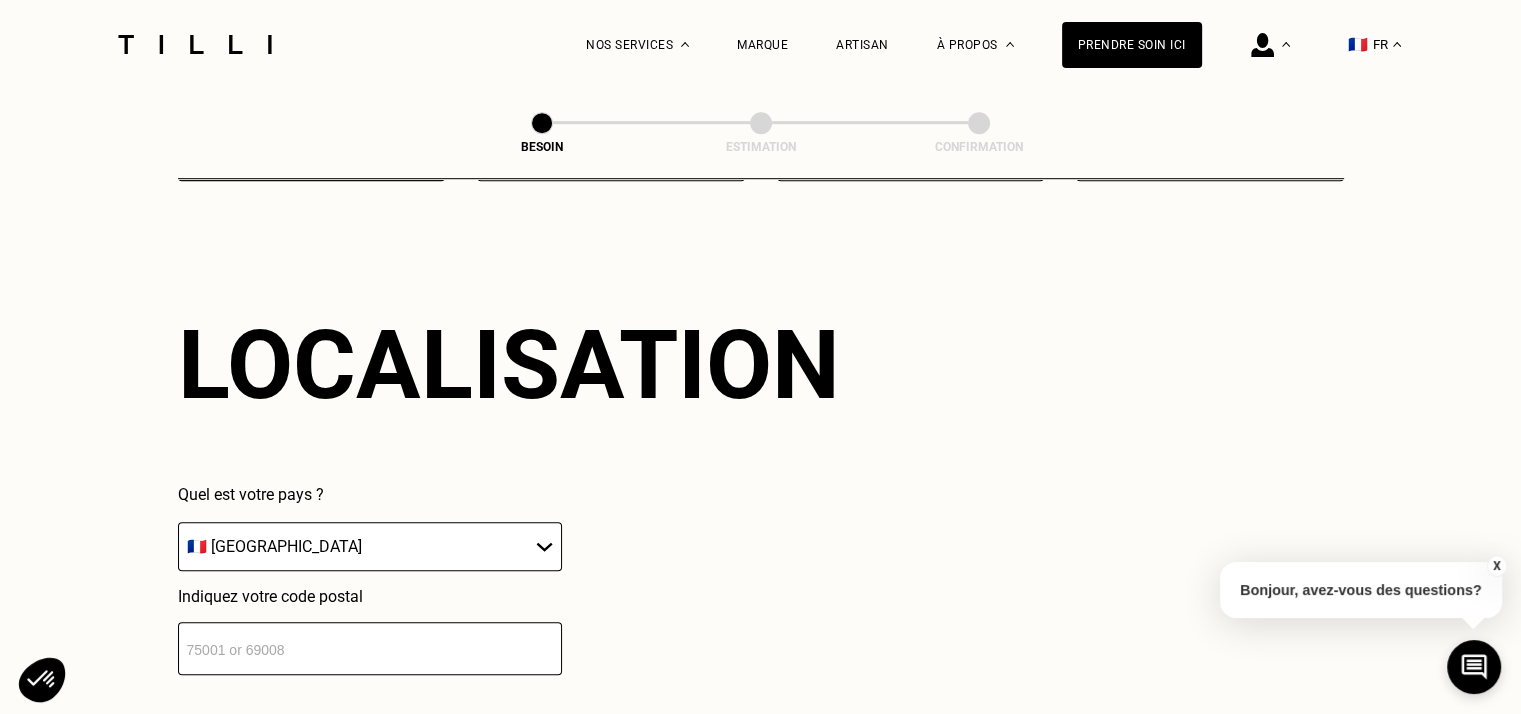 scroll, scrollTop: 1258, scrollLeft: 0, axis: vertical 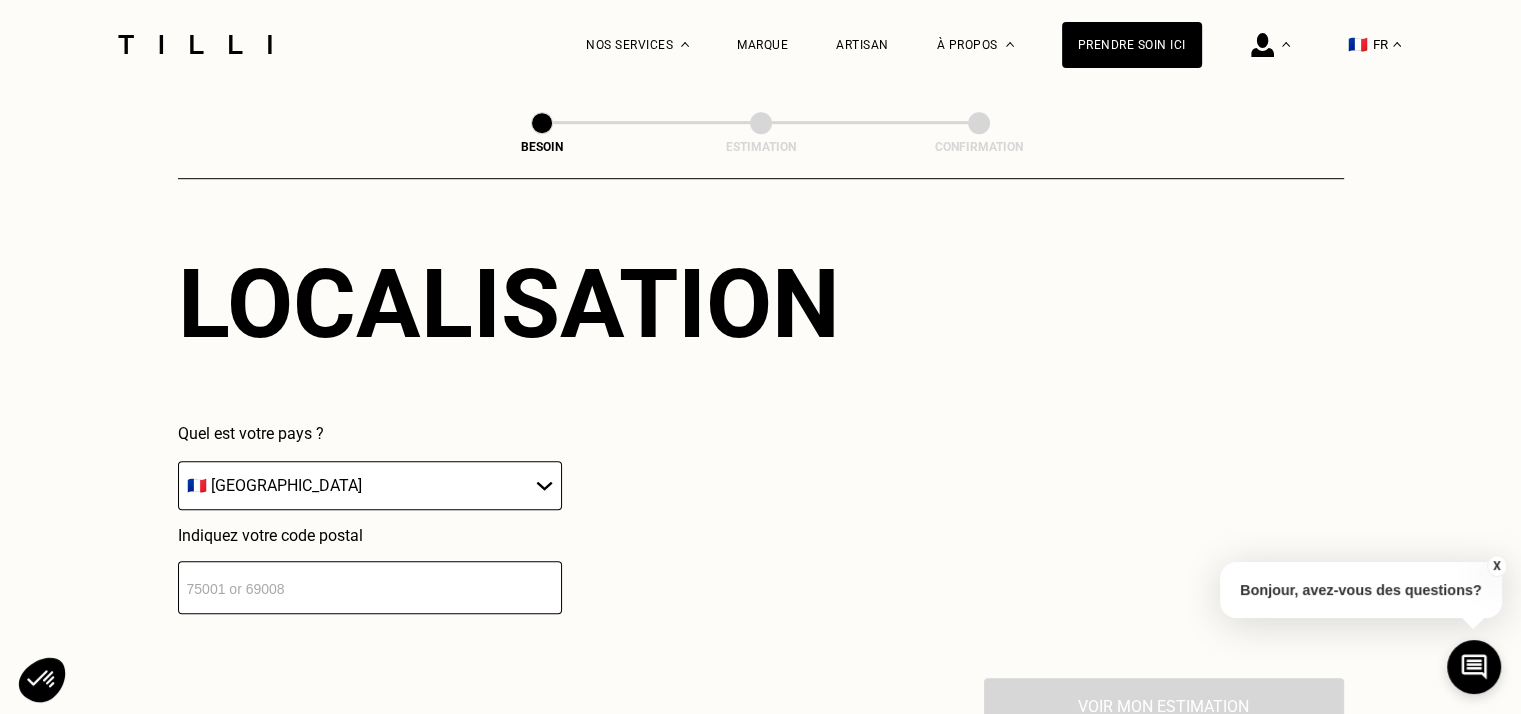 click on "Localisation Quel est votre pays ? 🇩🇪   [GEOGRAPHIC_DATA] 🇦🇹   [GEOGRAPHIC_DATA] 🇧🇪   [GEOGRAPHIC_DATA] 🇧🇬   Bulgarie 🇨🇾   Chypre 🇭🇷   Croatie 🇩🇰   [GEOGRAPHIC_DATA] 🇪🇸   [GEOGRAPHIC_DATA] 🇪🇪   [GEOGRAPHIC_DATA] 🇫🇮   [GEOGRAPHIC_DATA] 🇫🇷   [GEOGRAPHIC_DATA] 🇬🇷   [GEOGRAPHIC_DATA] 🇭🇺   [GEOGRAPHIC_DATA] 🇮🇪   [GEOGRAPHIC_DATA] 🇮🇹   [GEOGRAPHIC_DATA] 🇱🇻   [GEOGRAPHIC_DATA] 🇱🇮   [GEOGRAPHIC_DATA] 🇱🇹   [GEOGRAPHIC_DATA] 🇱🇺   [GEOGRAPHIC_DATA] 🇲🇹   [GEOGRAPHIC_DATA] 🇳🇴   [GEOGRAPHIC_DATA] 🇳🇱   [GEOGRAPHIC_DATA] 🇵🇱   [GEOGRAPHIC_DATA] 🇵🇹   [GEOGRAPHIC_DATA] 🇨🇿   [GEOGRAPHIC_DATA] 🇷🇴   [GEOGRAPHIC_DATA] 🇬🇧   [GEOGRAPHIC_DATA] 🇸🇰   Slovaquie 🇸🇮   [GEOGRAPHIC_DATA] 🇸🇪   [GEOGRAPHIC_DATA] 🇨🇭   [GEOGRAPHIC_DATA] Indiquez votre code postal" at bounding box center (761, 431) 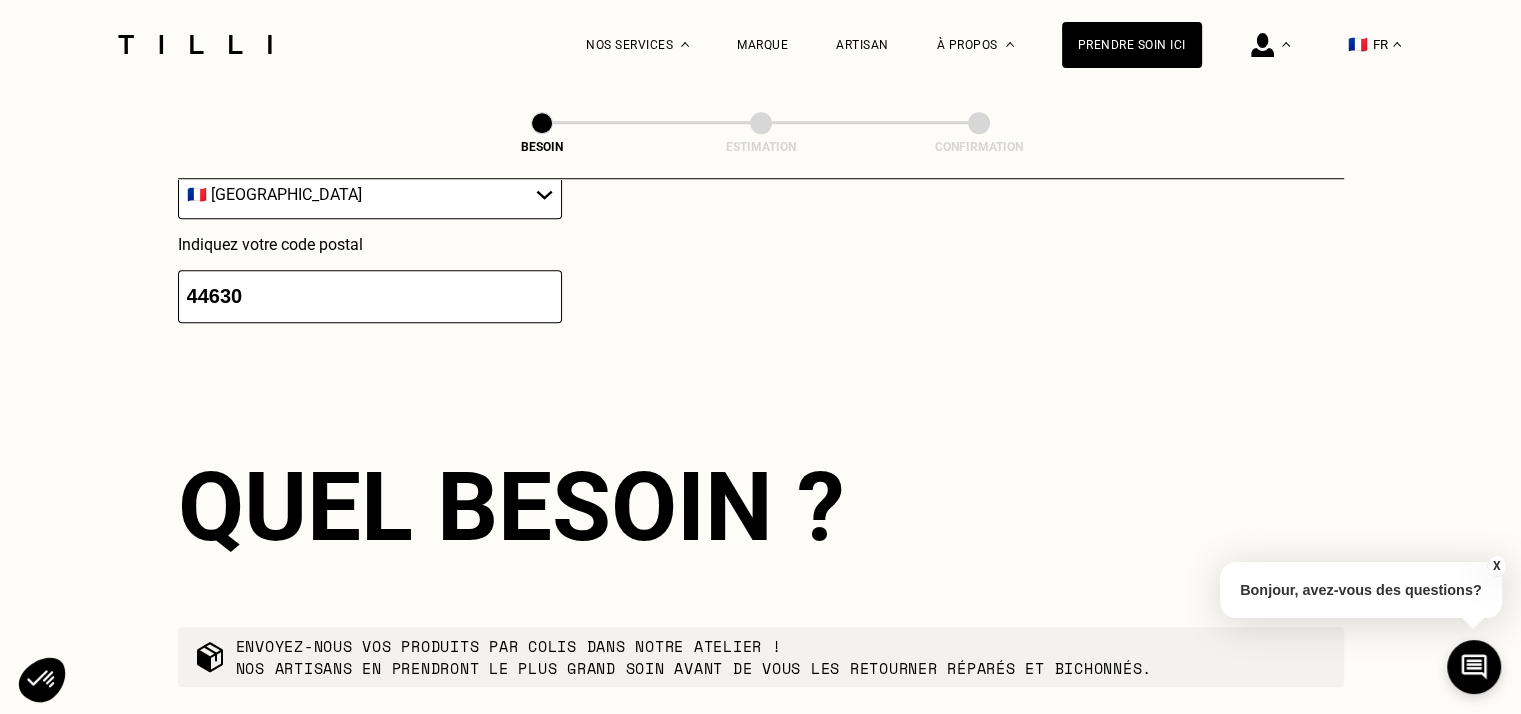 scroll, scrollTop: 1695, scrollLeft: 0, axis: vertical 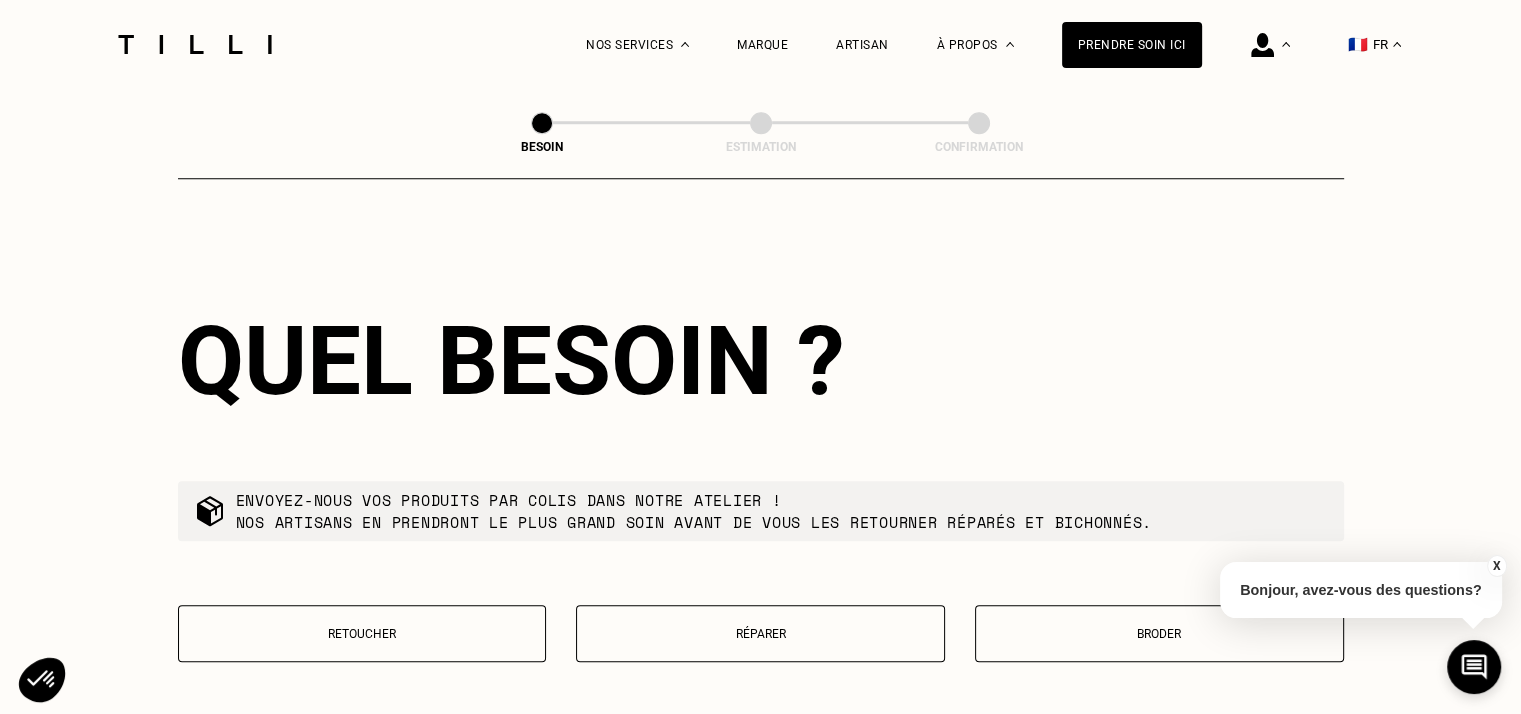 type on "44630" 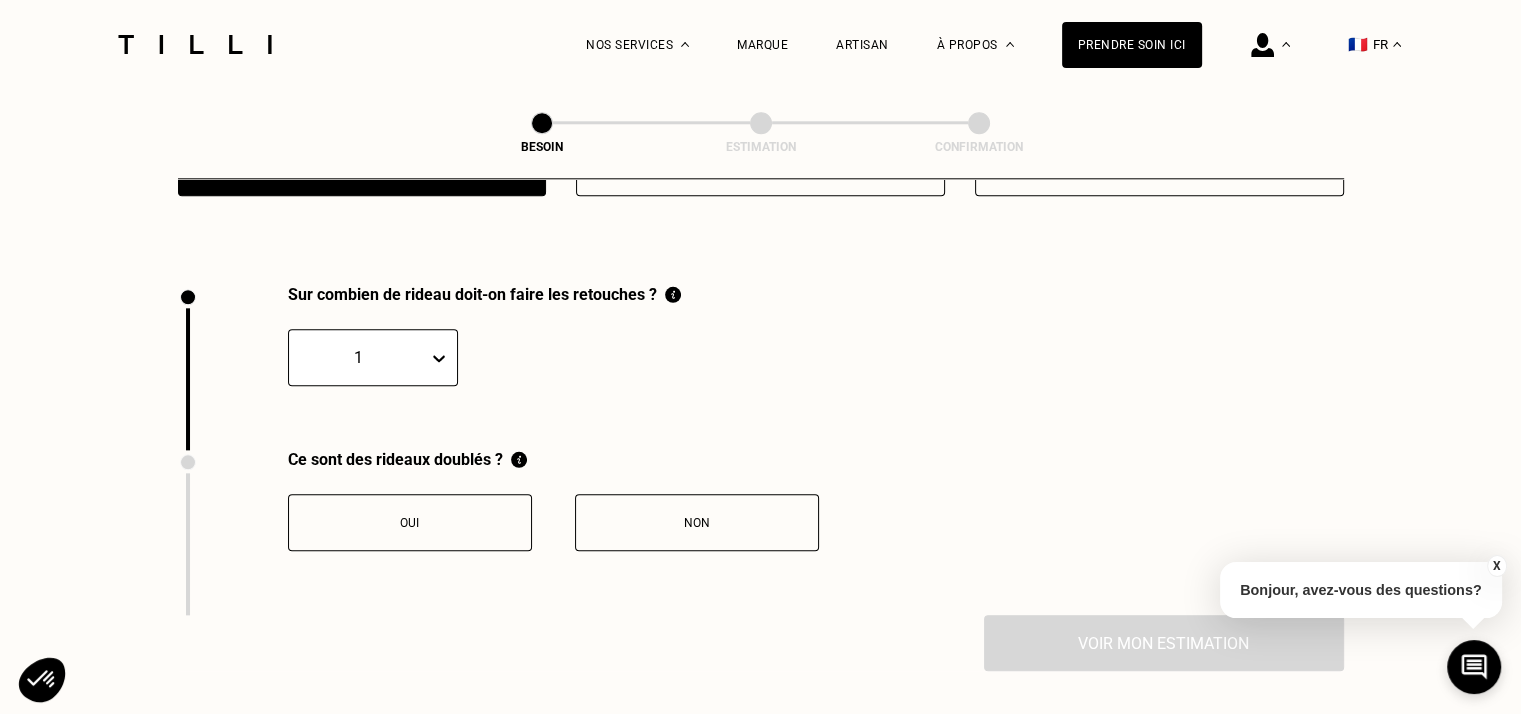 scroll, scrollTop: 2208, scrollLeft: 0, axis: vertical 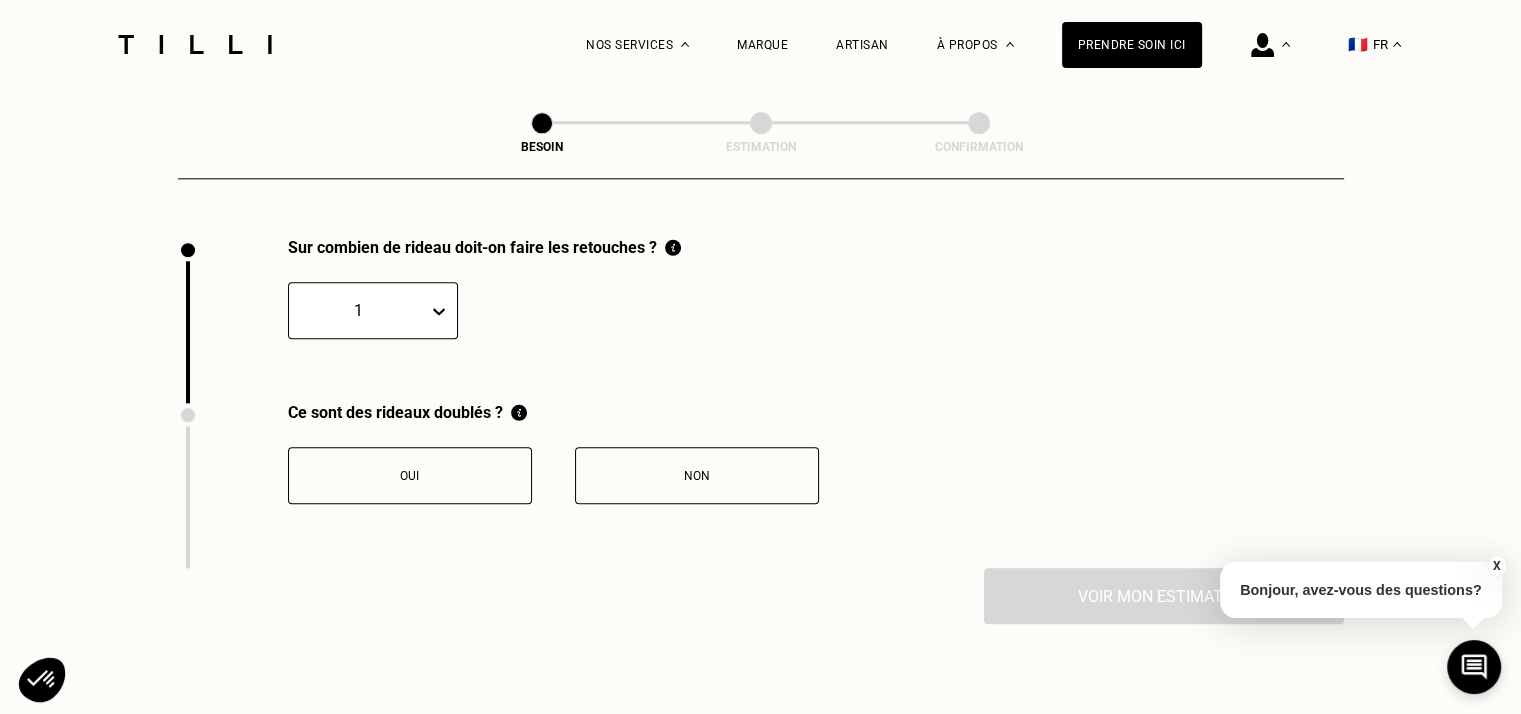 click on "1" at bounding box center (373, 310) 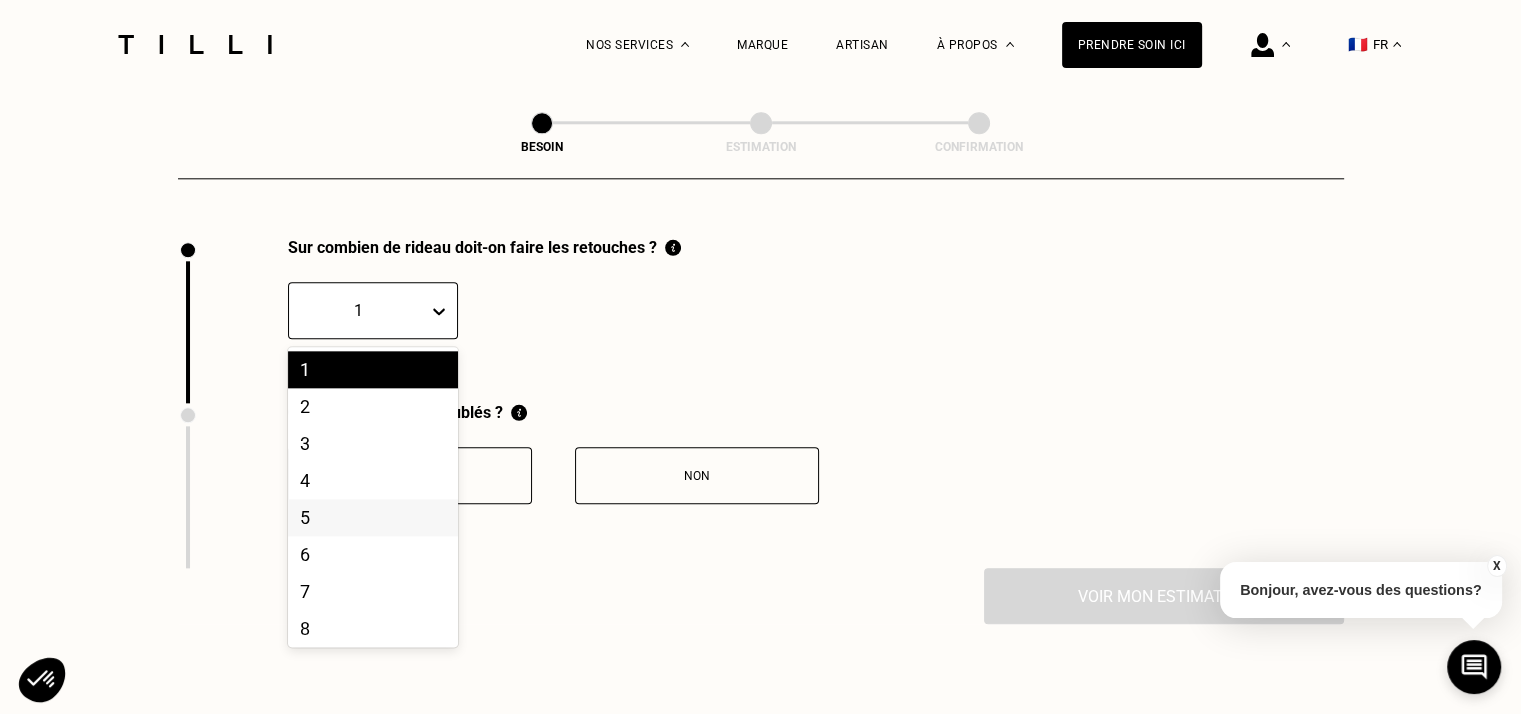click on "5" at bounding box center (373, 517) 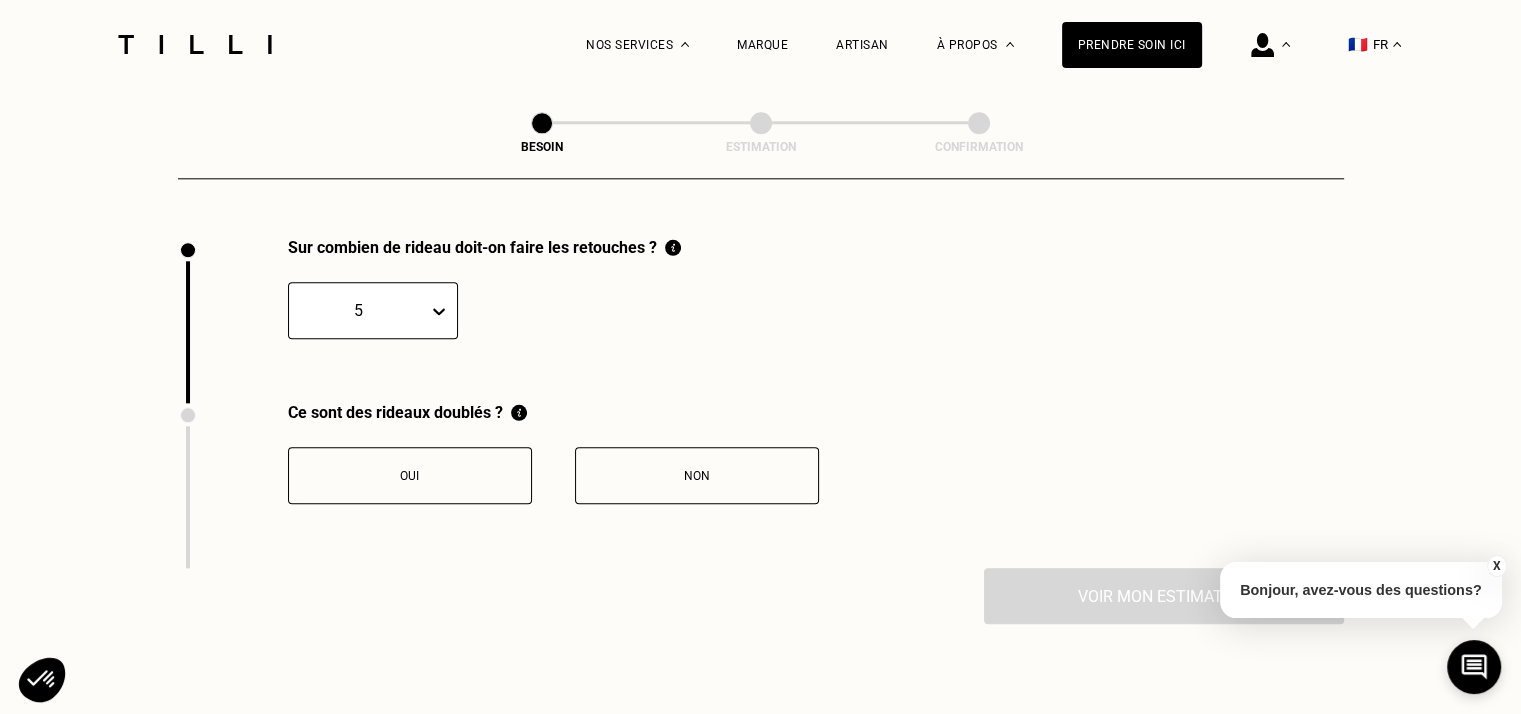 click on "Oui" at bounding box center [410, 476] 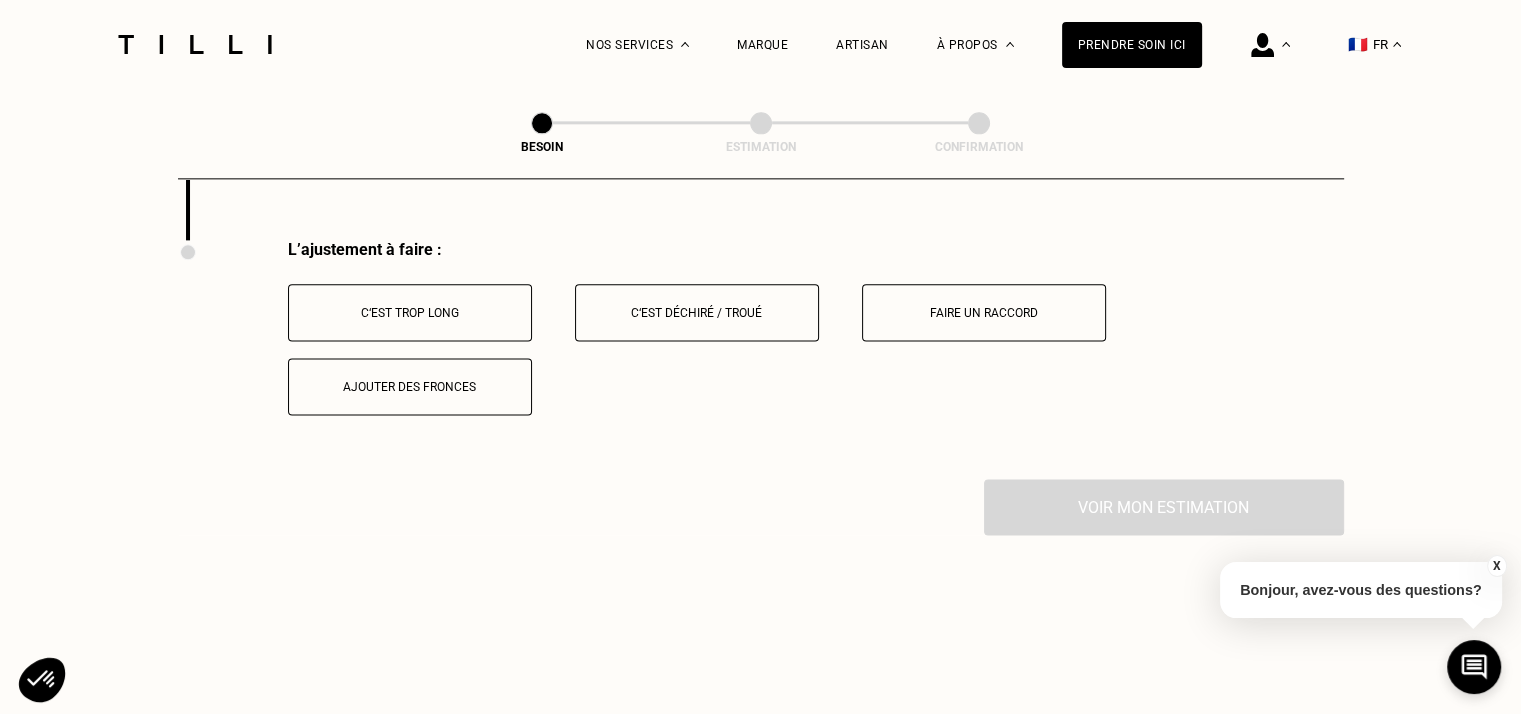 scroll, scrollTop: 2539, scrollLeft: 0, axis: vertical 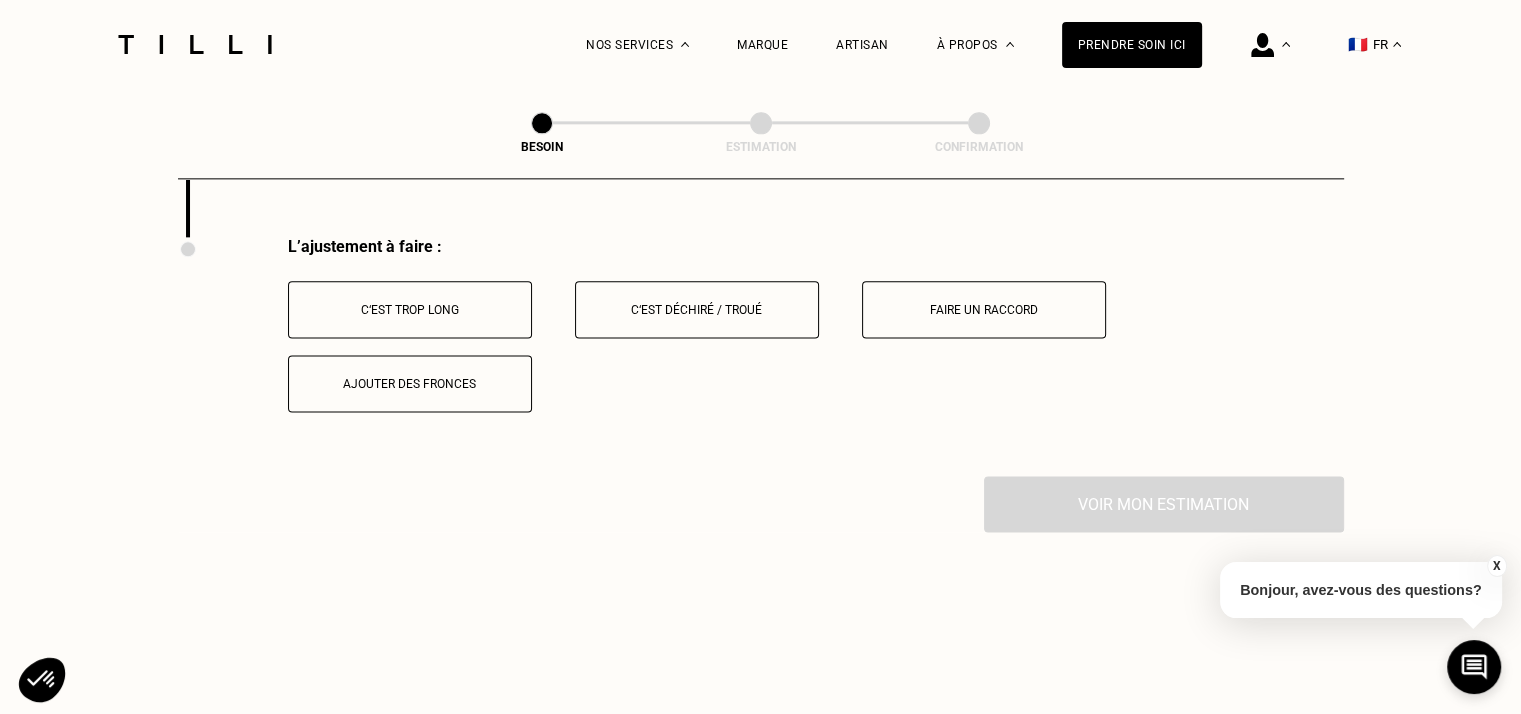 click on "C‘est trop long" at bounding box center [410, 310] 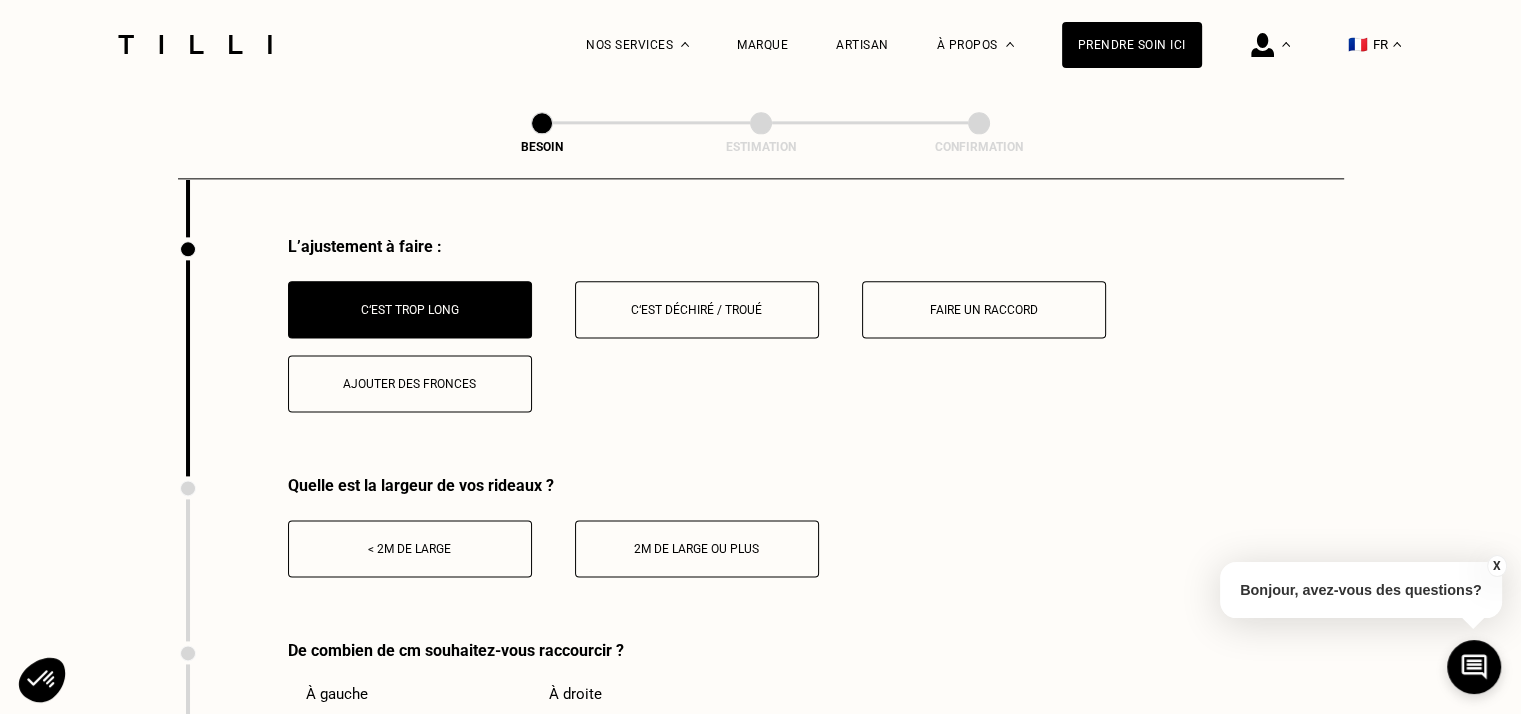 click on "< 2m de large" at bounding box center (410, 549) 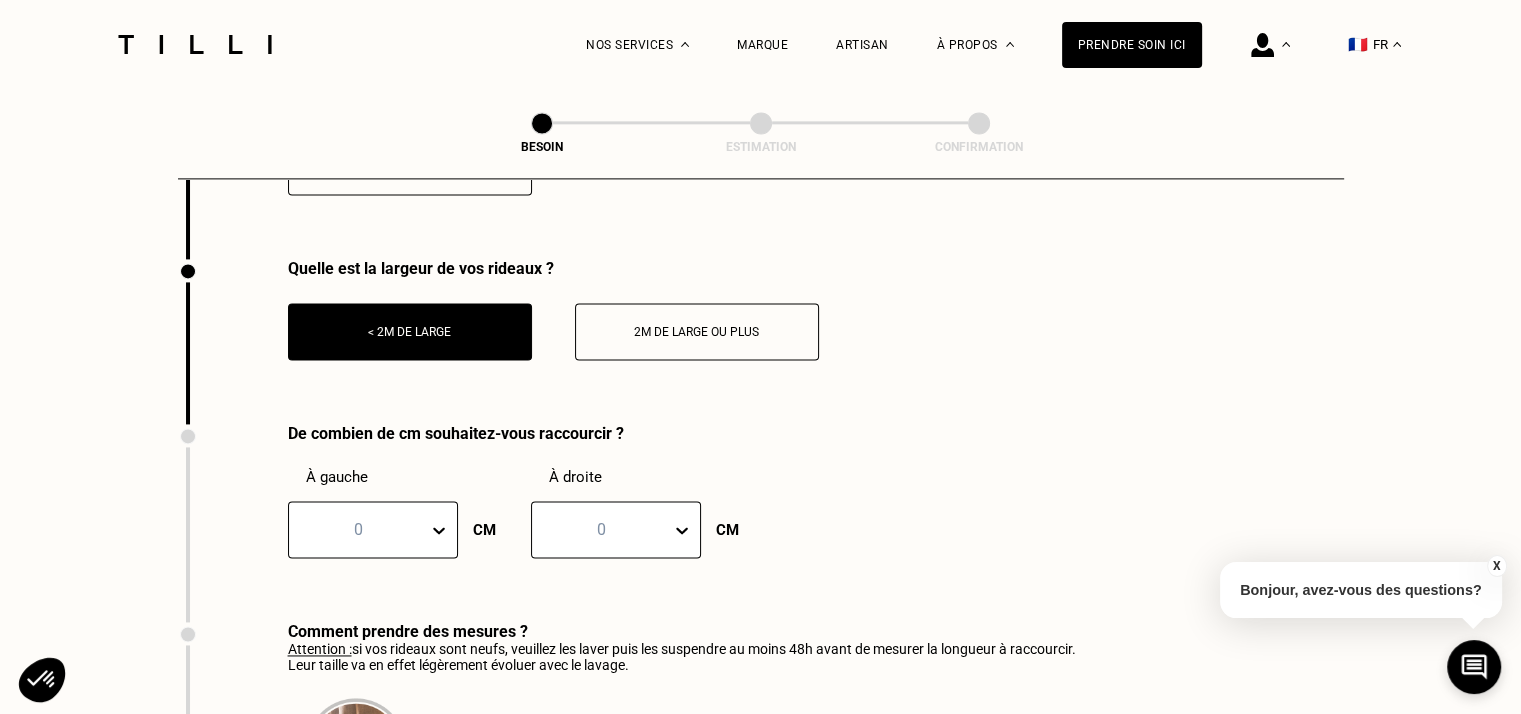 scroll, scrollTop: 2739, scrollLeft: 0, axis: vertical 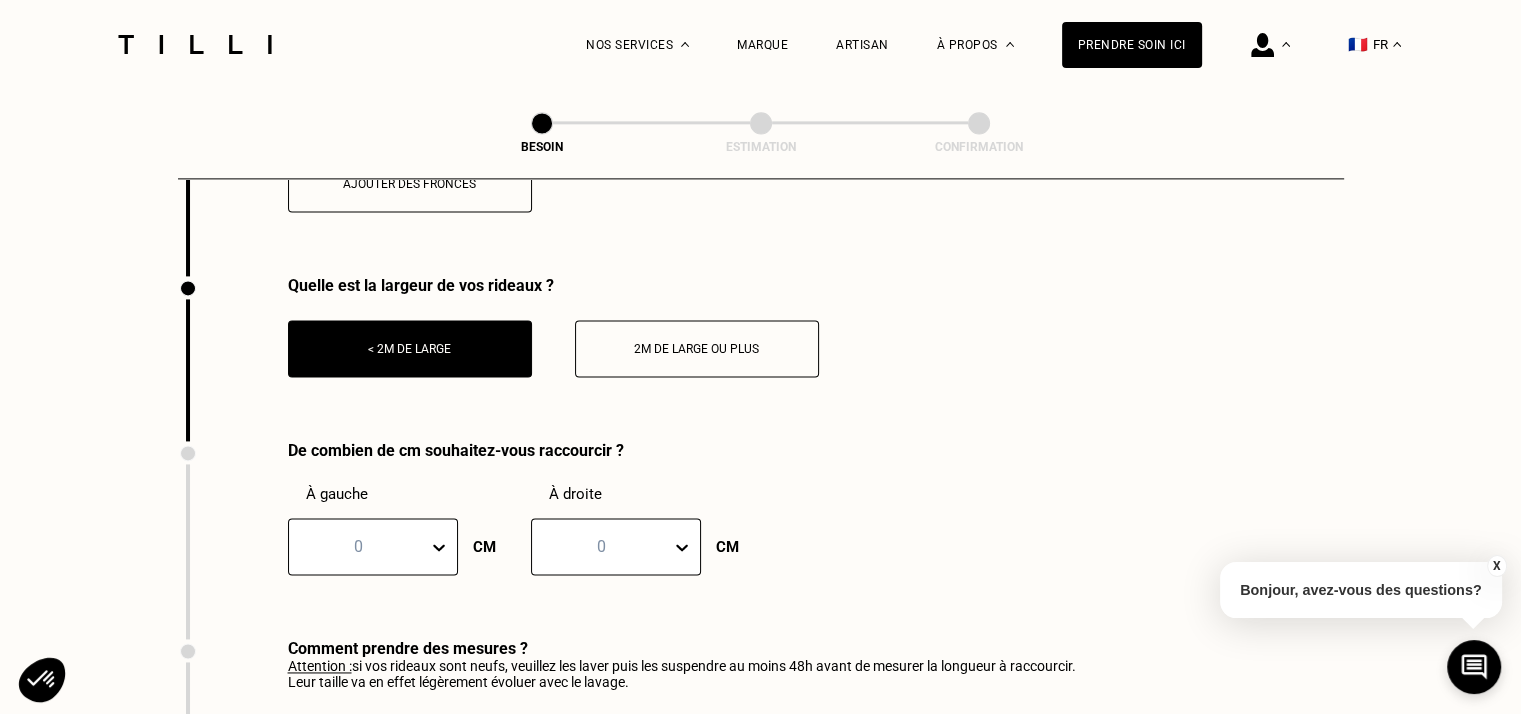 click on "De combien de cm souhaitez-vous raccourcir ?" at bounding box center [509, 450] 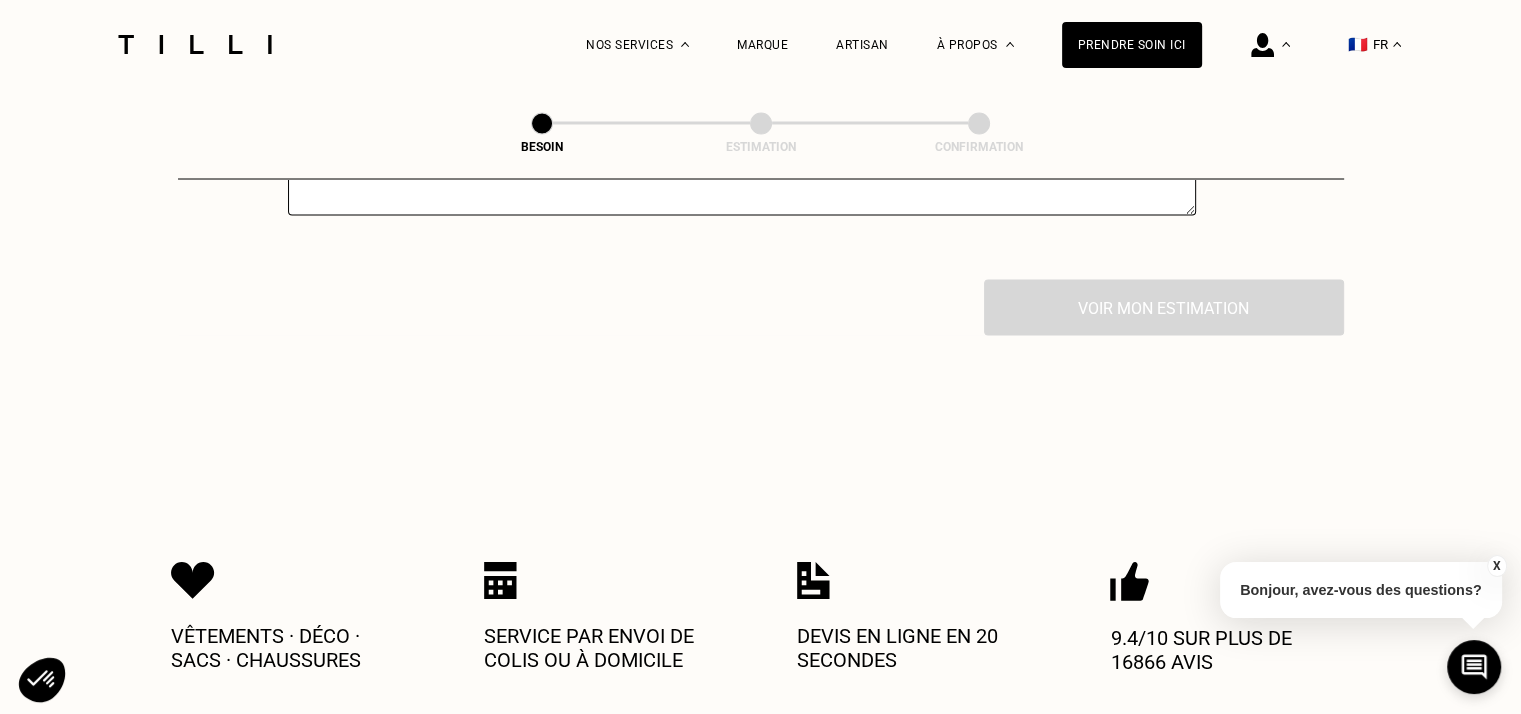 click on "Voir mon estimation" at bounding box center (761, 307) 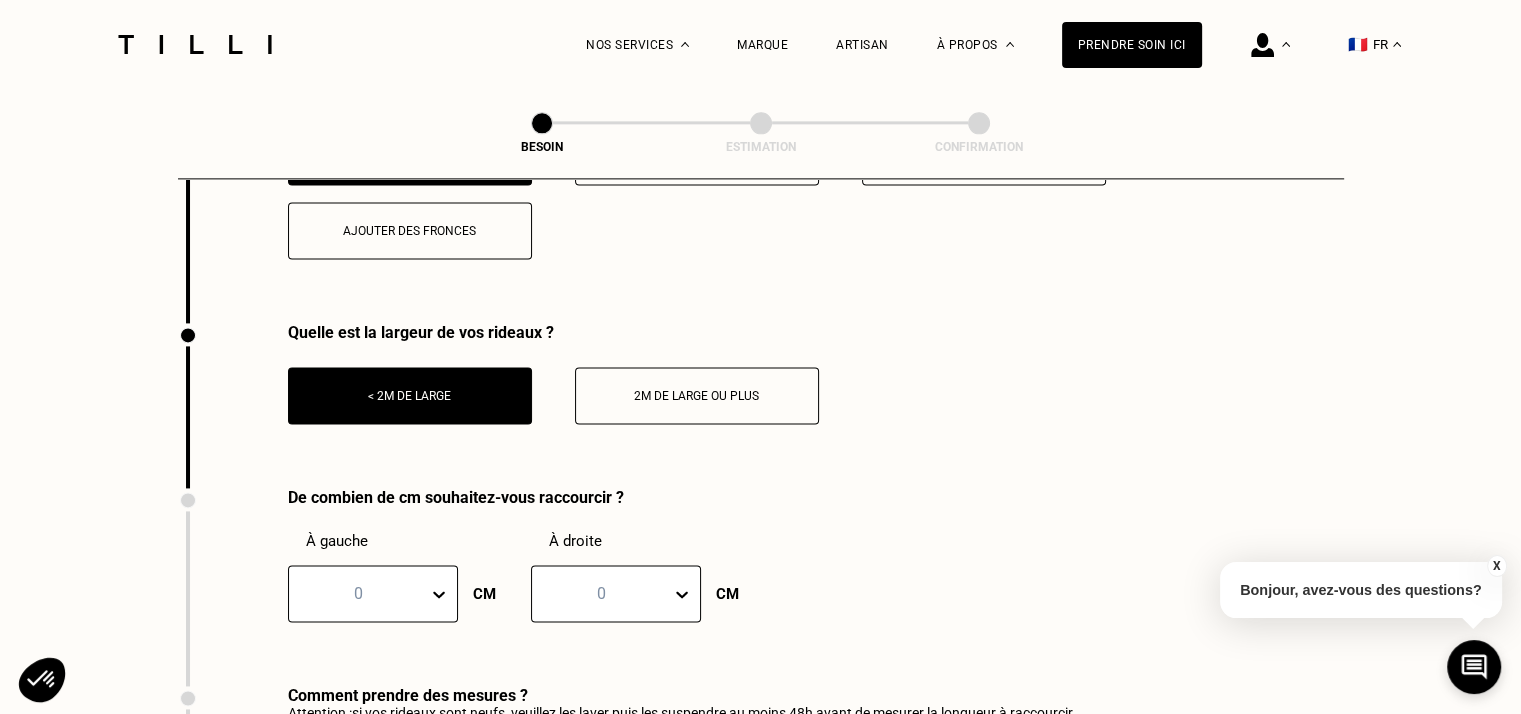 scroll, scrollTop: 2739, scrollLeft: 0, axis: vertical 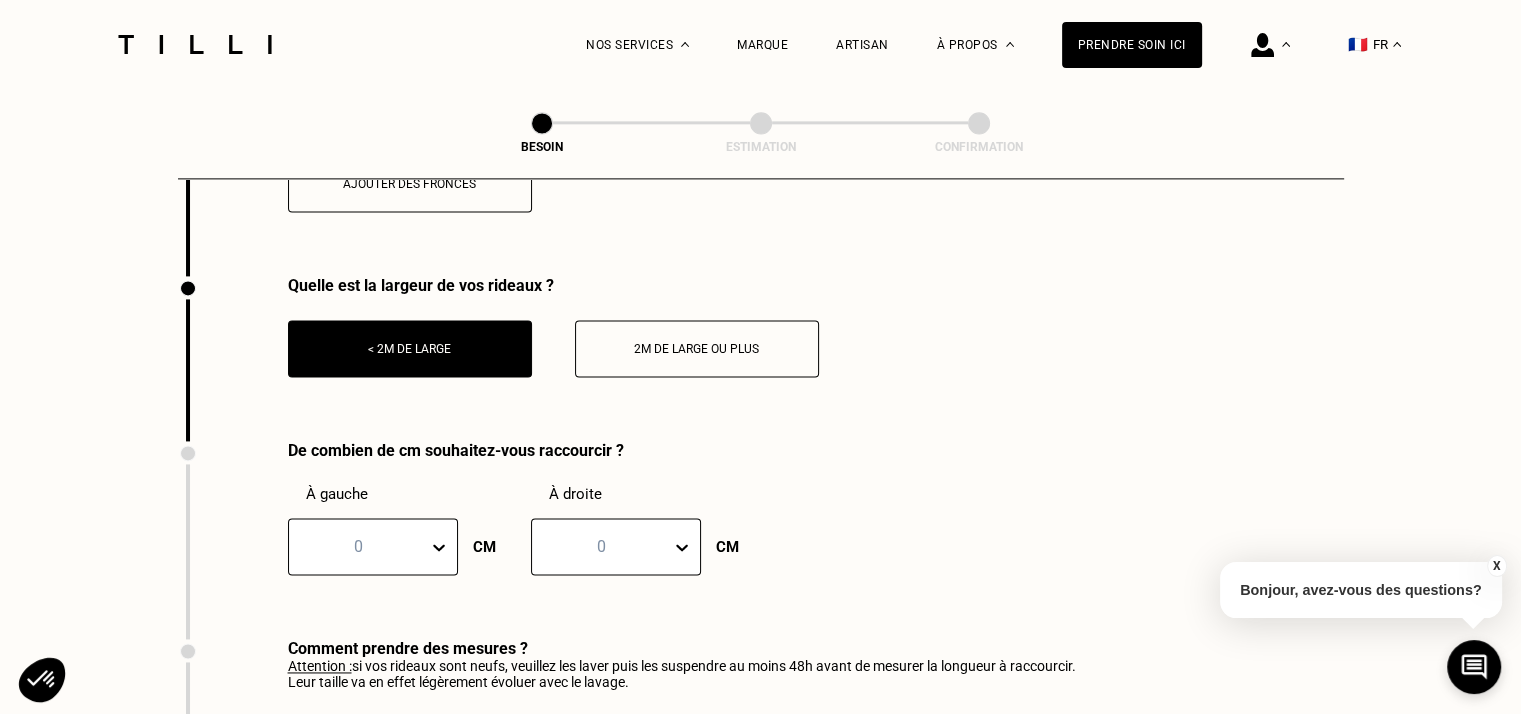 click on "2m de large ou plus" at bounding box center [697, 349] 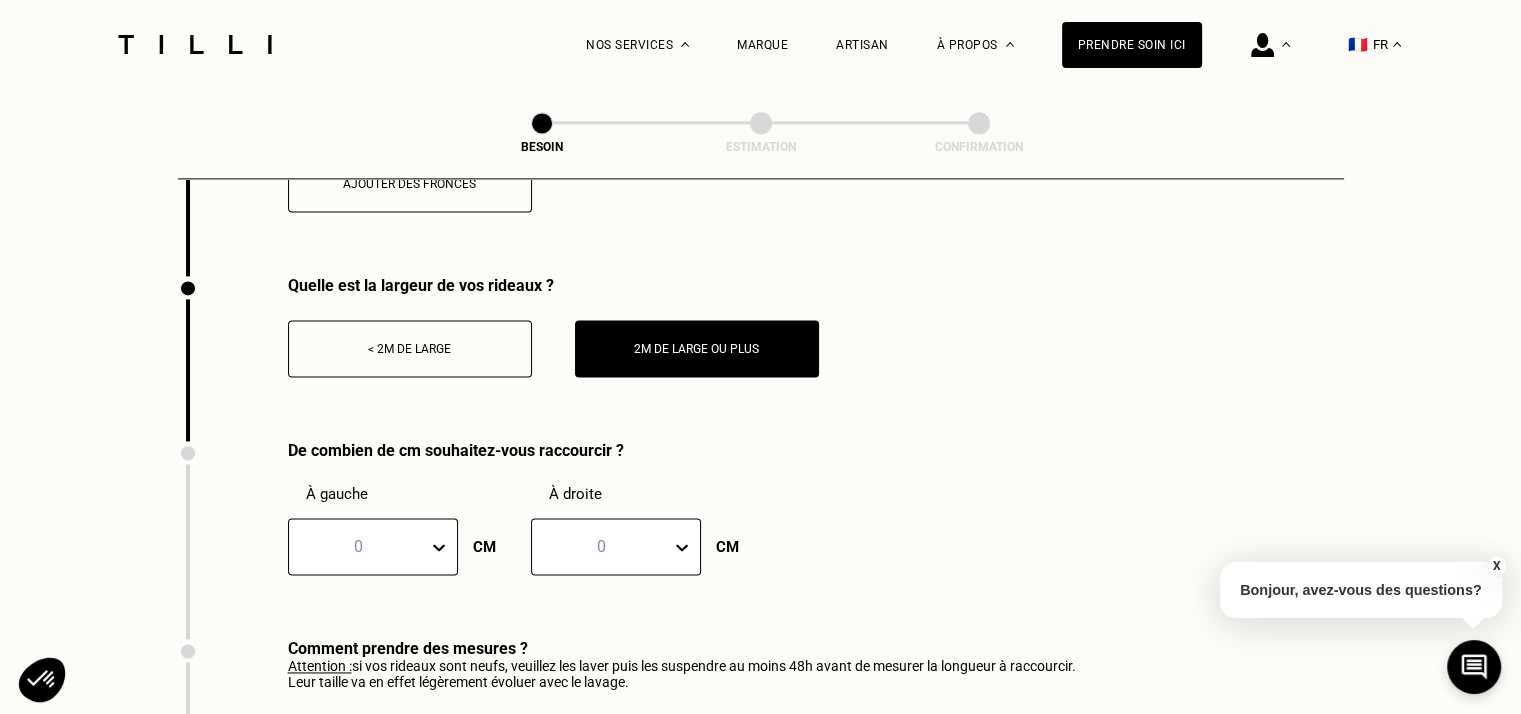 click on "< 2m de large" at bounding box center (410, 348) 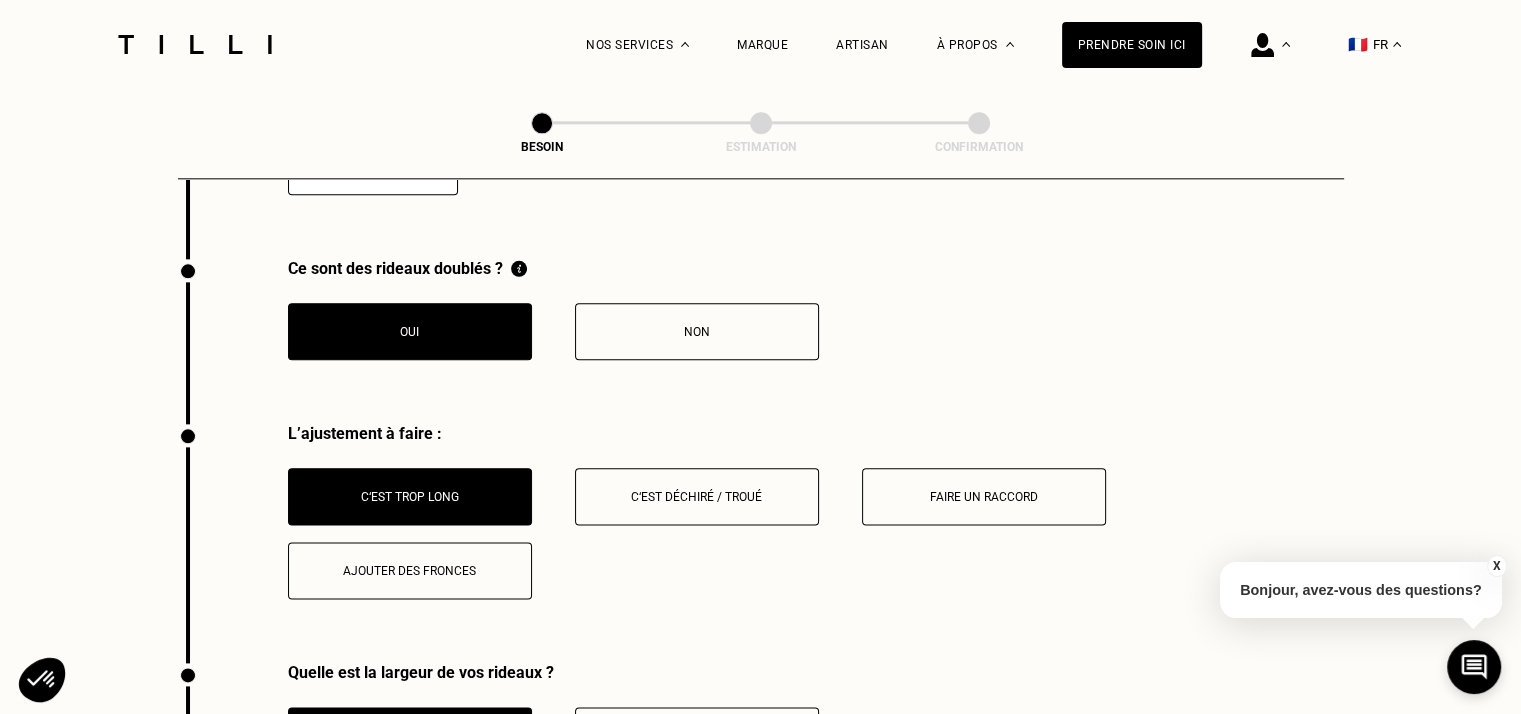 scroll, scrollTop: 2339, scrollLeft: 0, axis: vertical 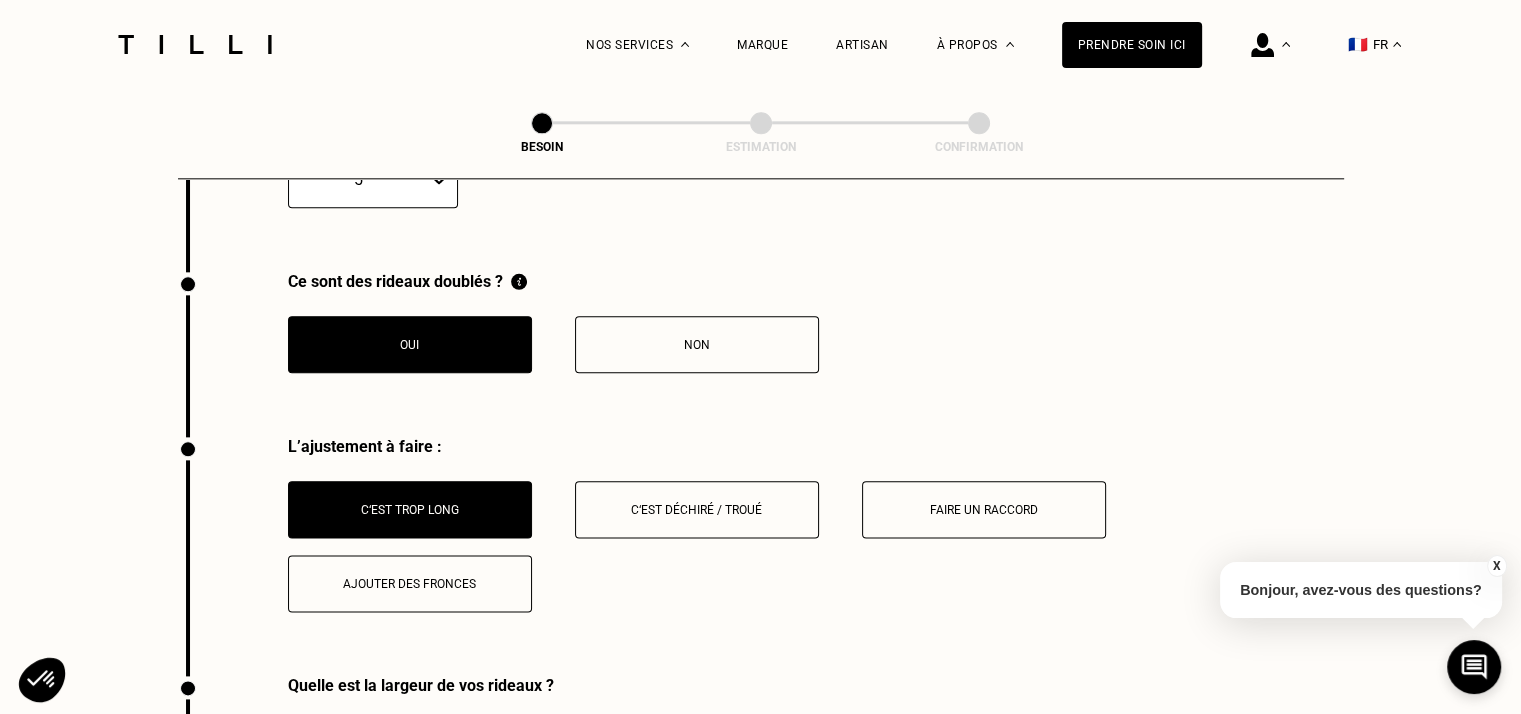 click on "C‘est trop long C‘est déchiré / troué Faire un raccord Ajouter des fronces" at bounding box center (816, 546) 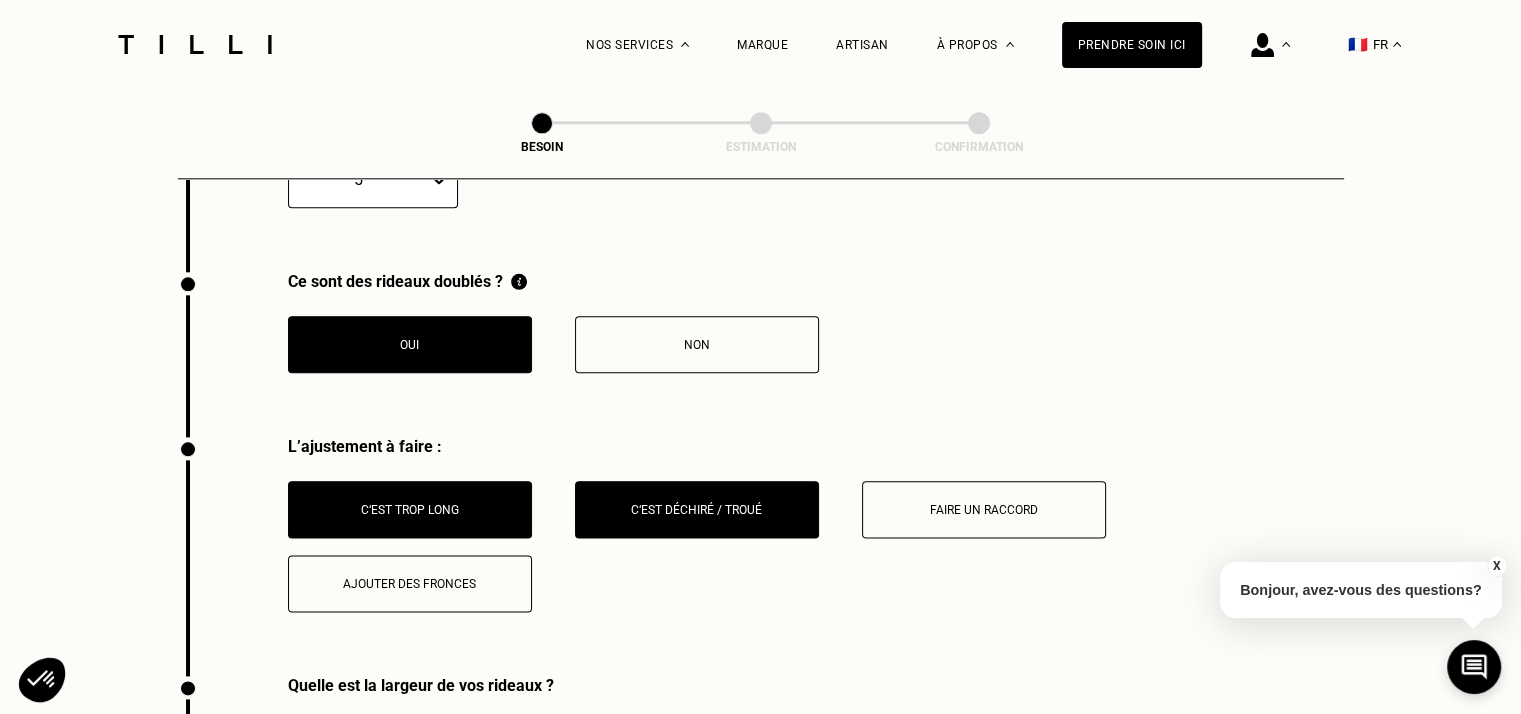 click on "C‘est trop long" at bounding box center [410, 509] 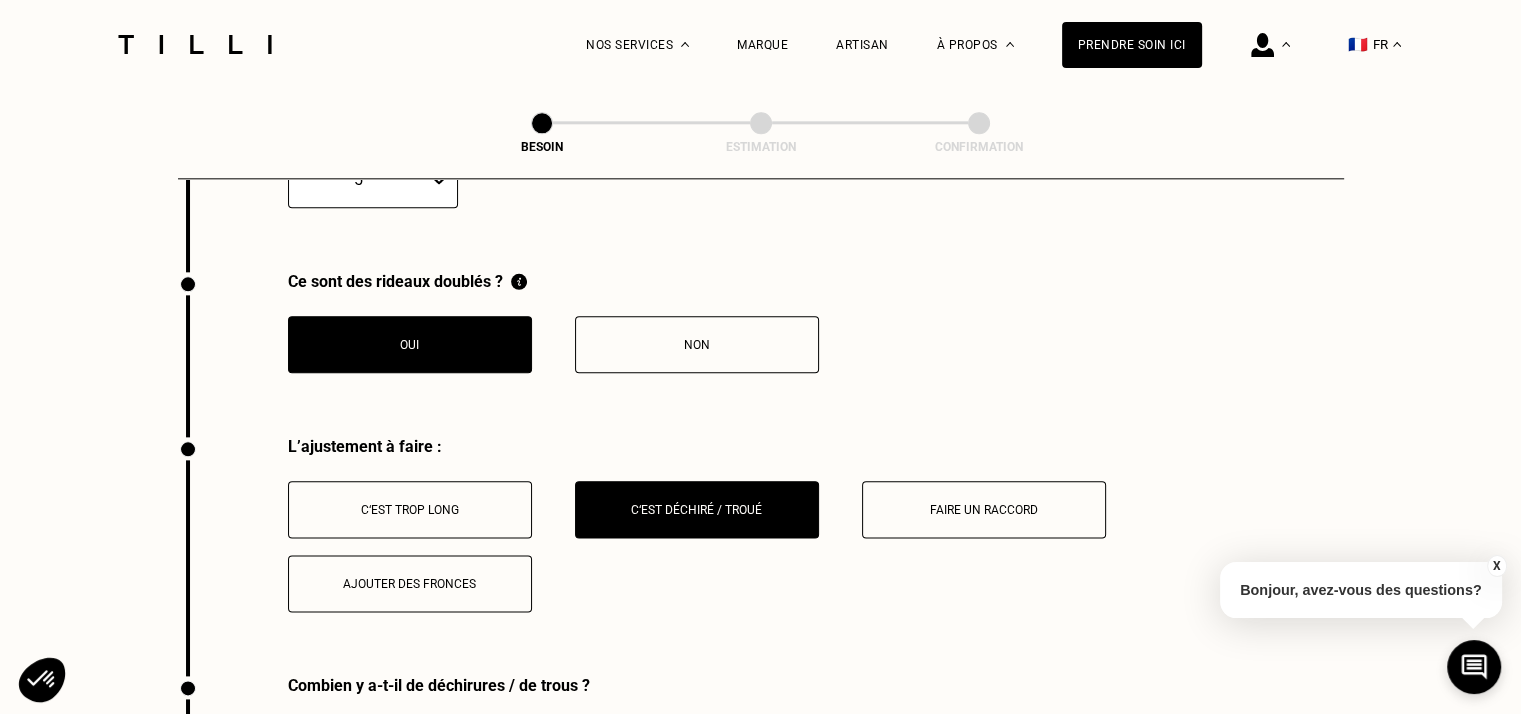 click on "C‘est trop long" at bounding box center (410, 509) 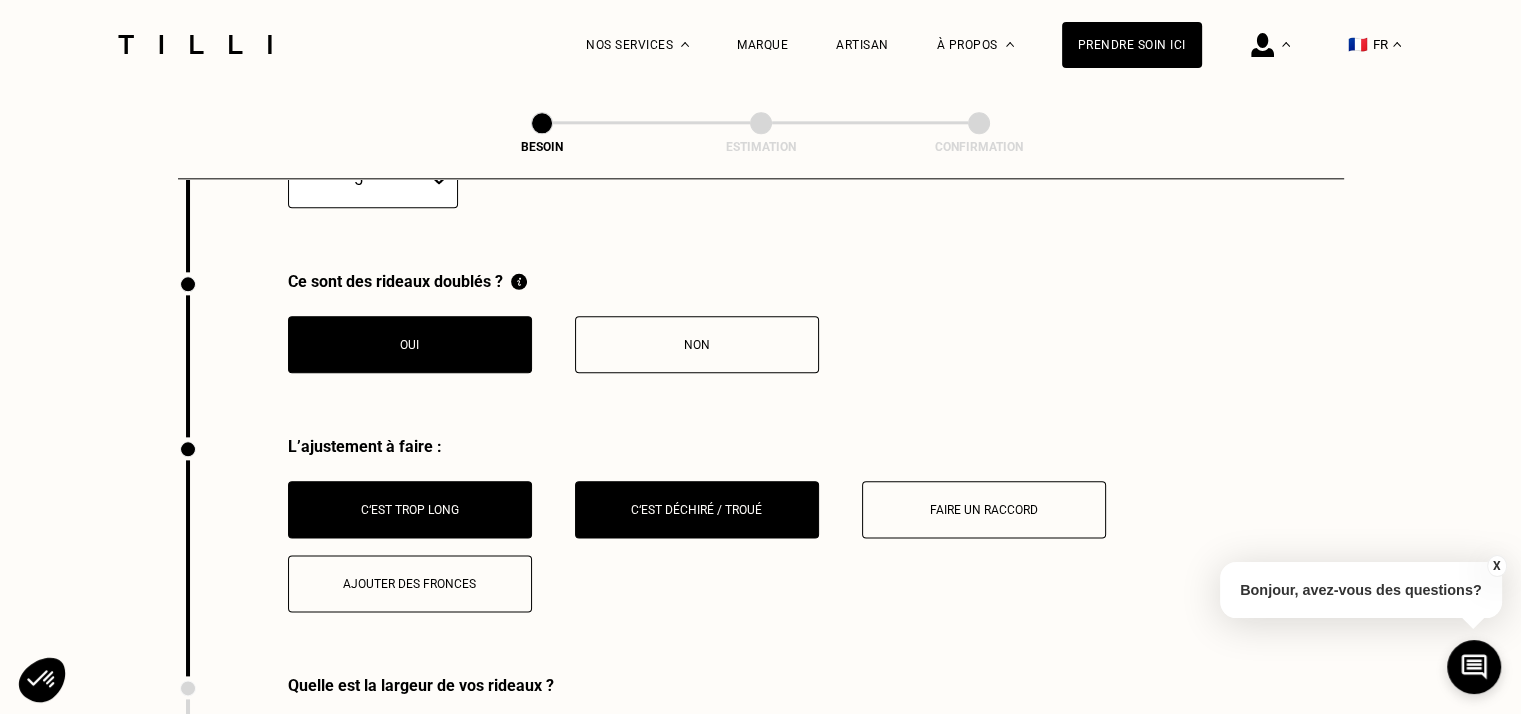 click on "C‘est déchiré / troué" at bounding box center [697, 509] 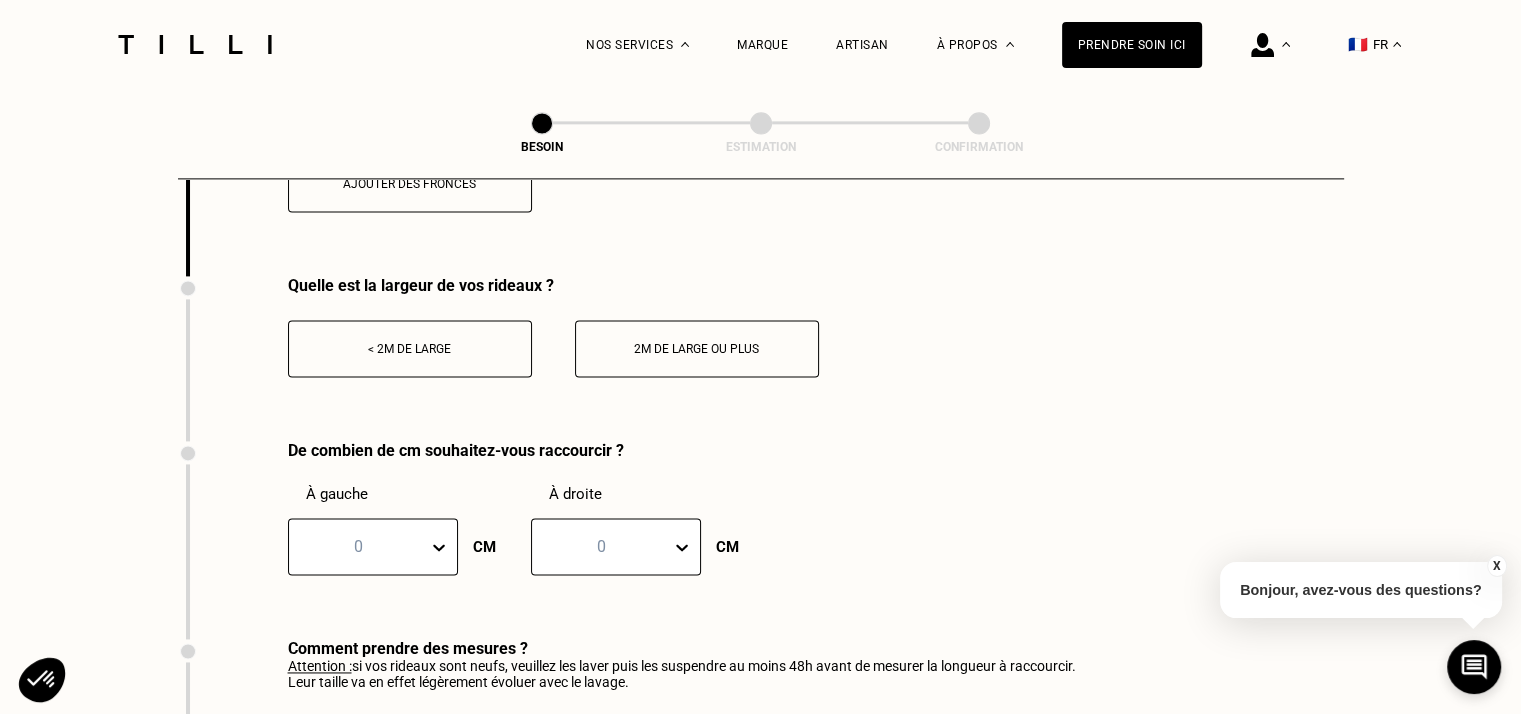 click on "0" at bounding box center (373, 546) 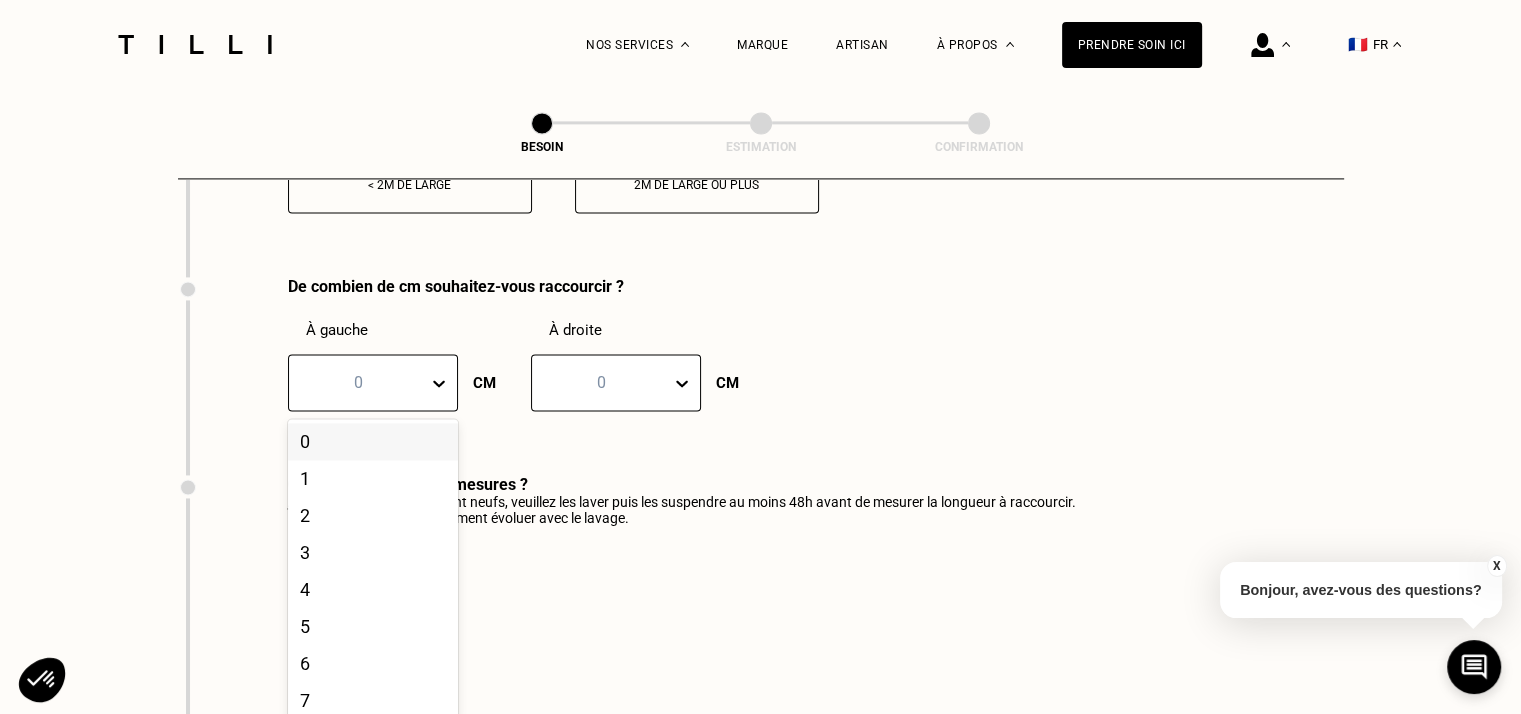 scroll, scrollTop: 2904, scrollLeft: 0, axis: vertical 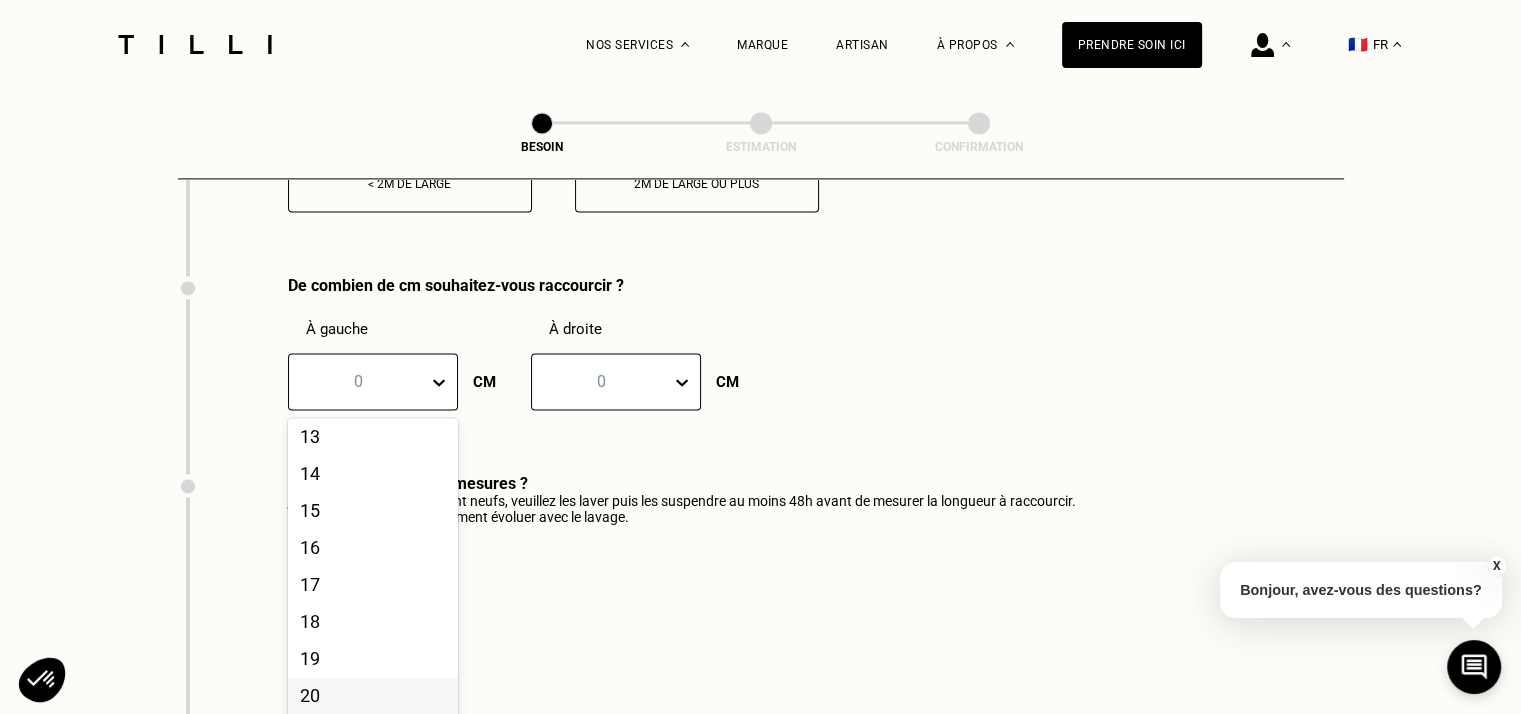 drag, startPoint x: 406, startPoint y: 683, endPoint x: 592, endPoint y: 523, distance: 245.34872 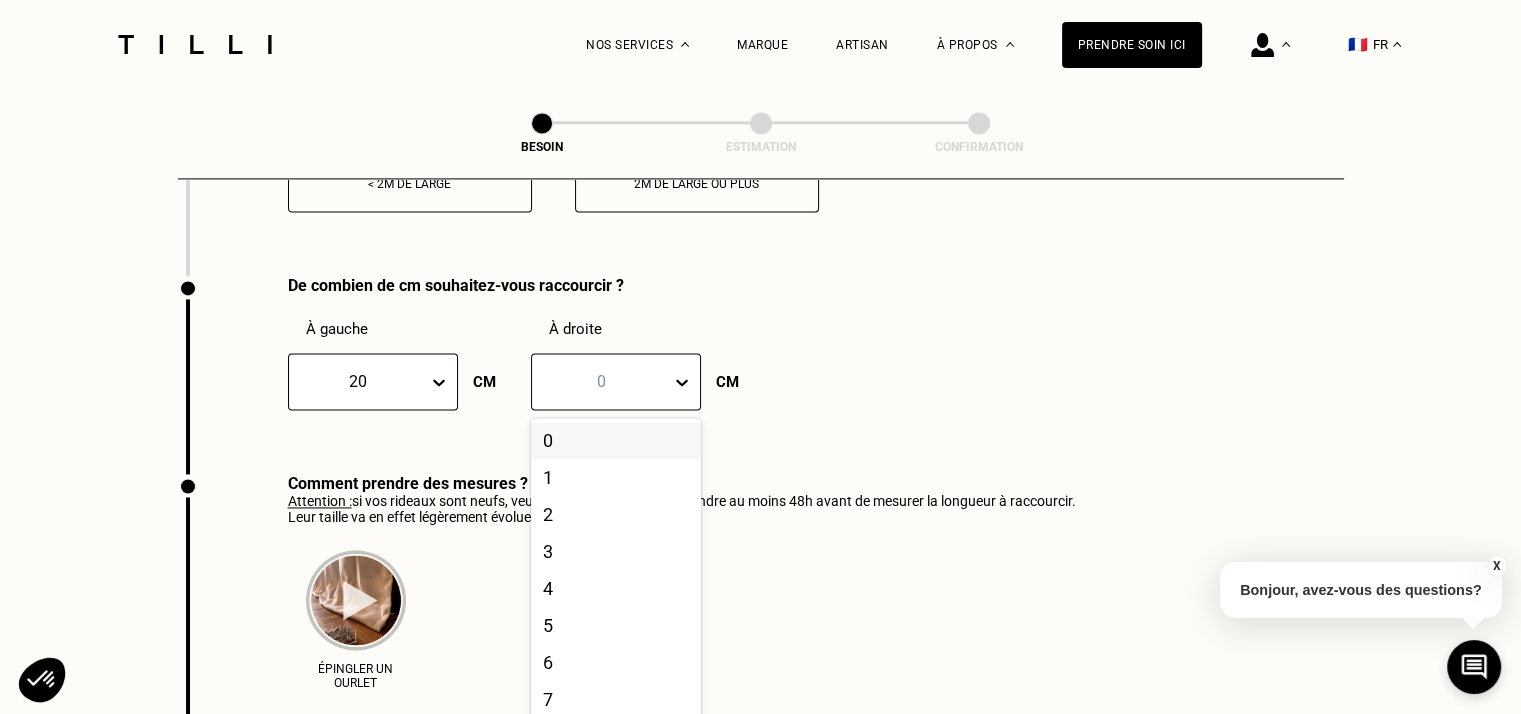 click at bounding box center [601, 381] 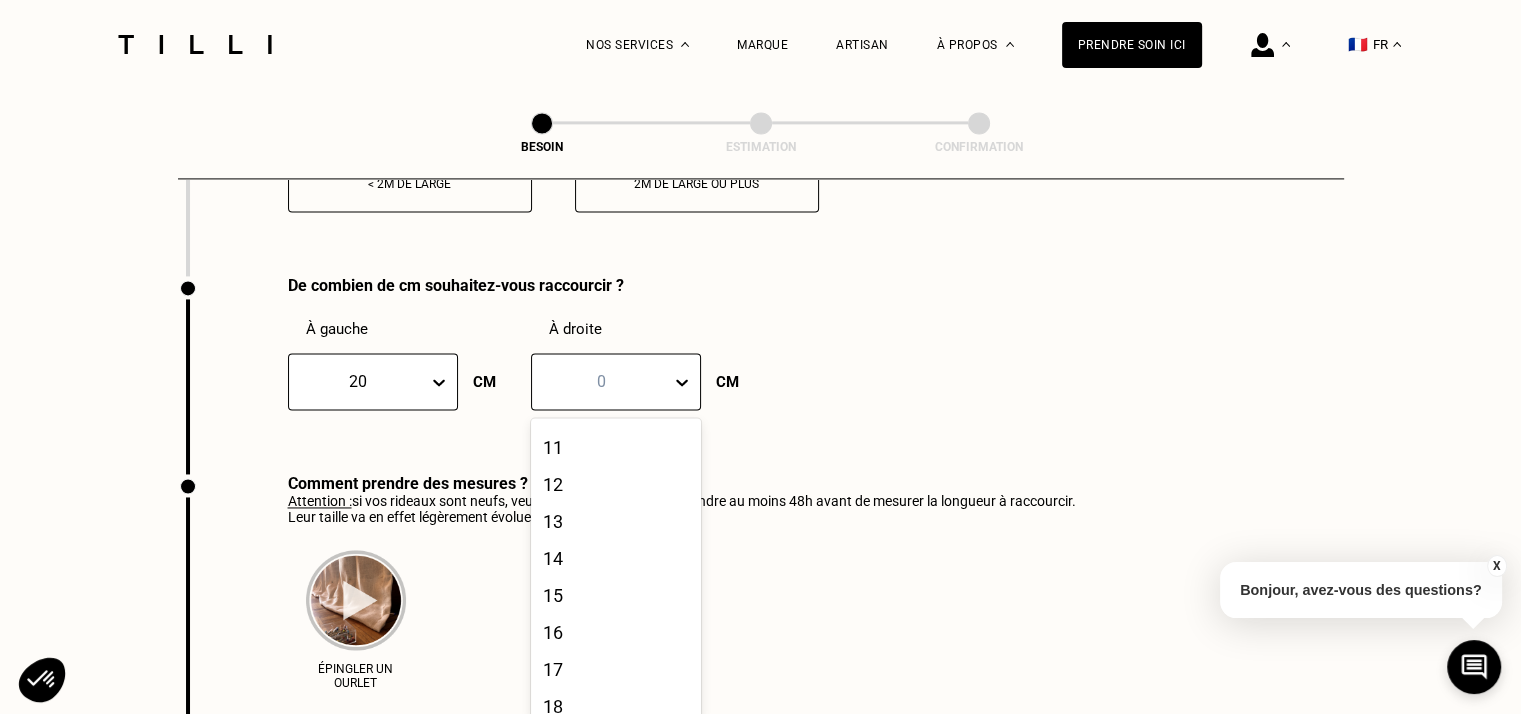 scroll, scrollTop: 497, scrollLeft: 0, axis: vertical 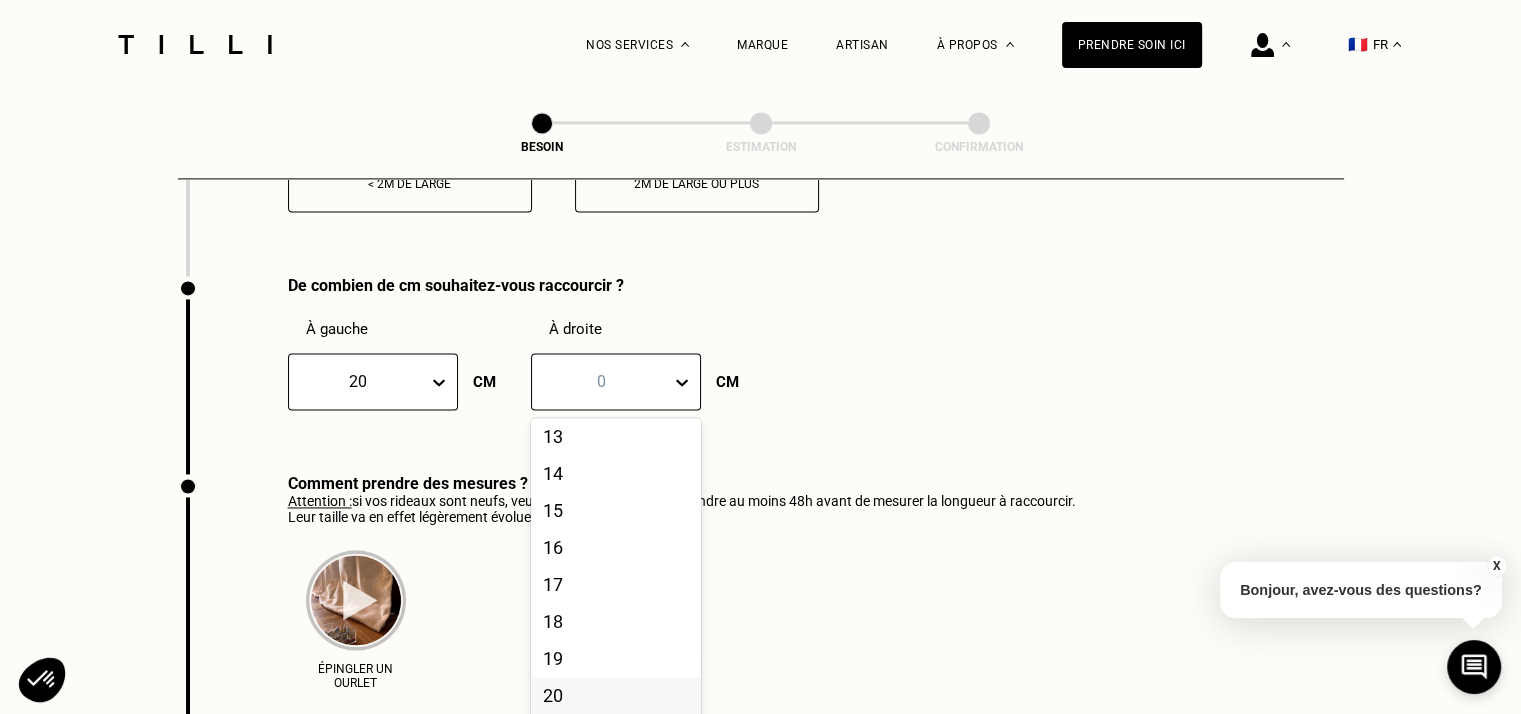click on "20" at bounding box center [616, 695] 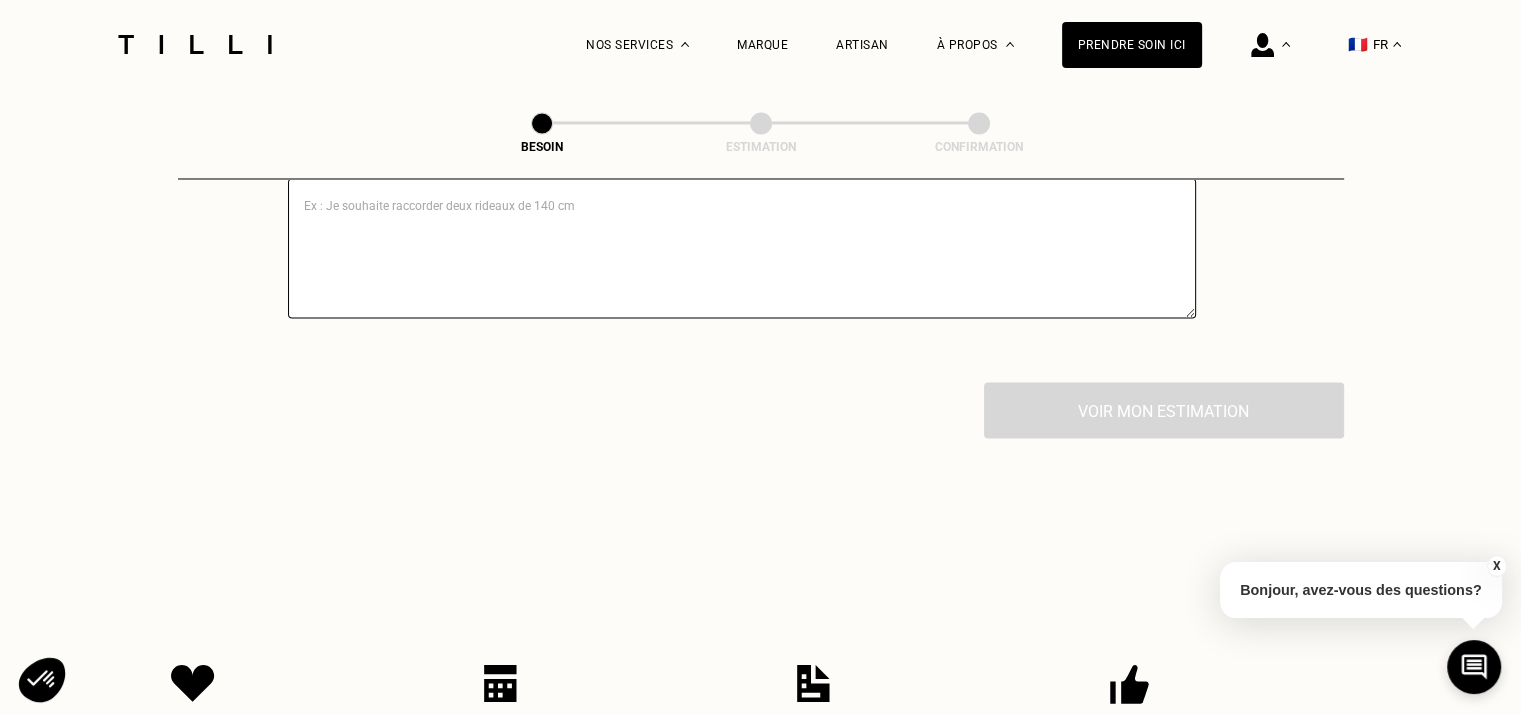 scroll, scrollTop: 3304, scrollLeft: 0, axis: vertical 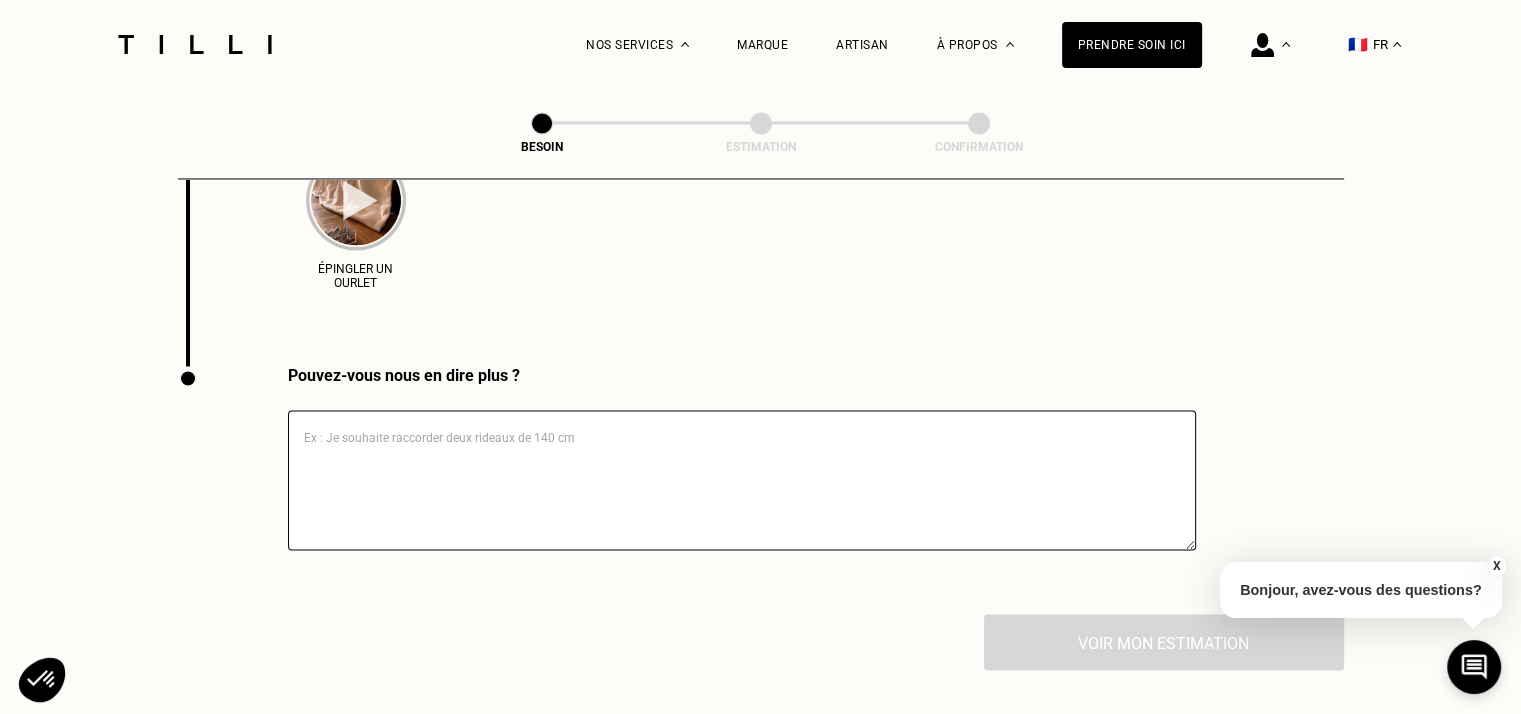 click at bounding box center (742, 480) 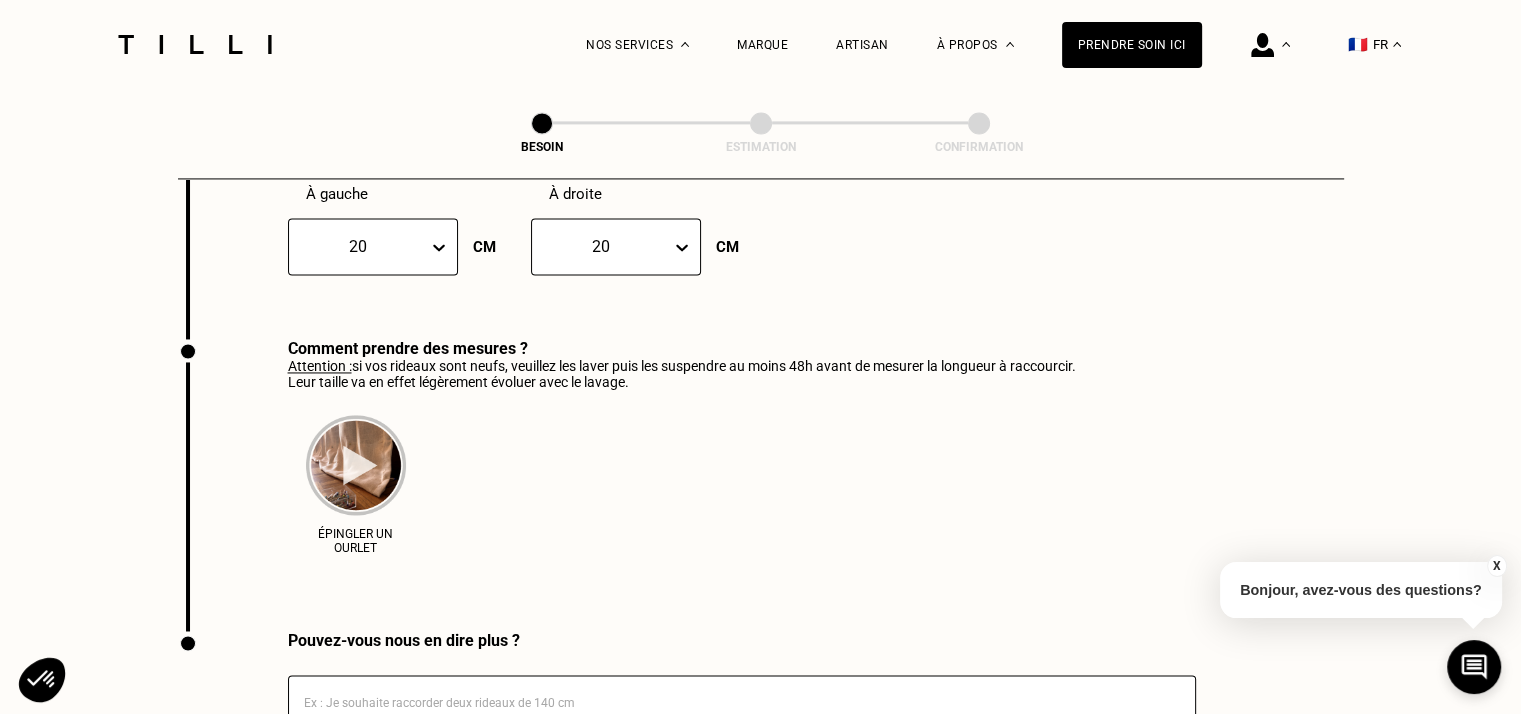 scroll, scrollTop: 3004, scrollLeft: 0, axis: vertical 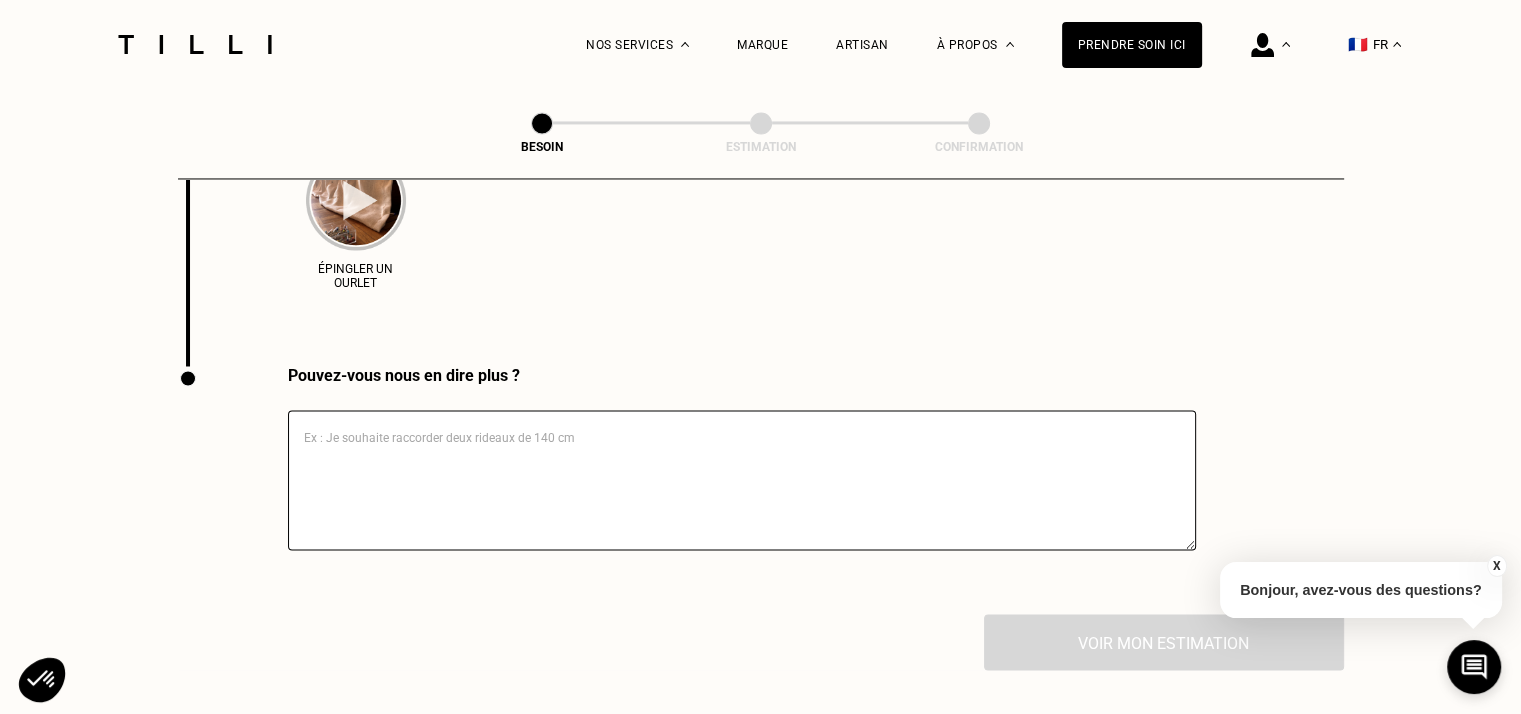 click at bounding box center (742, 467) 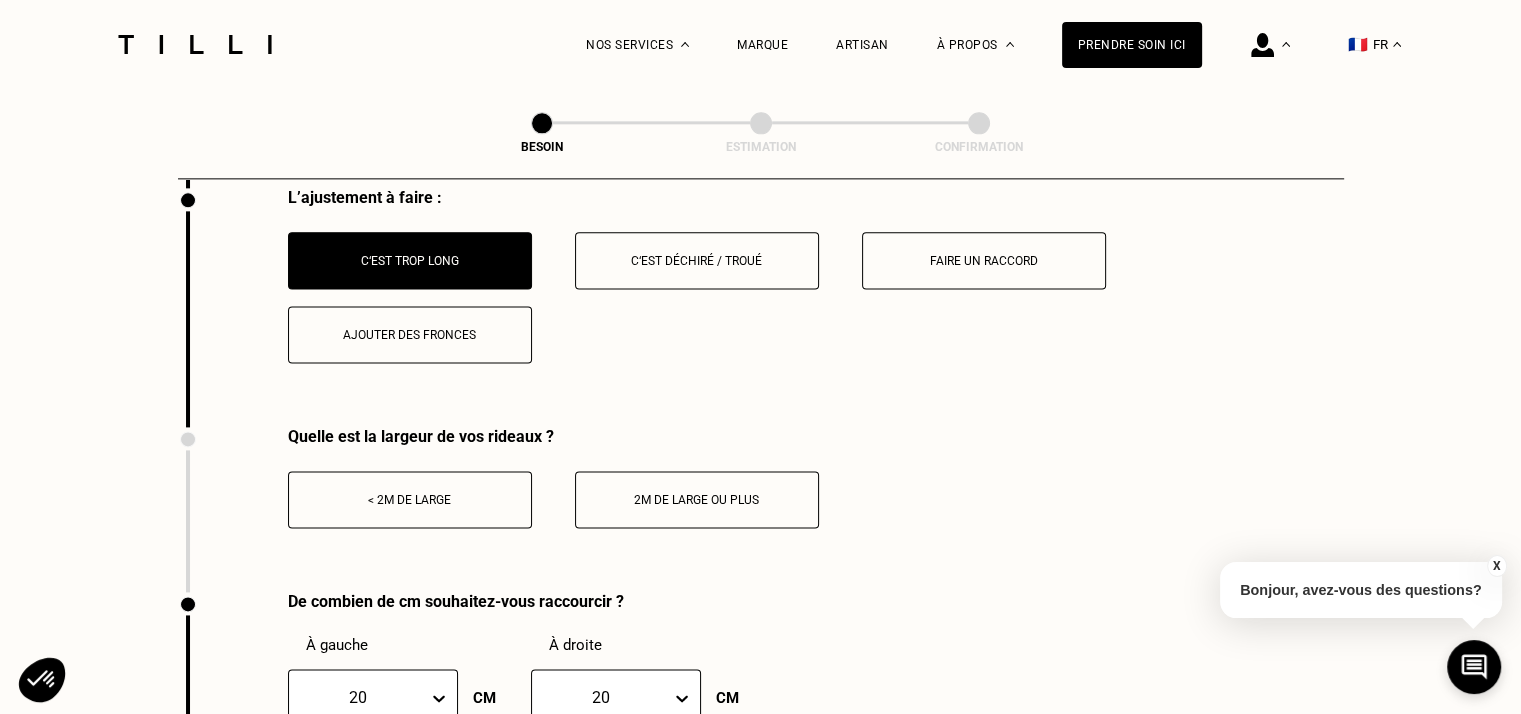 scroll, scrollTop: 2704, scrollLeft: 0, axis: vertical 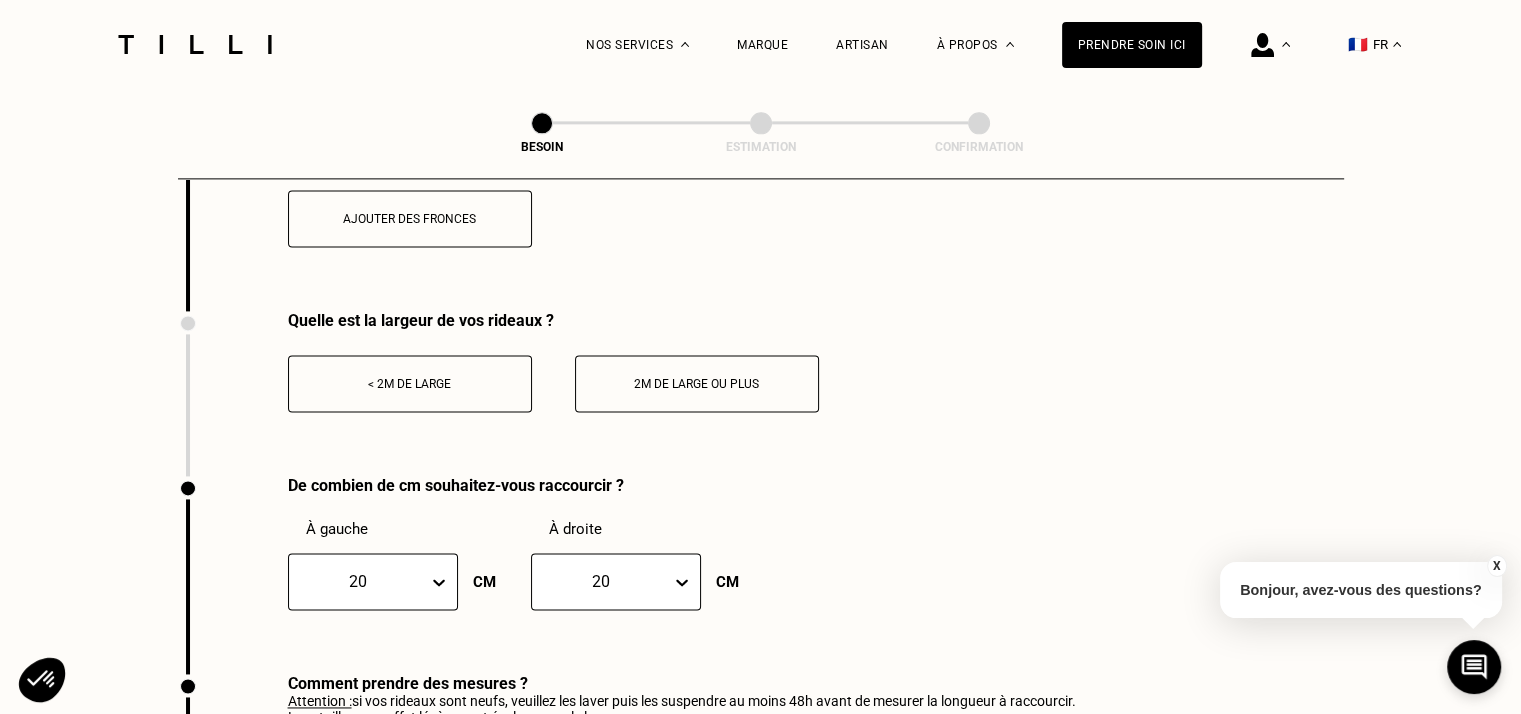 click on "< 2m de large" at bounding box center [410, 384] 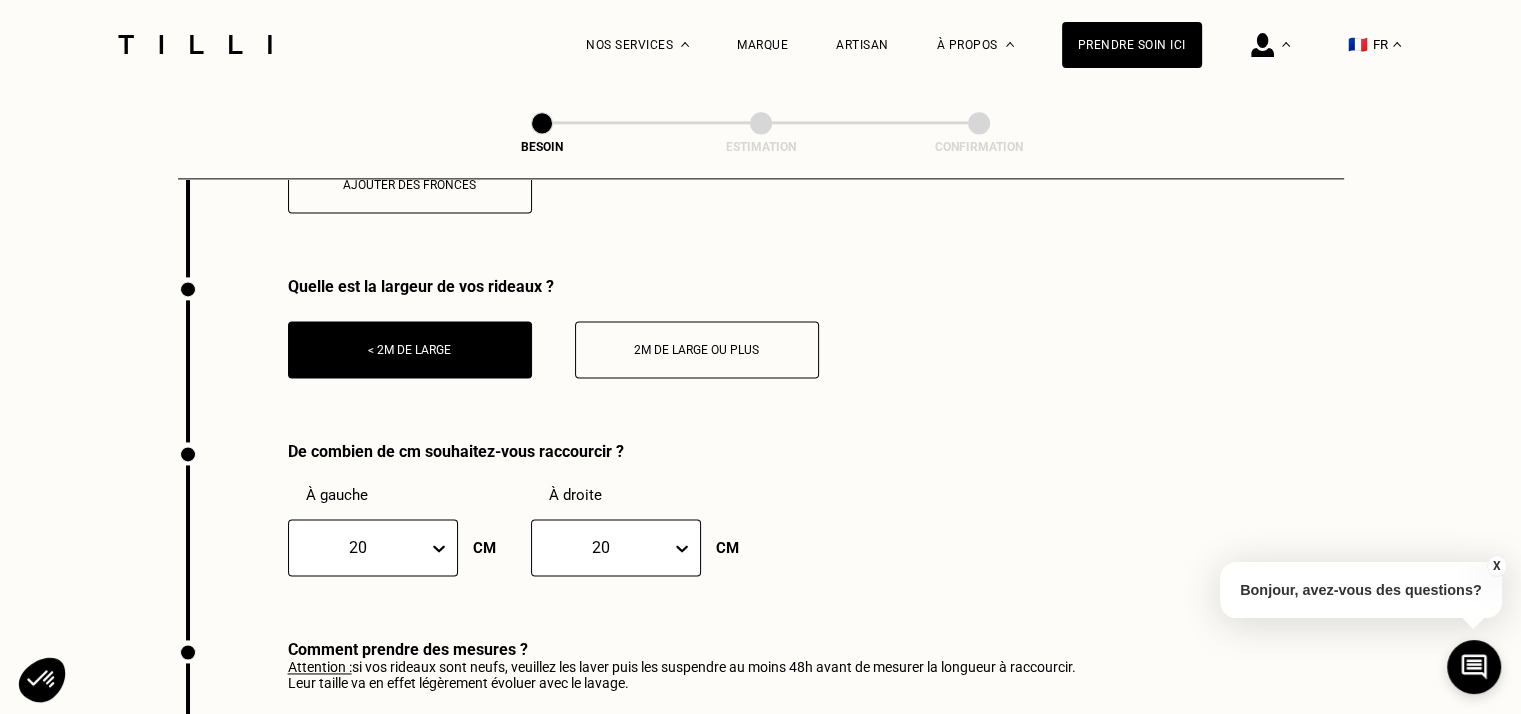 scroll, scrollTop: 2704, scrollLeft: 0, axis: vertical 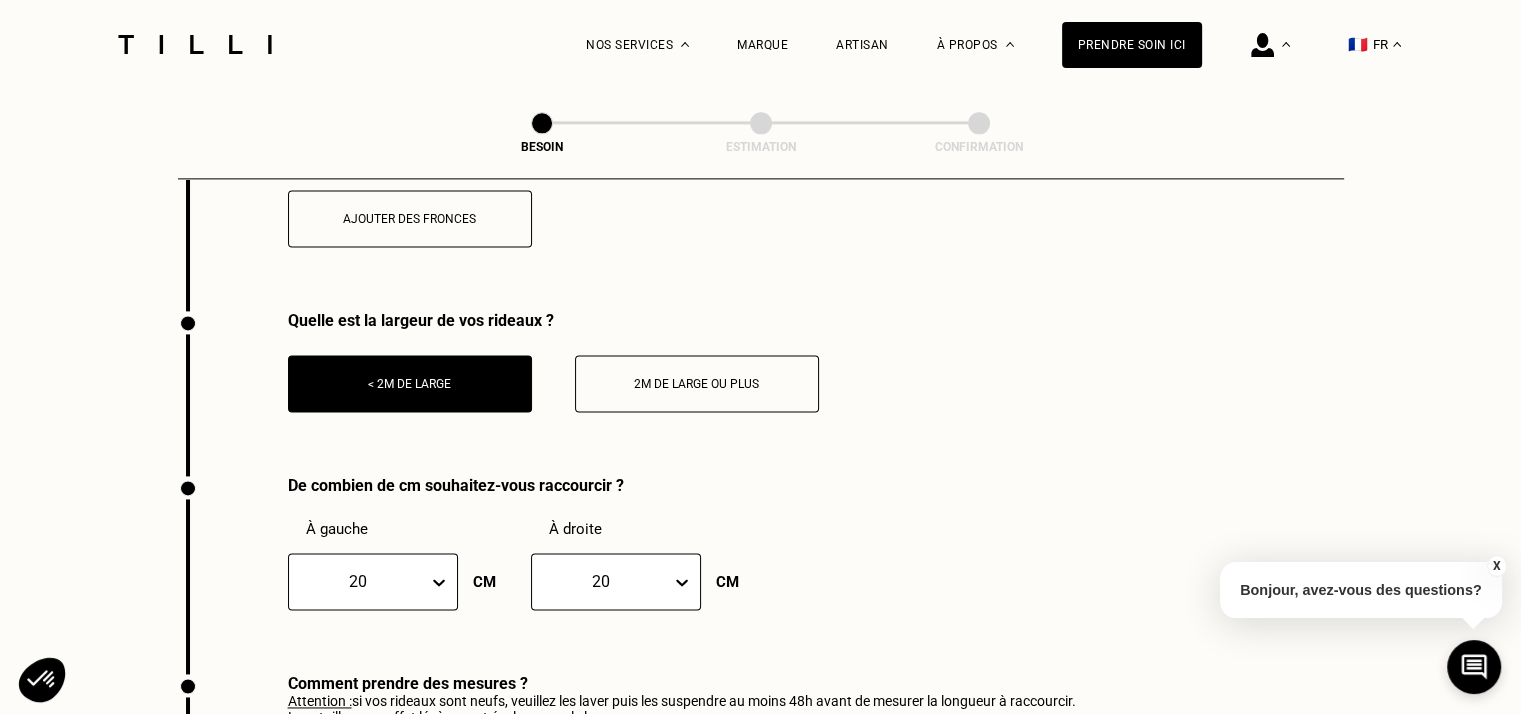 click on "2m de large ou plus" at bounding box center (697, 383) 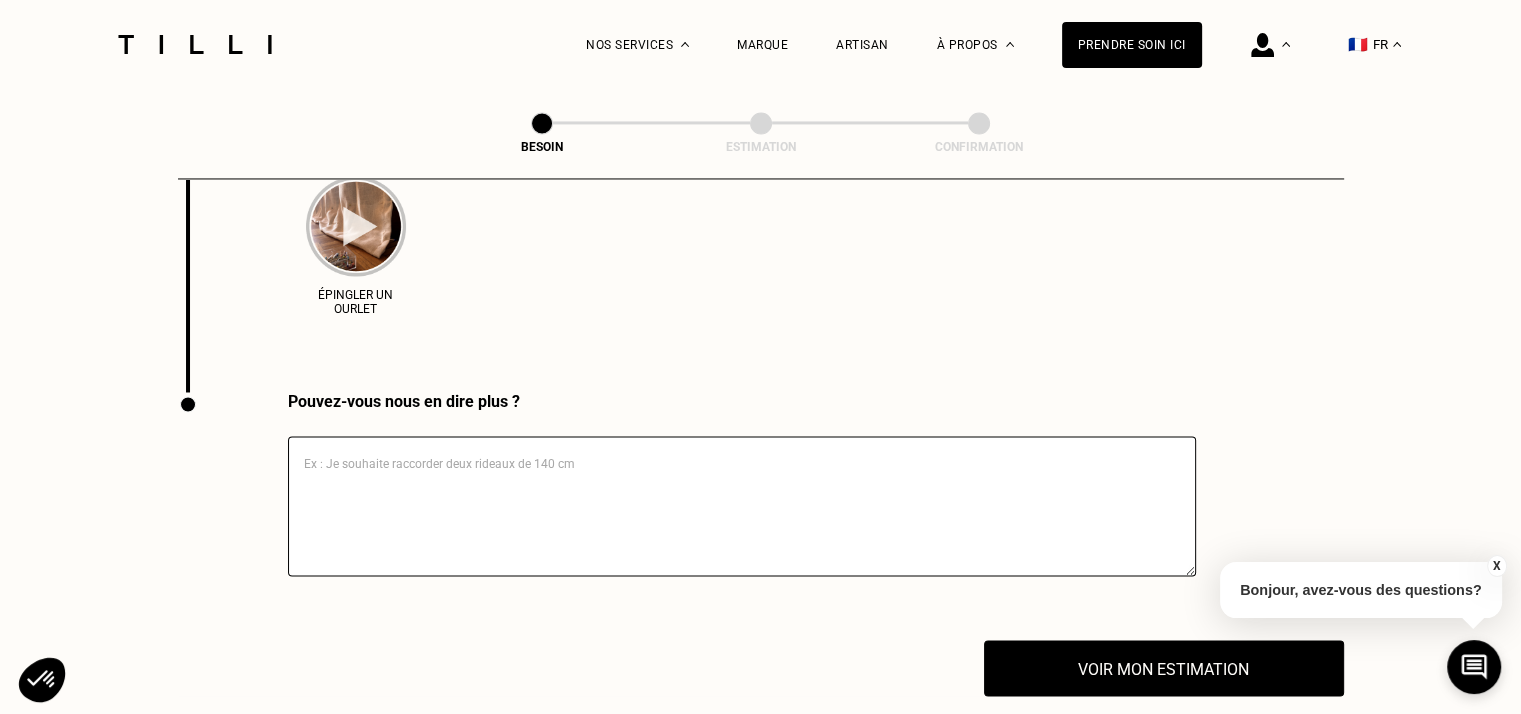 scroll, scrollTop: 3304, scrollLeft: 0, axis: vertical 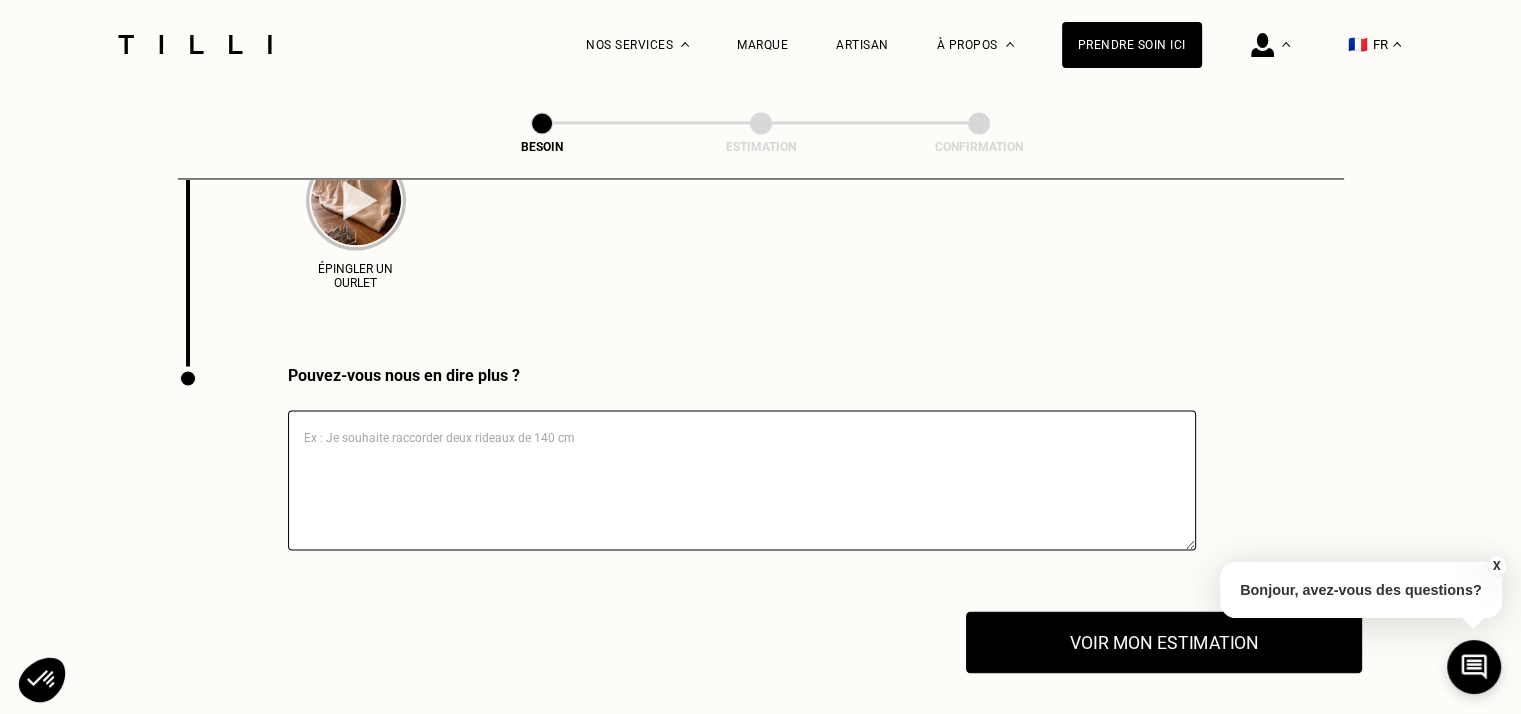 click on "Voir mon estimation" at bounding box center (1164, 642) 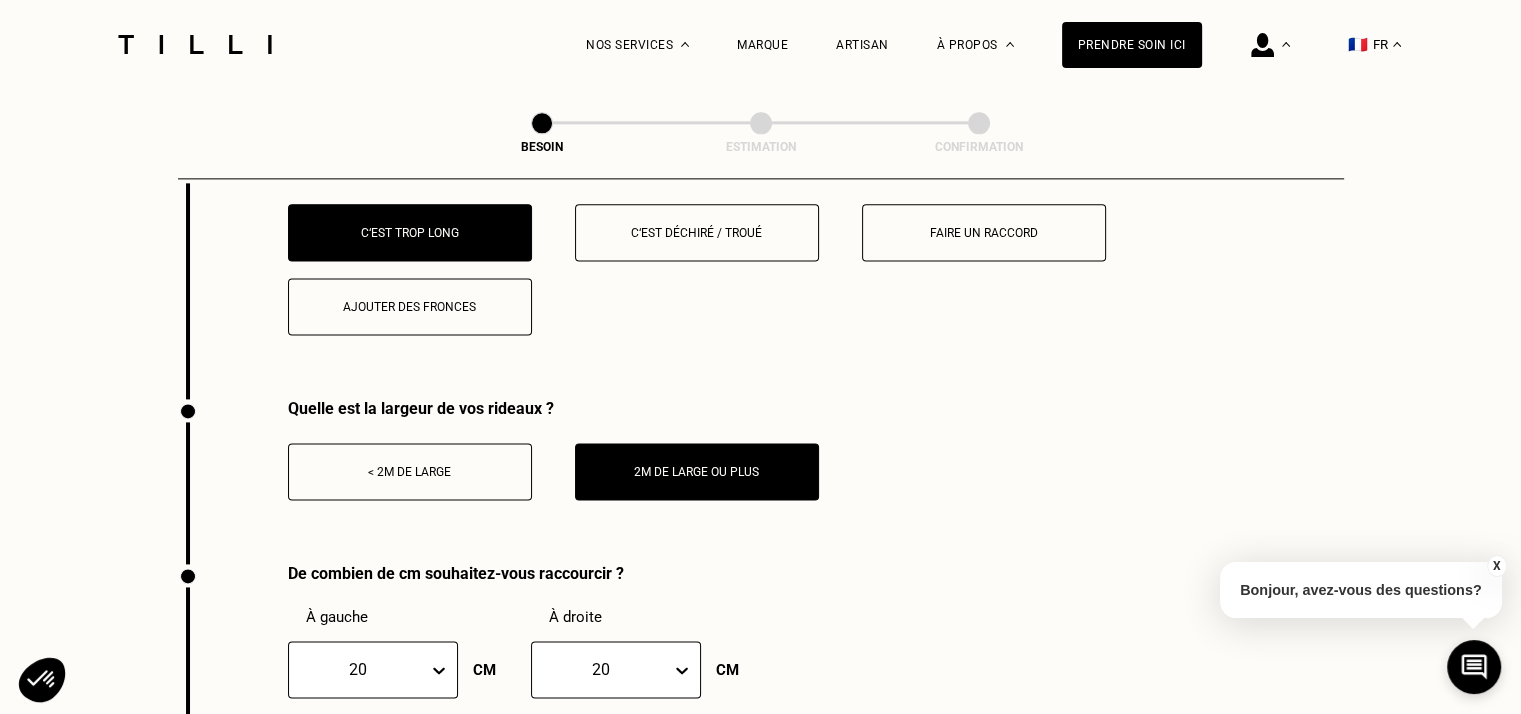 scroll, scrollTop: 2604, scrollLeft: 0, axis: vertical 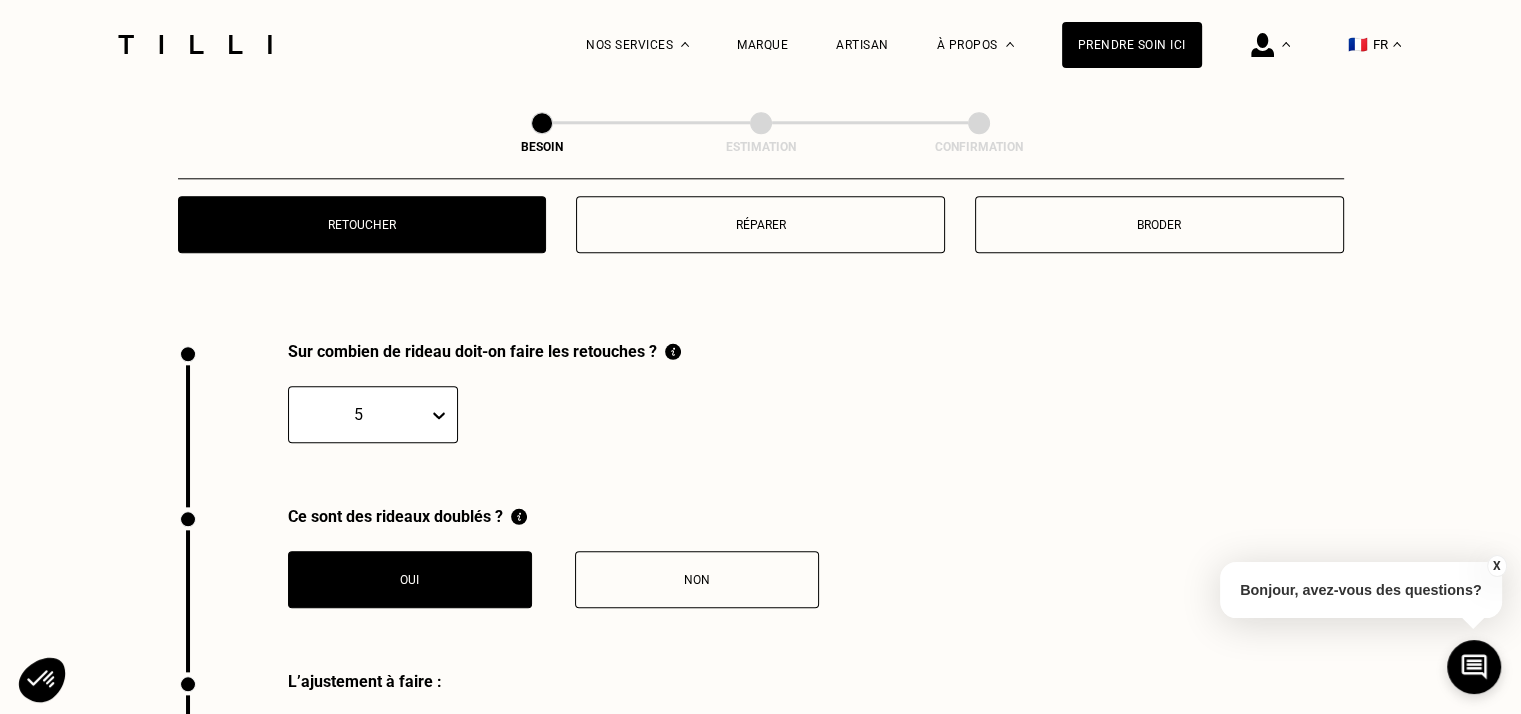 click at bounding box center [442, 414] 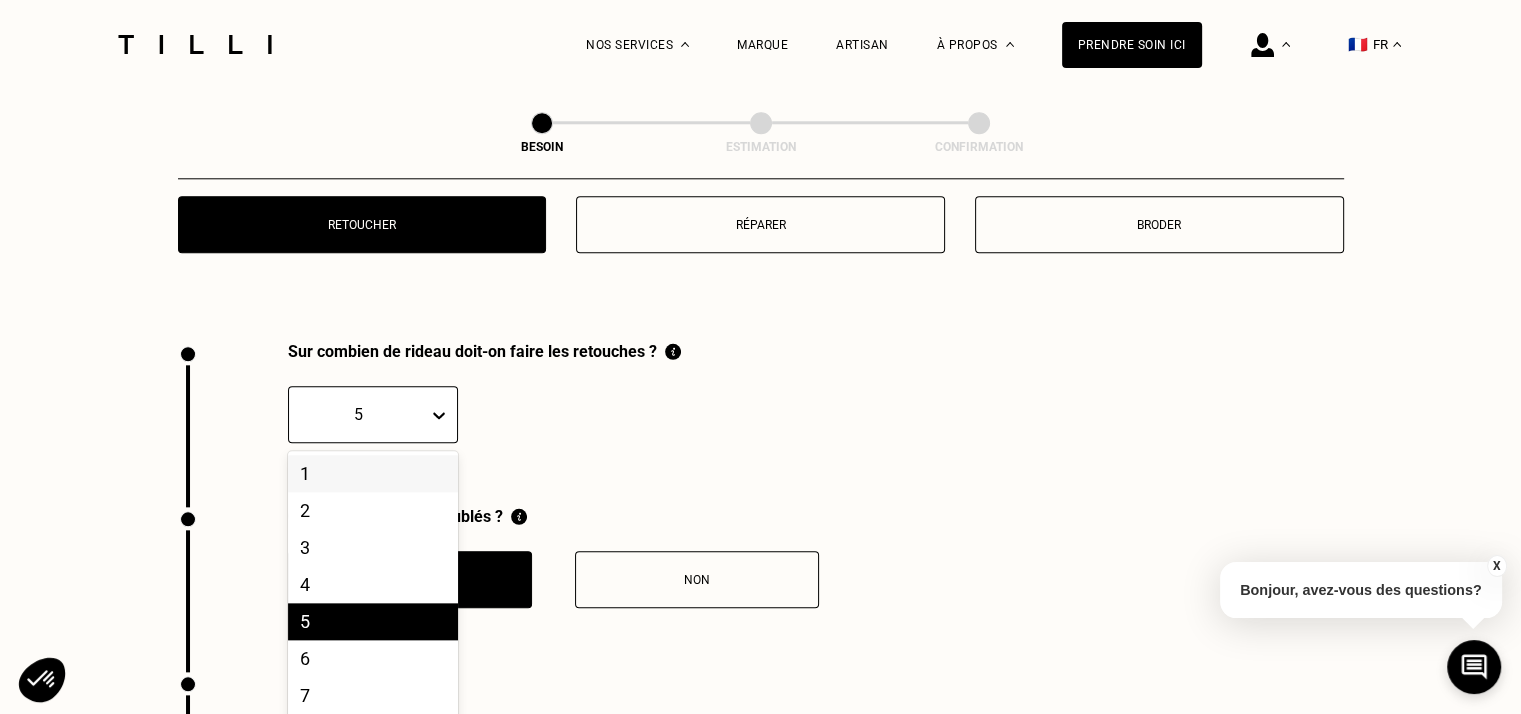 scroll, scrollTop: 2136, scrollLeft: 0, axis: vertical 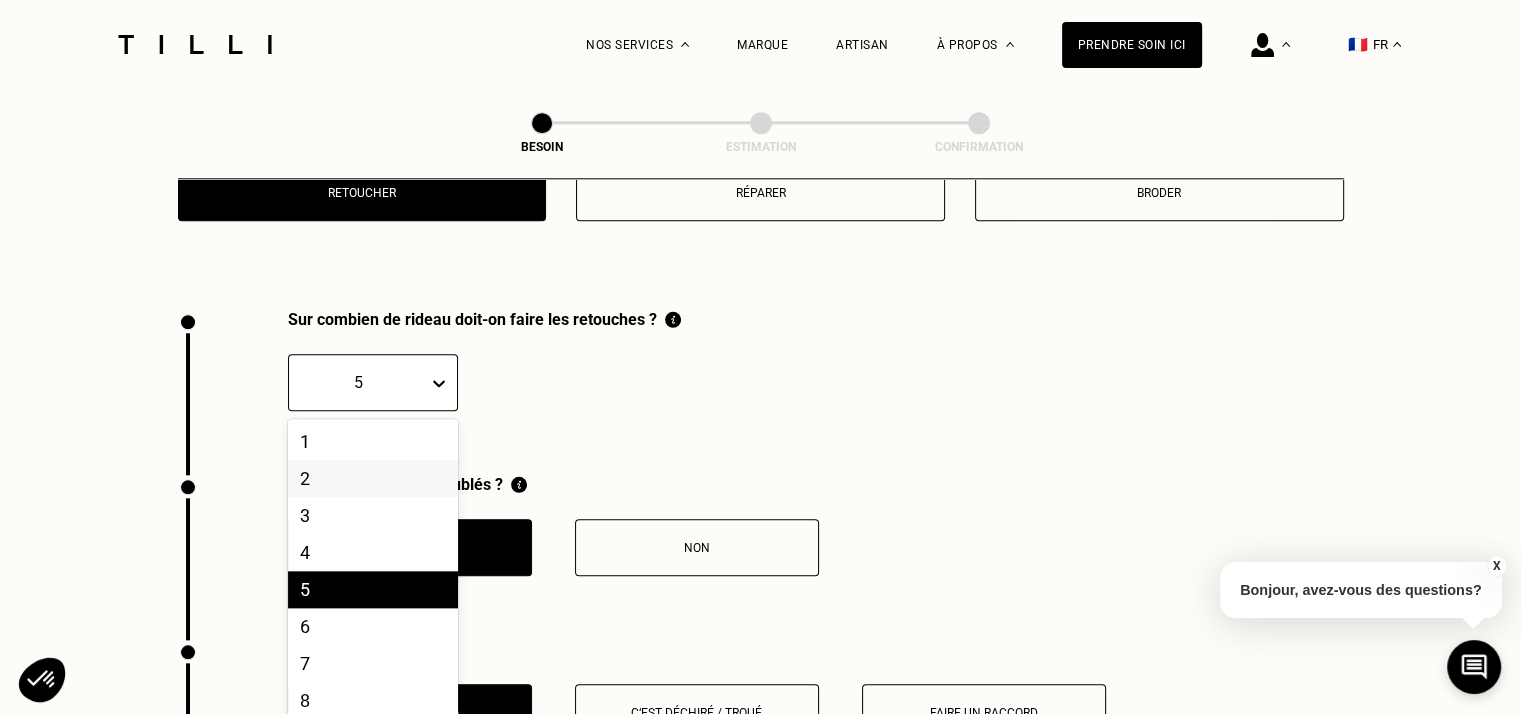 click on "2" at bounding box center [373, 478] 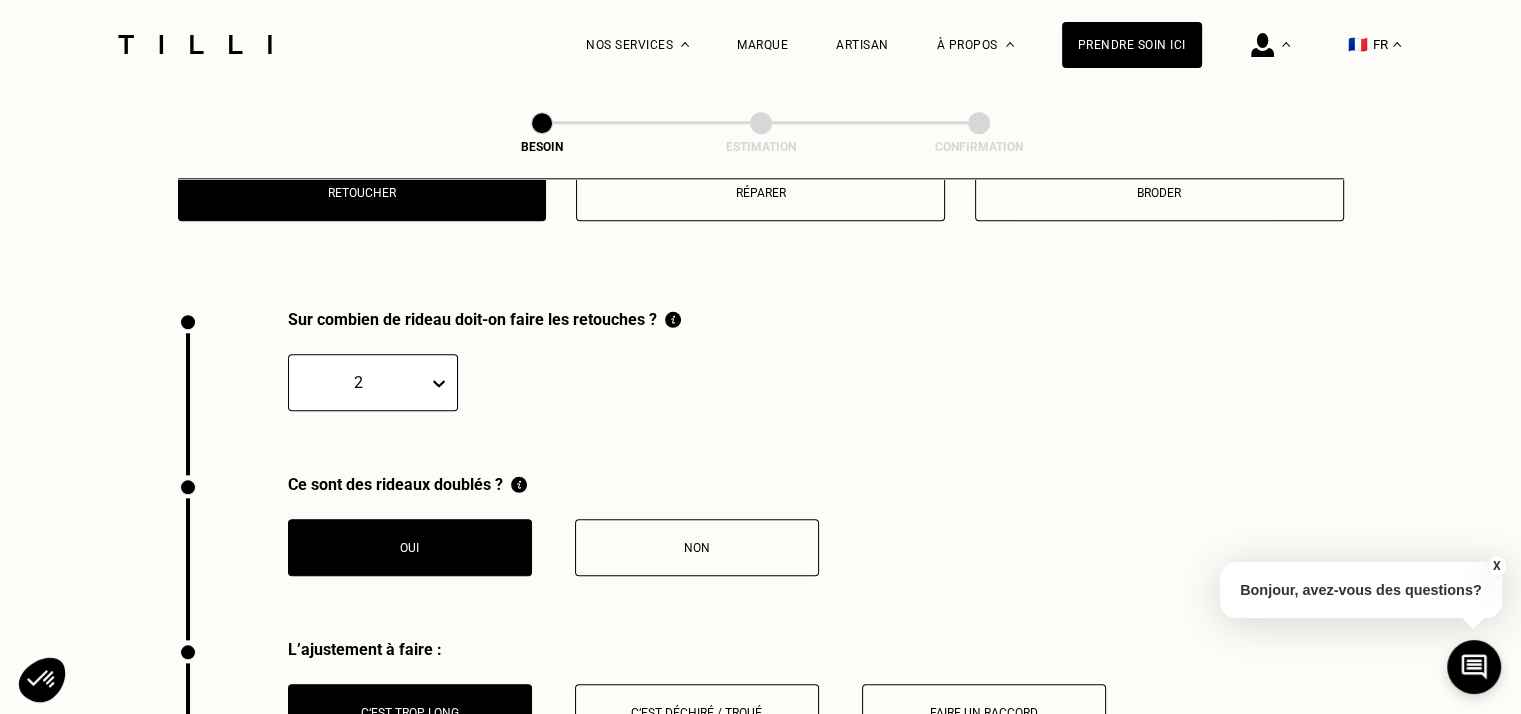 drag, startPoint x: 434, startPoint y: 371, endPoint x: 430, endPoint y: 390, distance: 19.416489 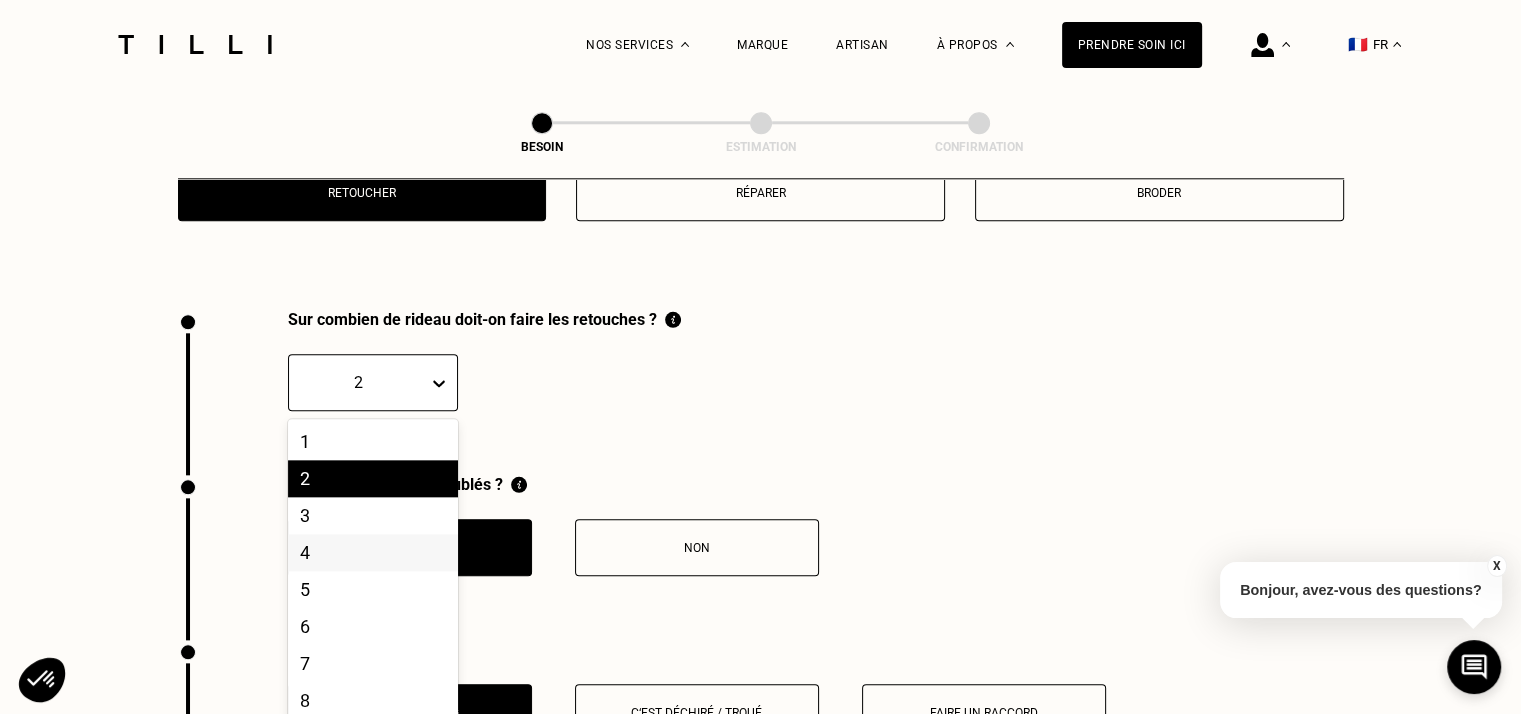 click on "4" at bounding box center (373, 552) 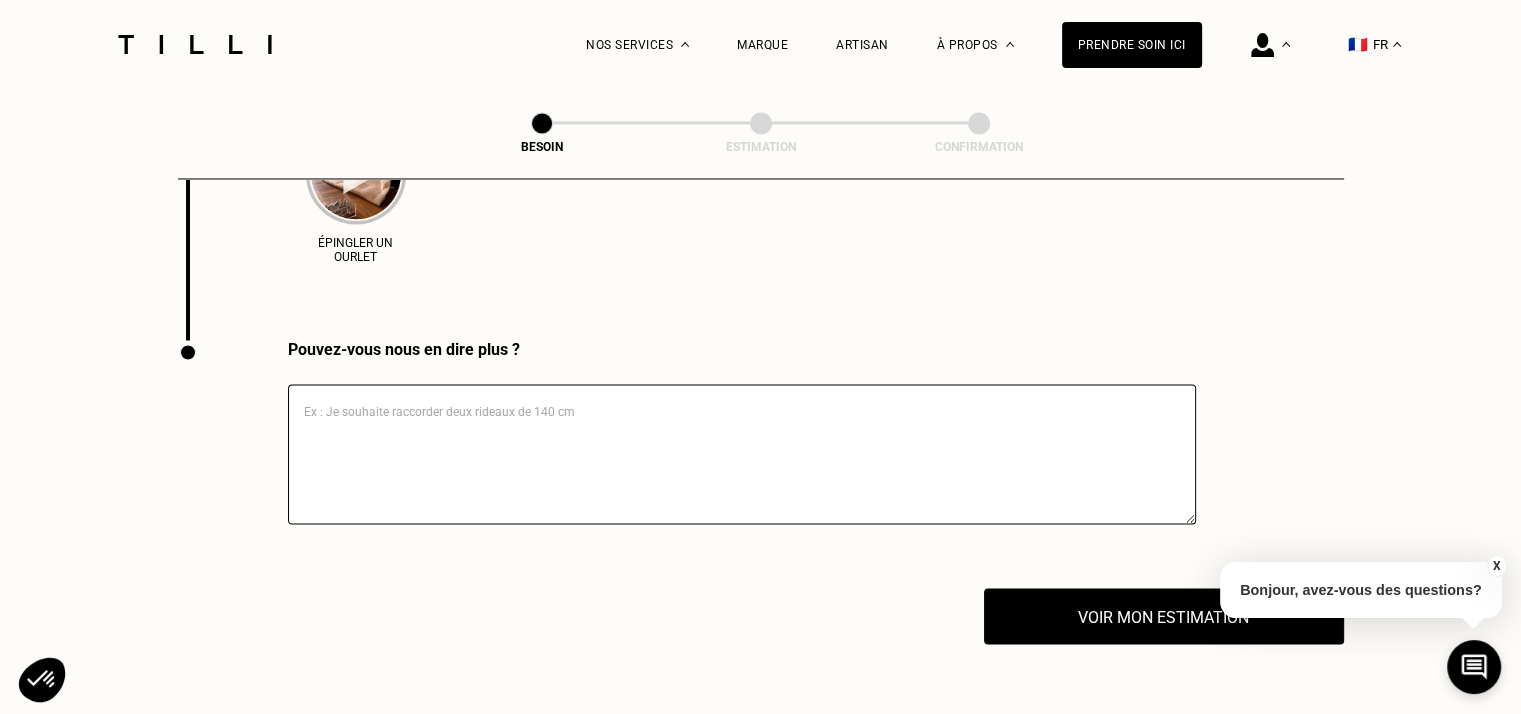 scroll, scrollTop: 3336, scrollLeft: 0, axis: vertical 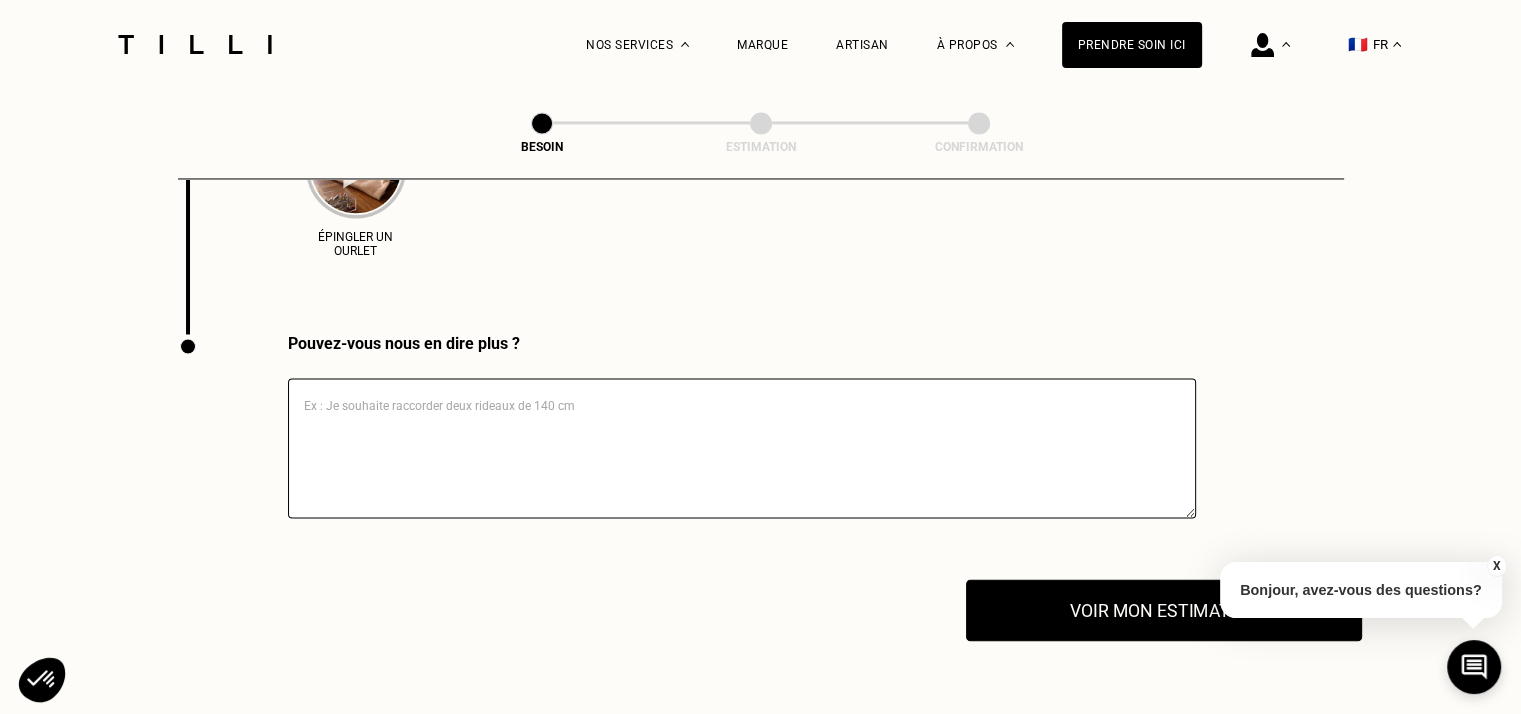 click on "Voir mon estimation" at bounding box center (1164, 610) 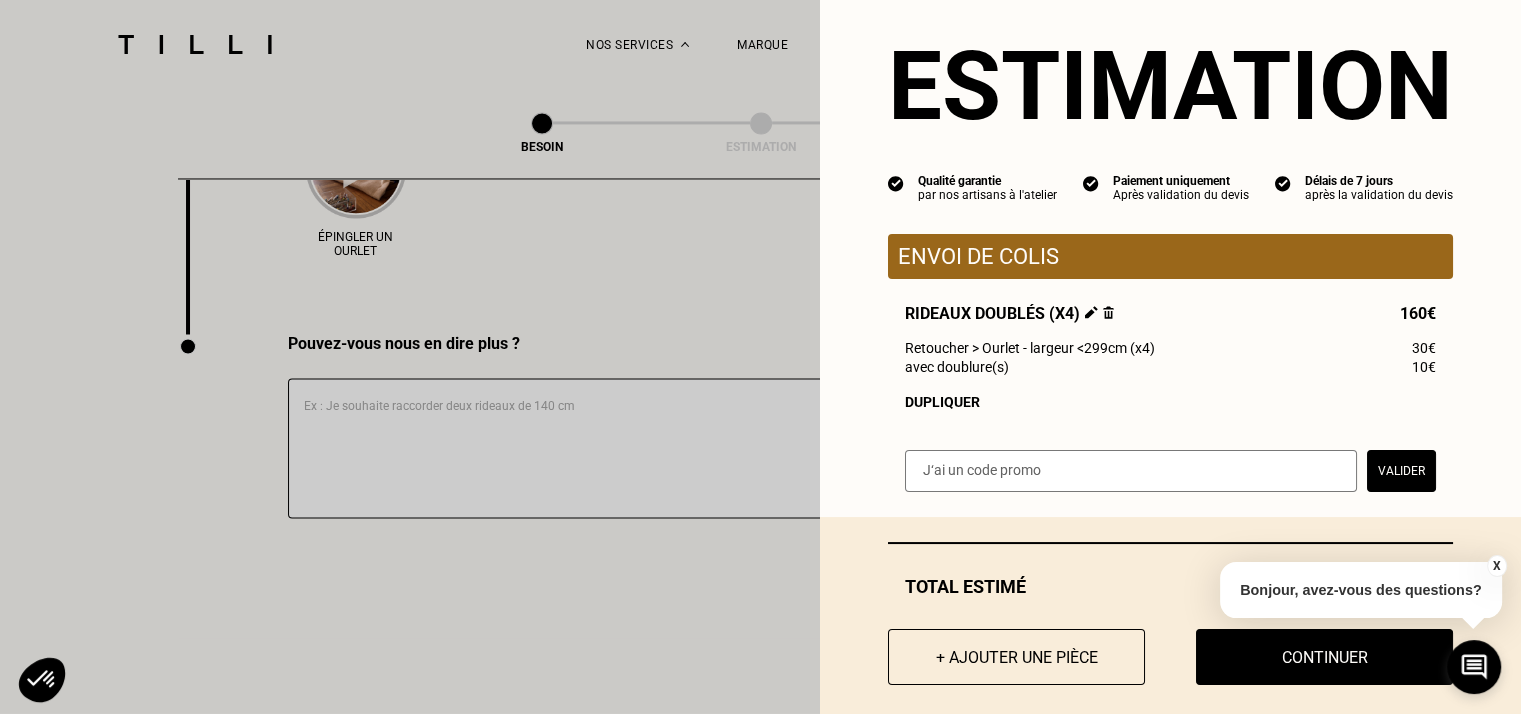 scroll, scrollTop: 63, scrollLeft: 0, axis: vertical 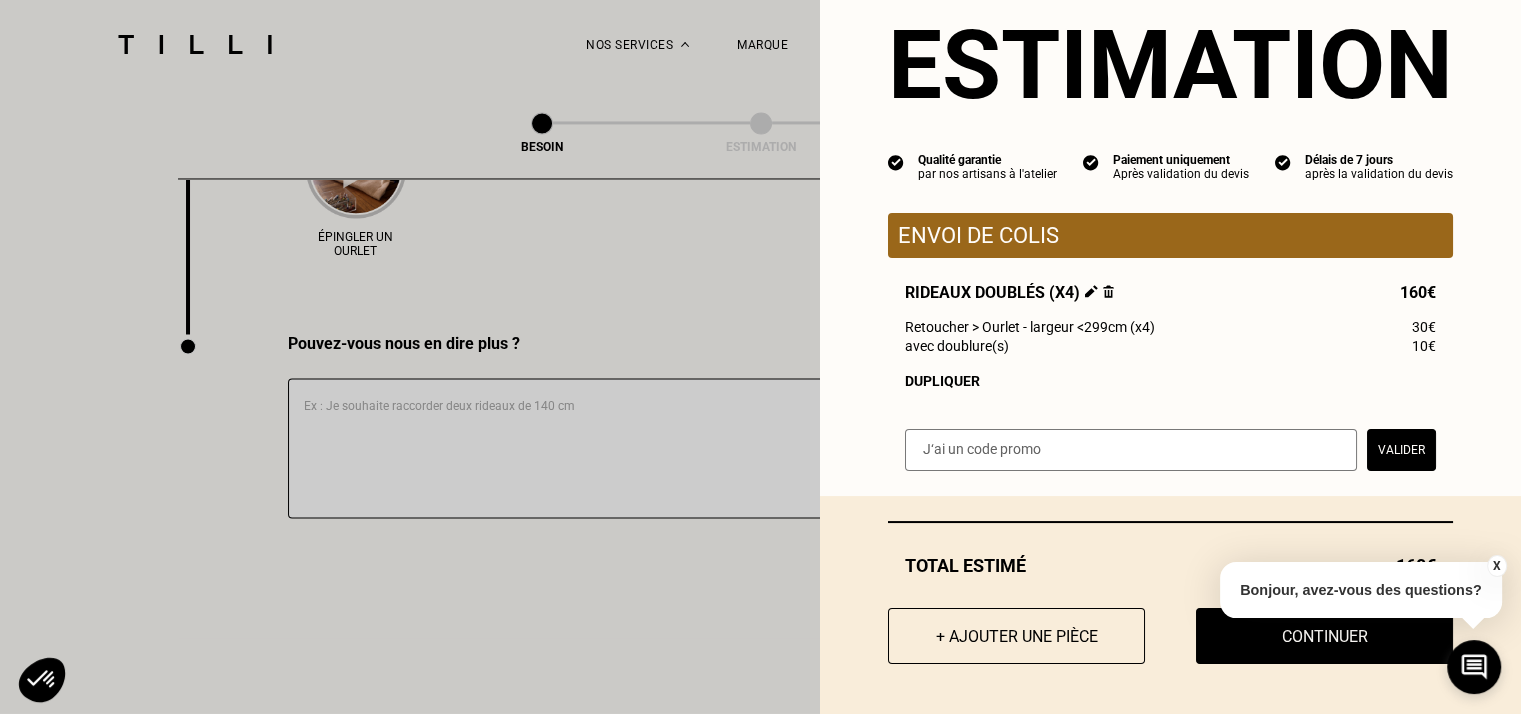 click on "Dupliquer" at bounding box center (1170, 381) 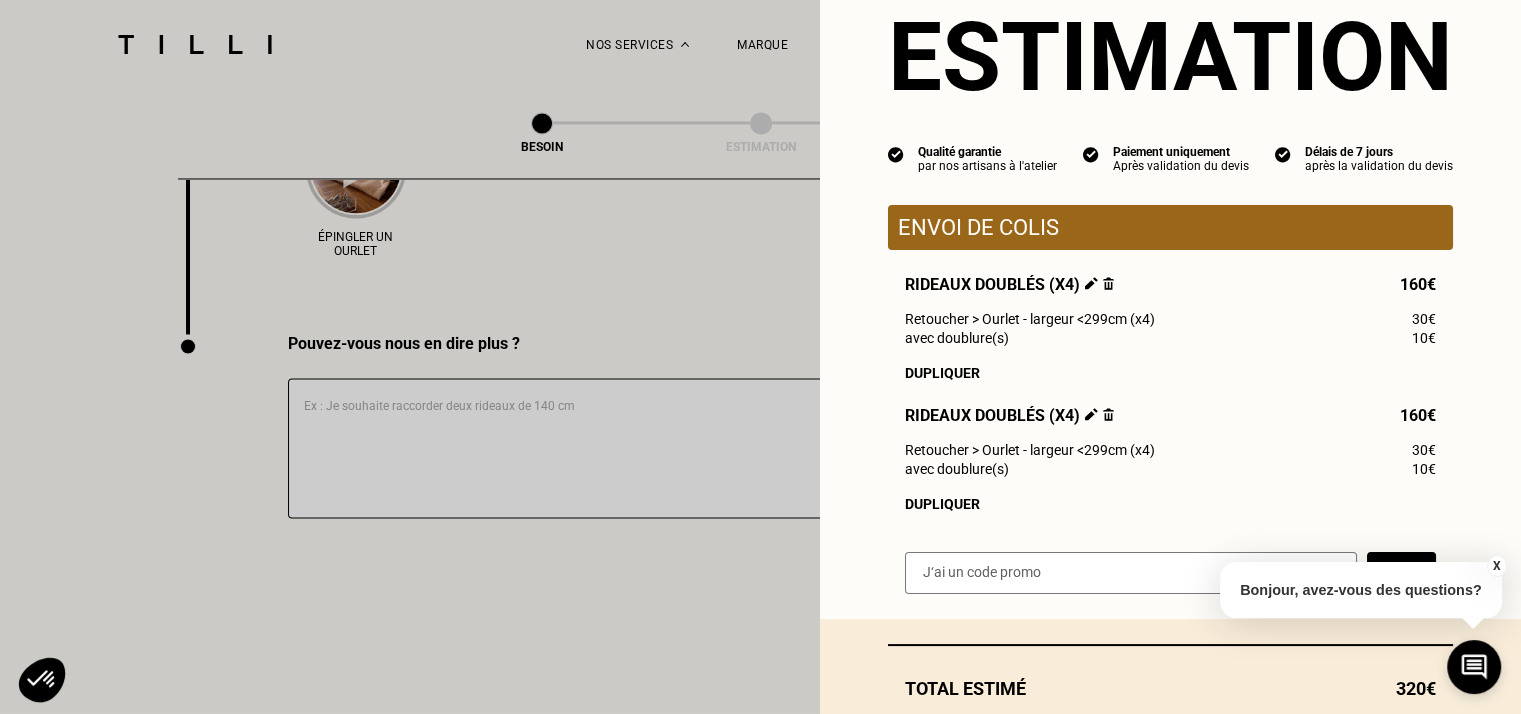 click at bounding box center [1108, 414] 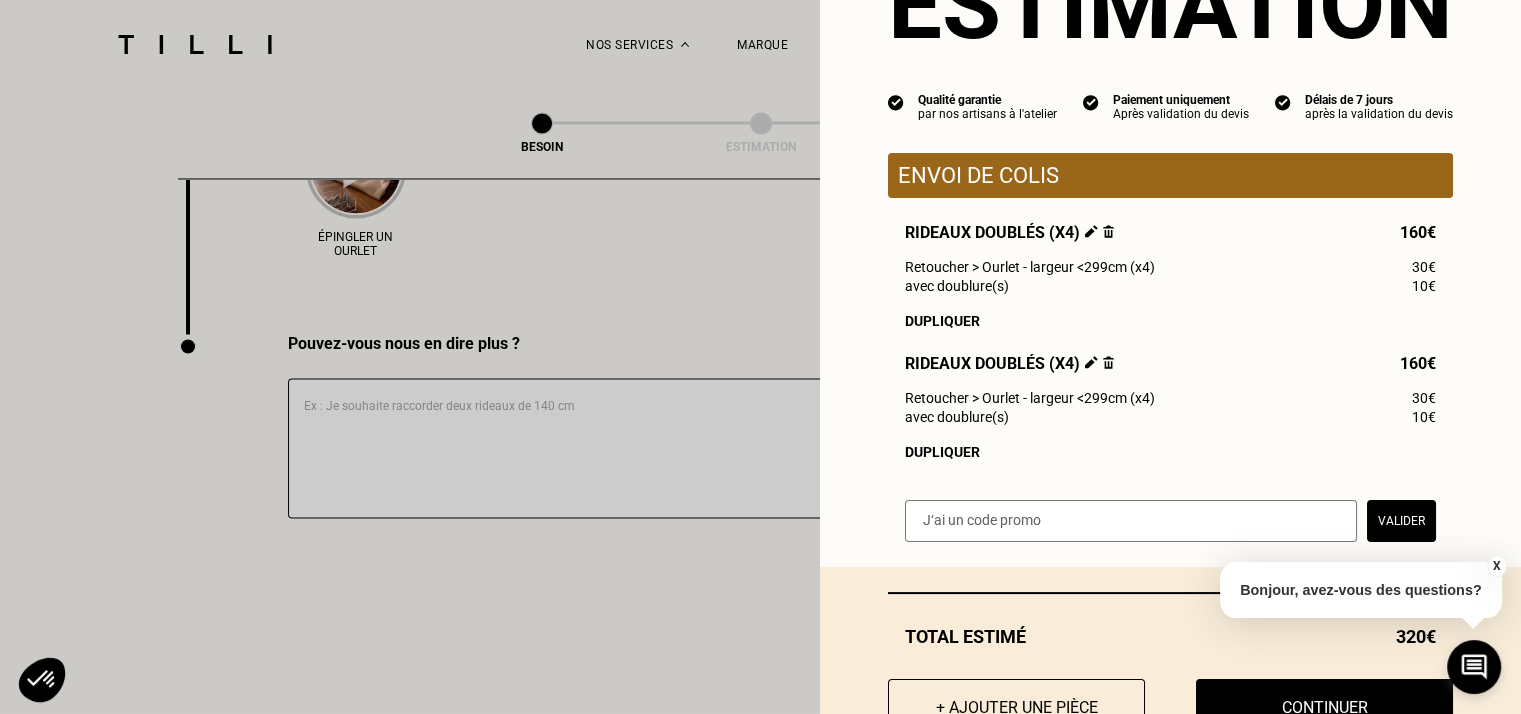 scroll, scrollTop: 196, scrollLeft: 0, axis: vertical 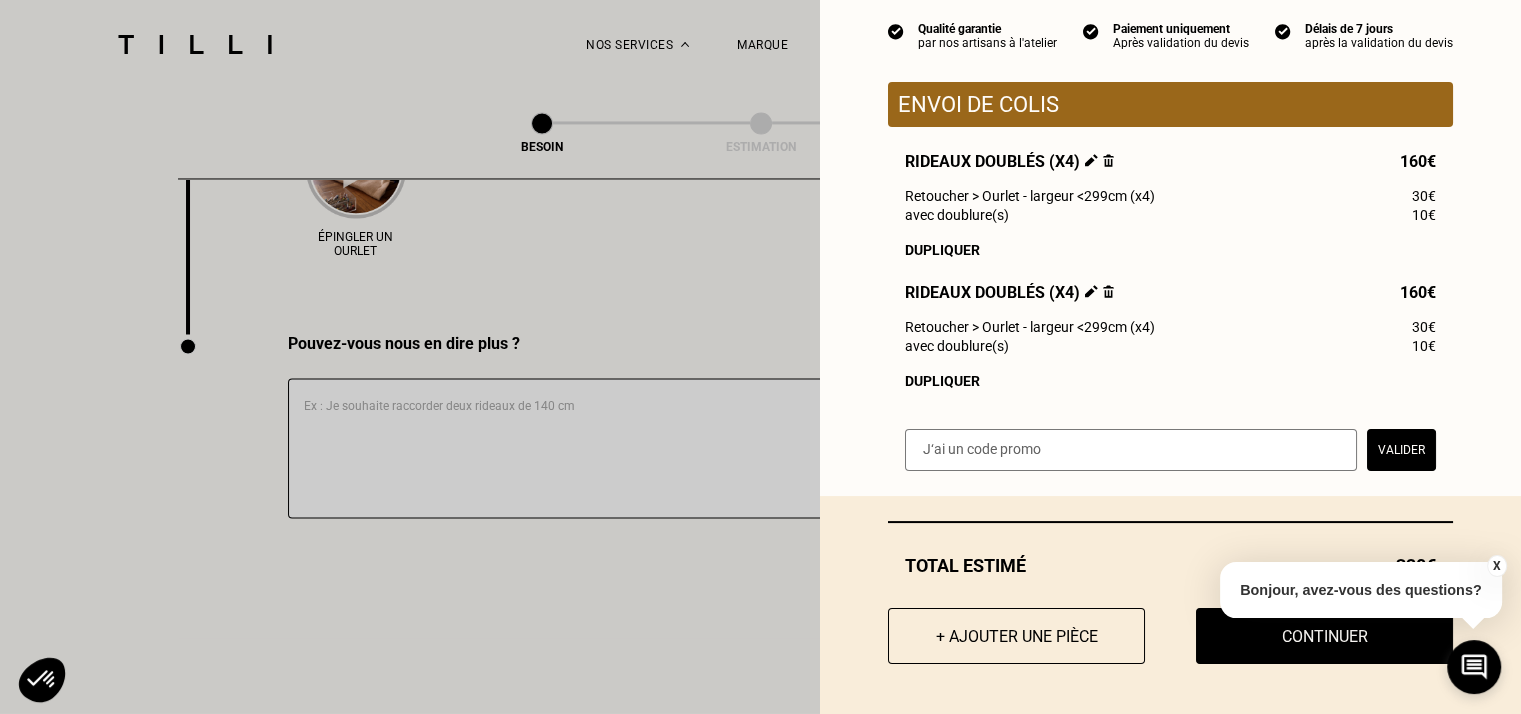 click on "Rideaux doublés (x4) 160€ Retoucher > Ourlet - largeur <299cm (x4) 30€ avec doublure(s) 10€ Dupliquer Rideaux doublés (x4) 160€ Retoucher > Ourlet - largeur <299cm (x4) 30€ avec doublure(s) 10€ Dupliquer" at bounding box center [1170, 270] 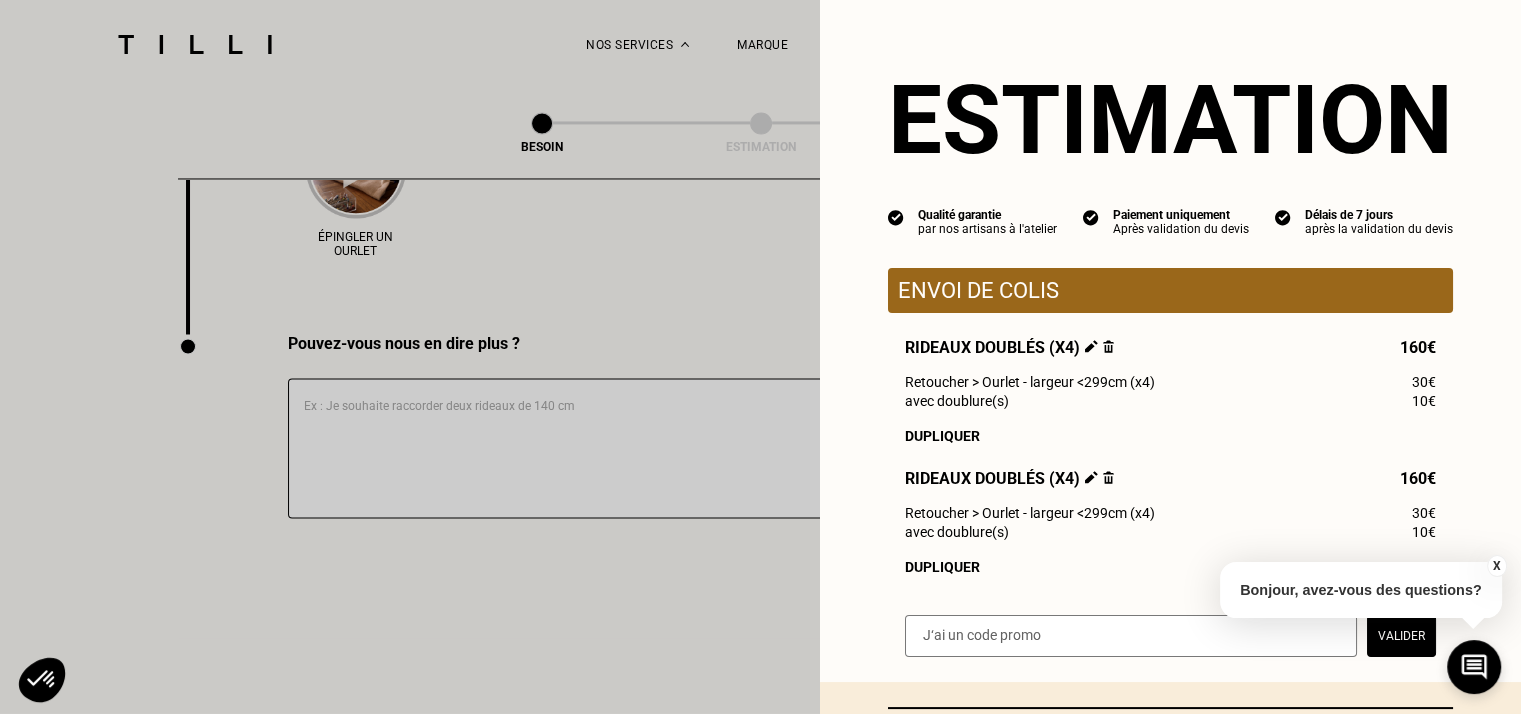 click at bounding box center [1091, 346] 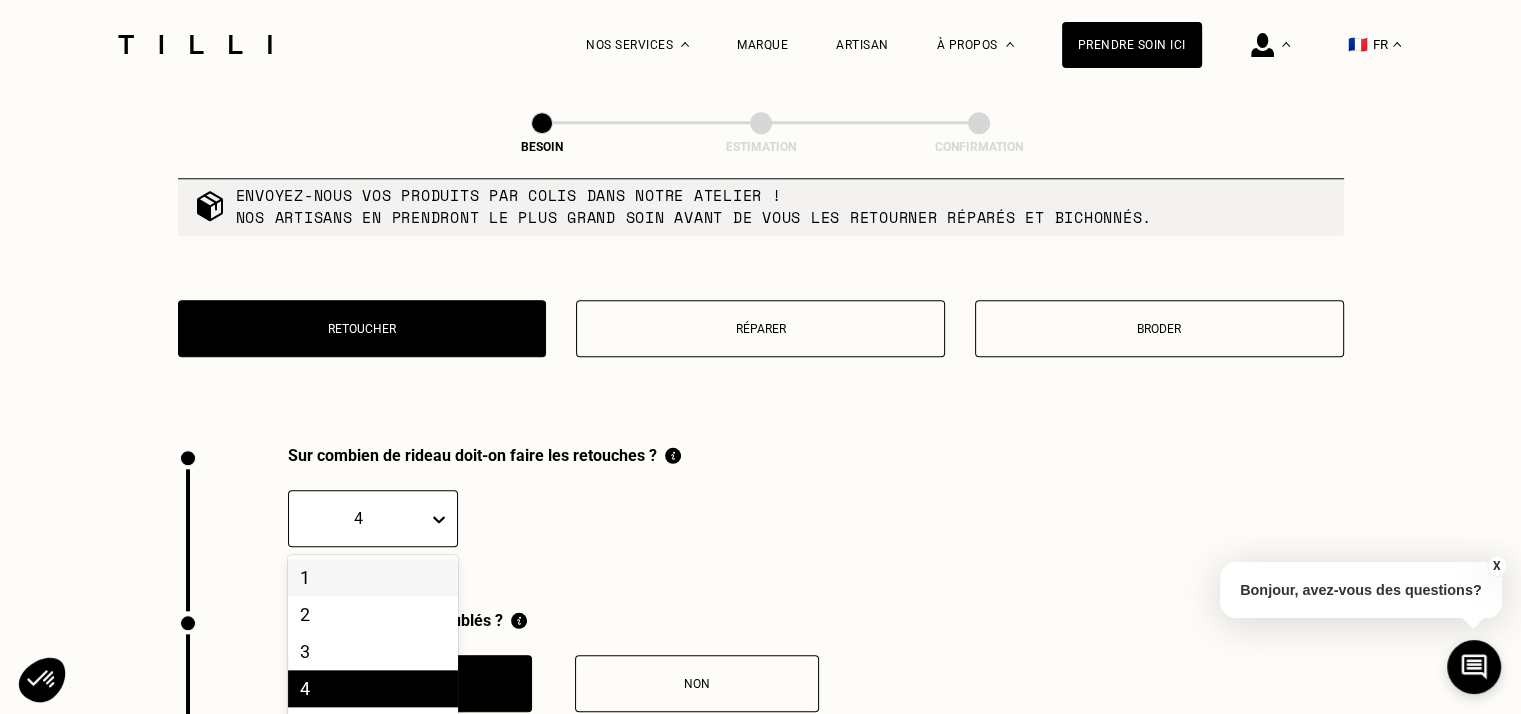 click on "20 results available. Use Up and Down to choose options, press Enter to select the currently focused option, press Escape to exit the menu, press Tab to select the option and exit the menu. 4 1 2 3 4 5 6 7 8 9 10 11 12 13 14 15 16 17 18 19 20" at bounding box center [373, 518] 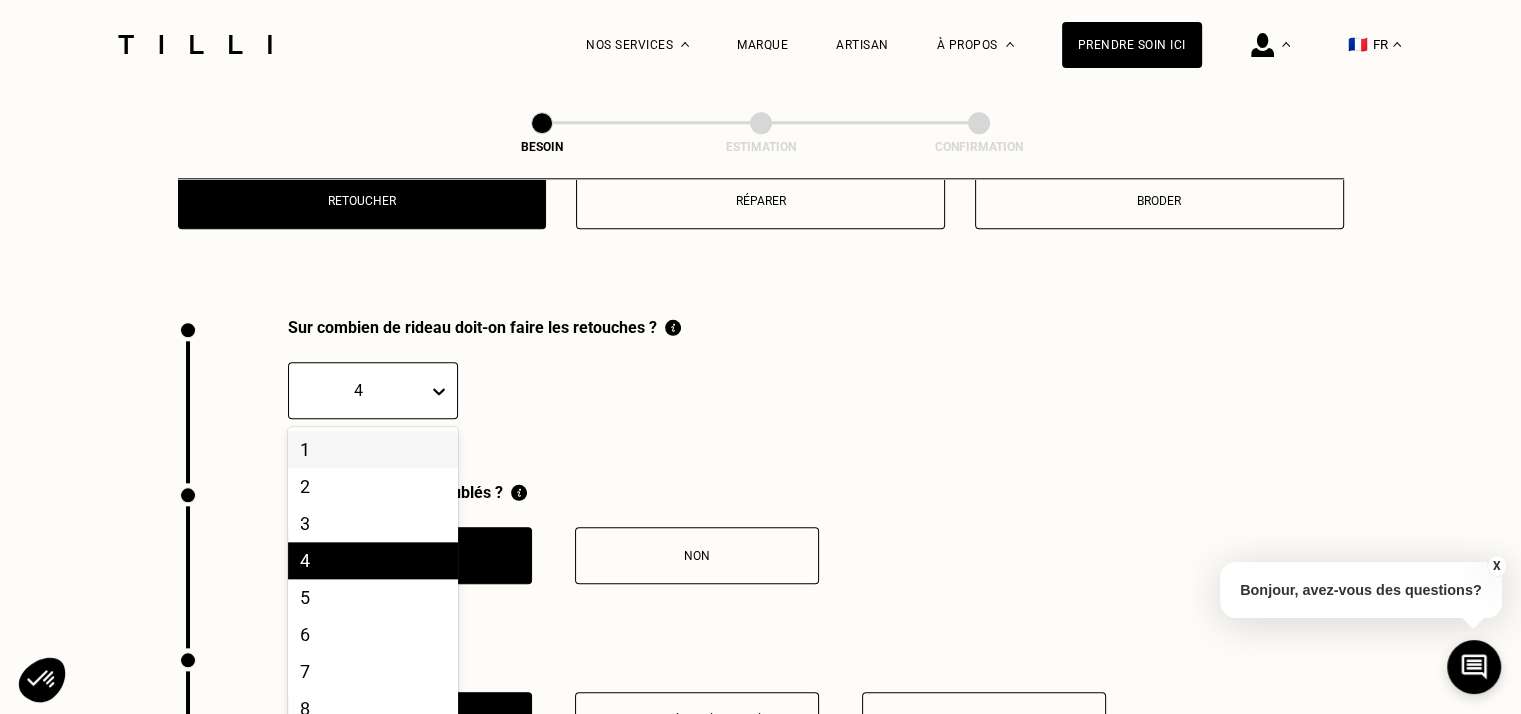 scroll, scrollTop: 2136, scrollLeft: 0, axis: vertical 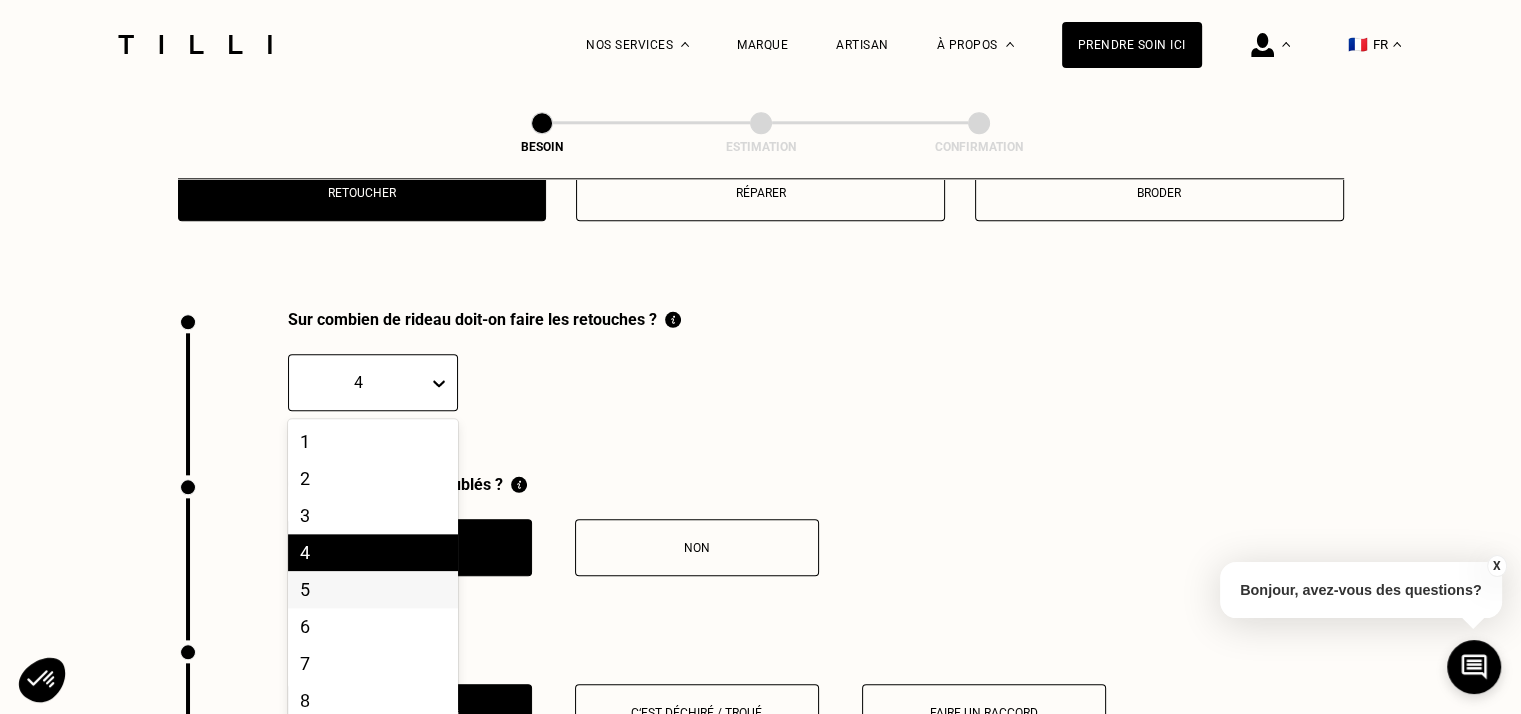 click on "5" at bounding box center (373, 589) 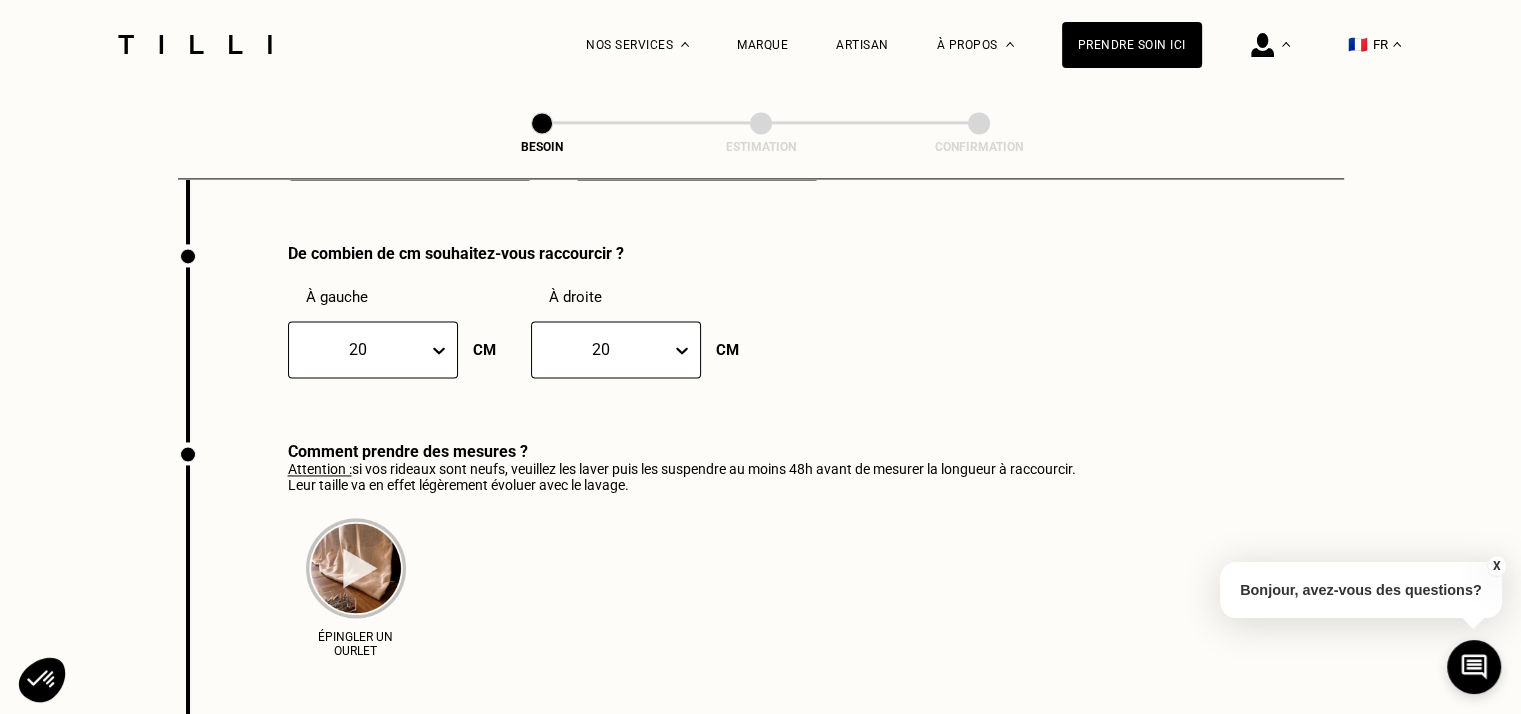scroll, scrollTop: 2736, scrollLeft: 0, axis: vertical 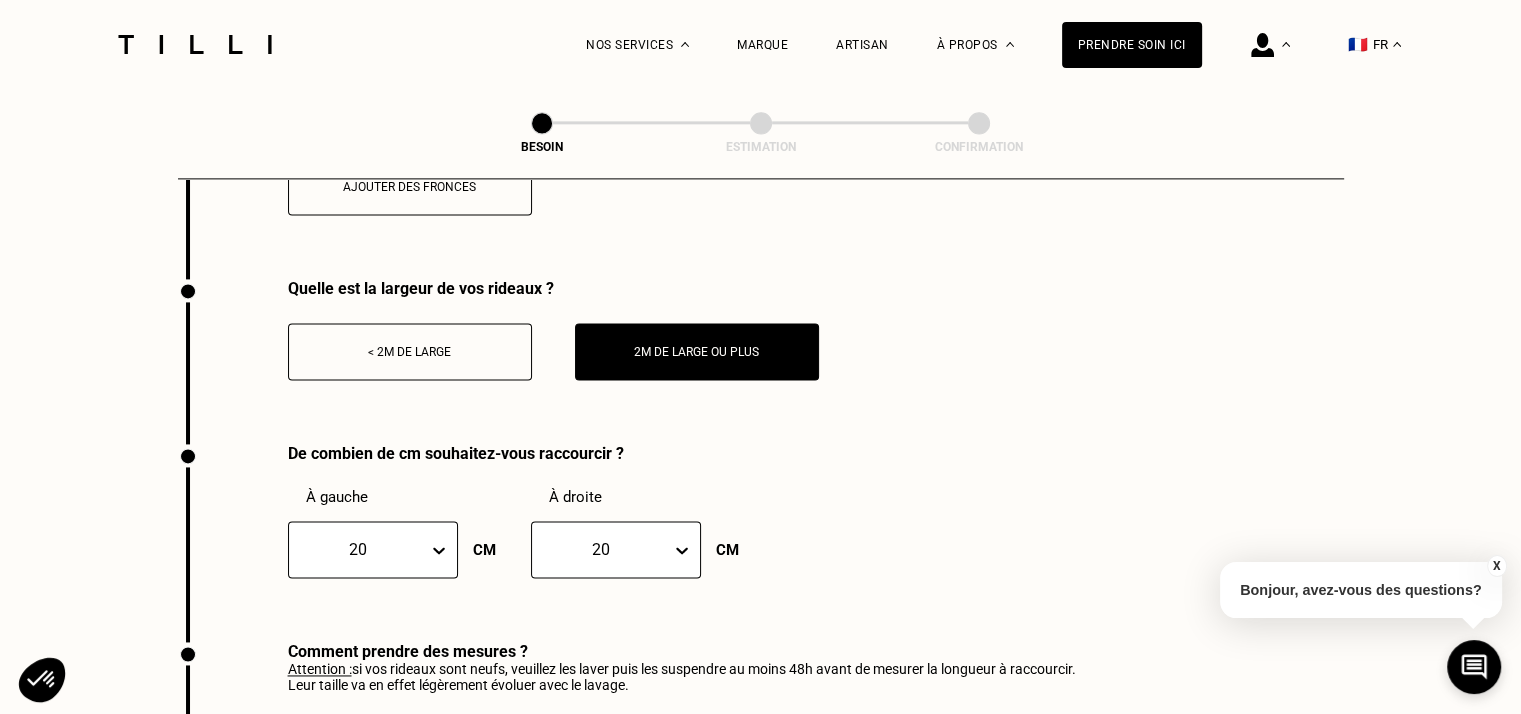 click on "< 2m de large" at bounding box center (410, 352) 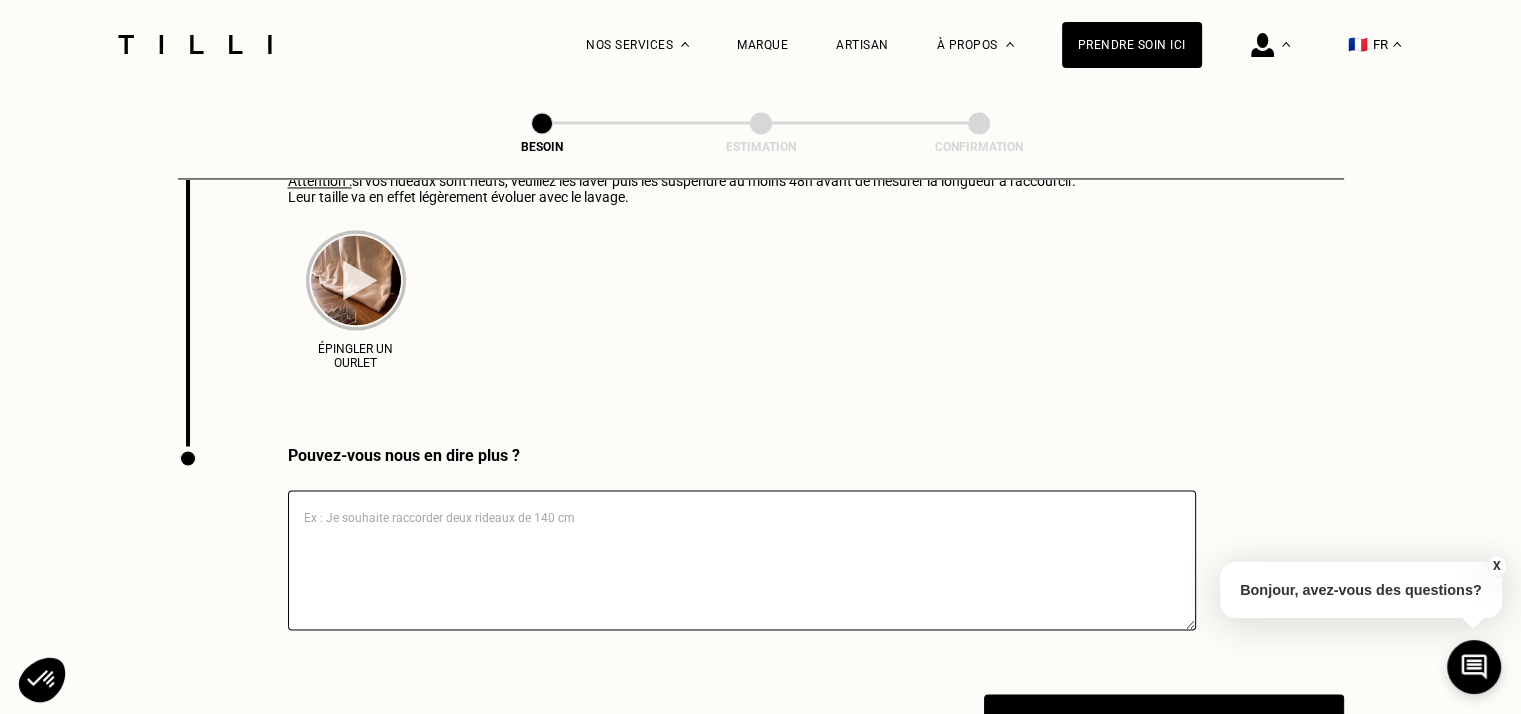 scroll, scrollTop: 3236, scrollLeft: 0, axis: vertical 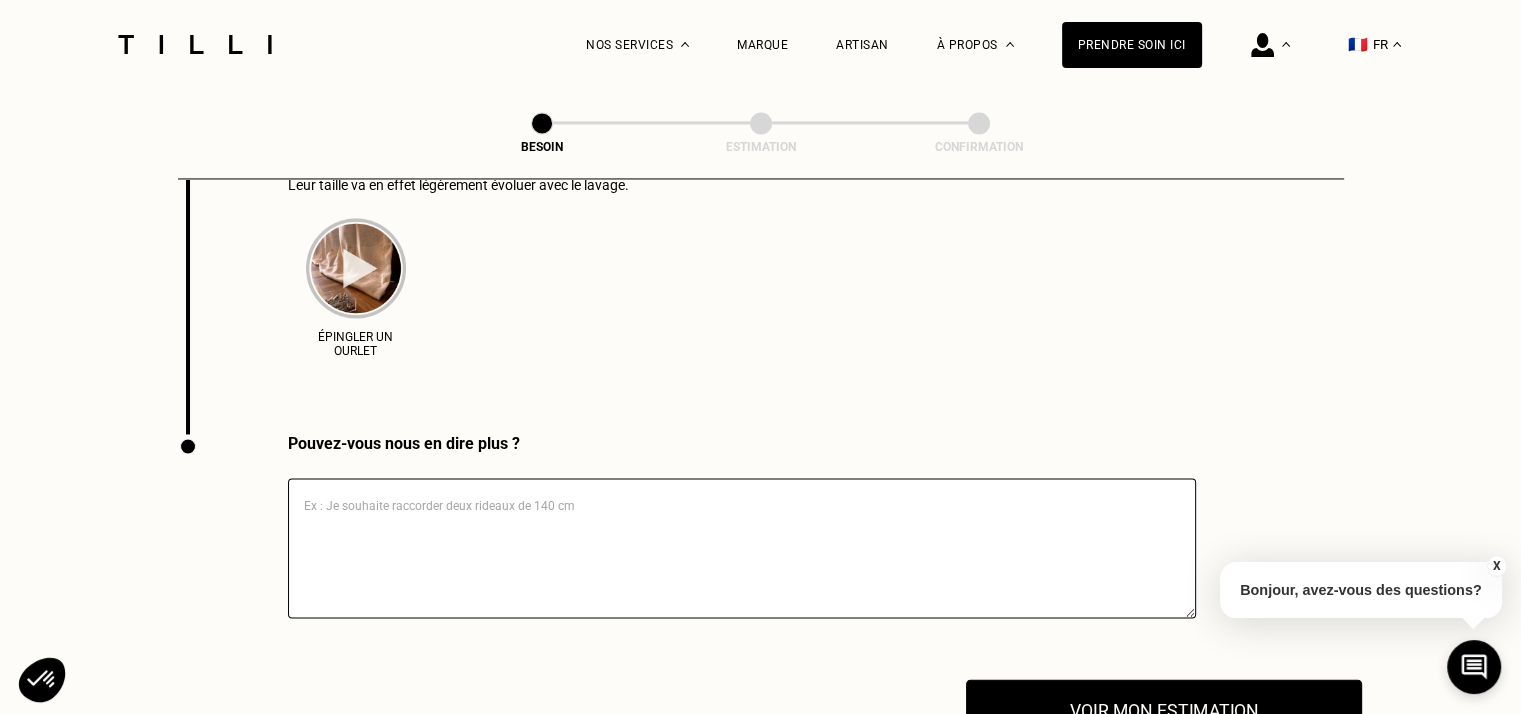 click on "Voir mon estimation" at bounding box center [1164, 710] 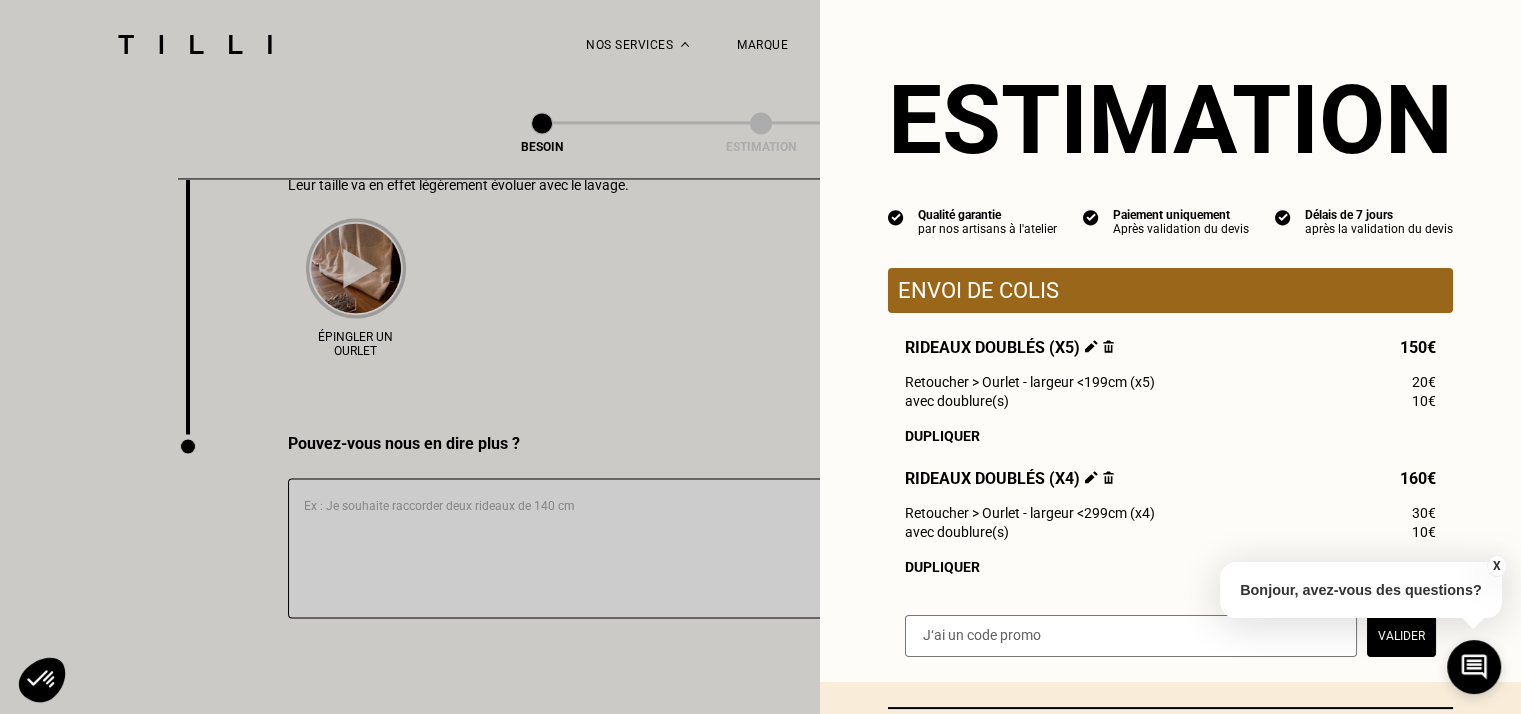 click at bounding box center (1108, 477) 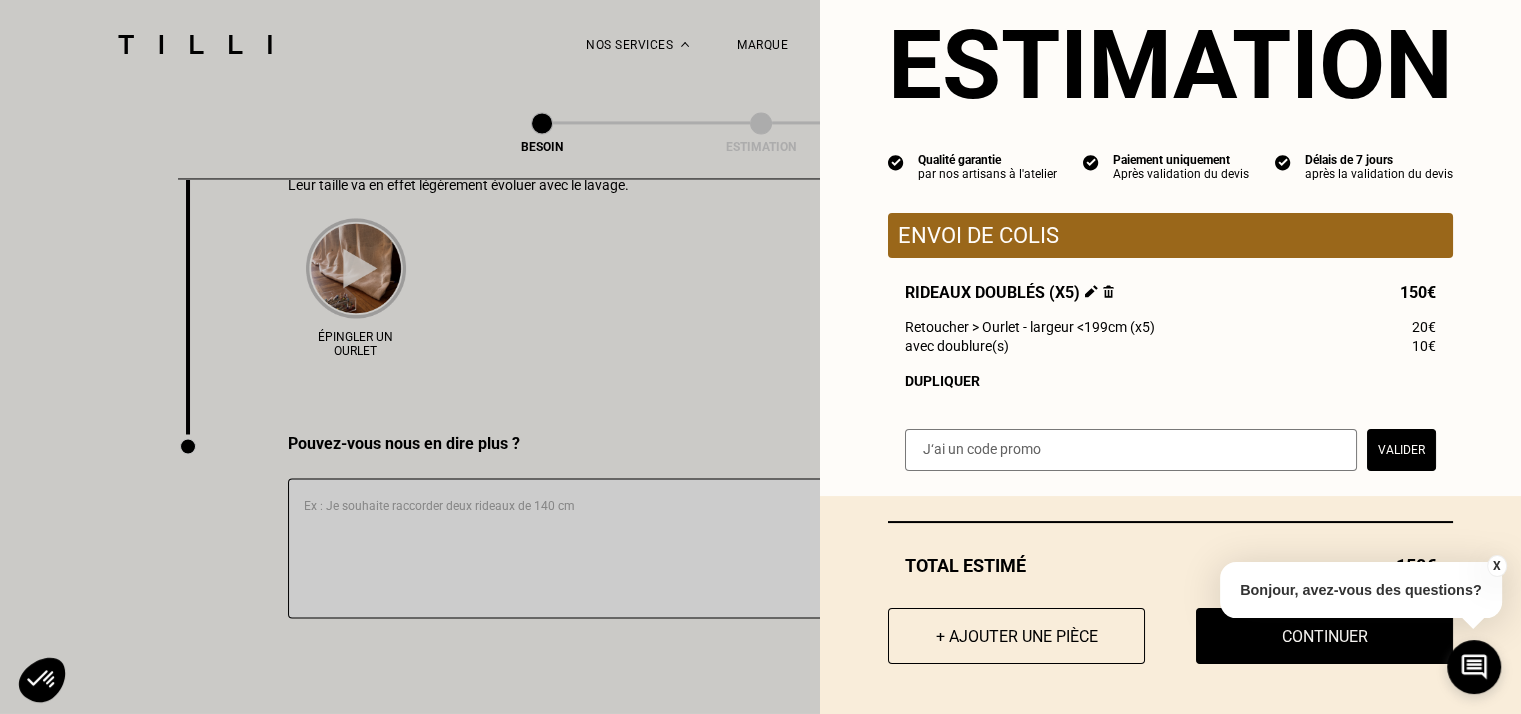 scroll, scrollTop: 63, scrollLeft: 0, axis: vertical 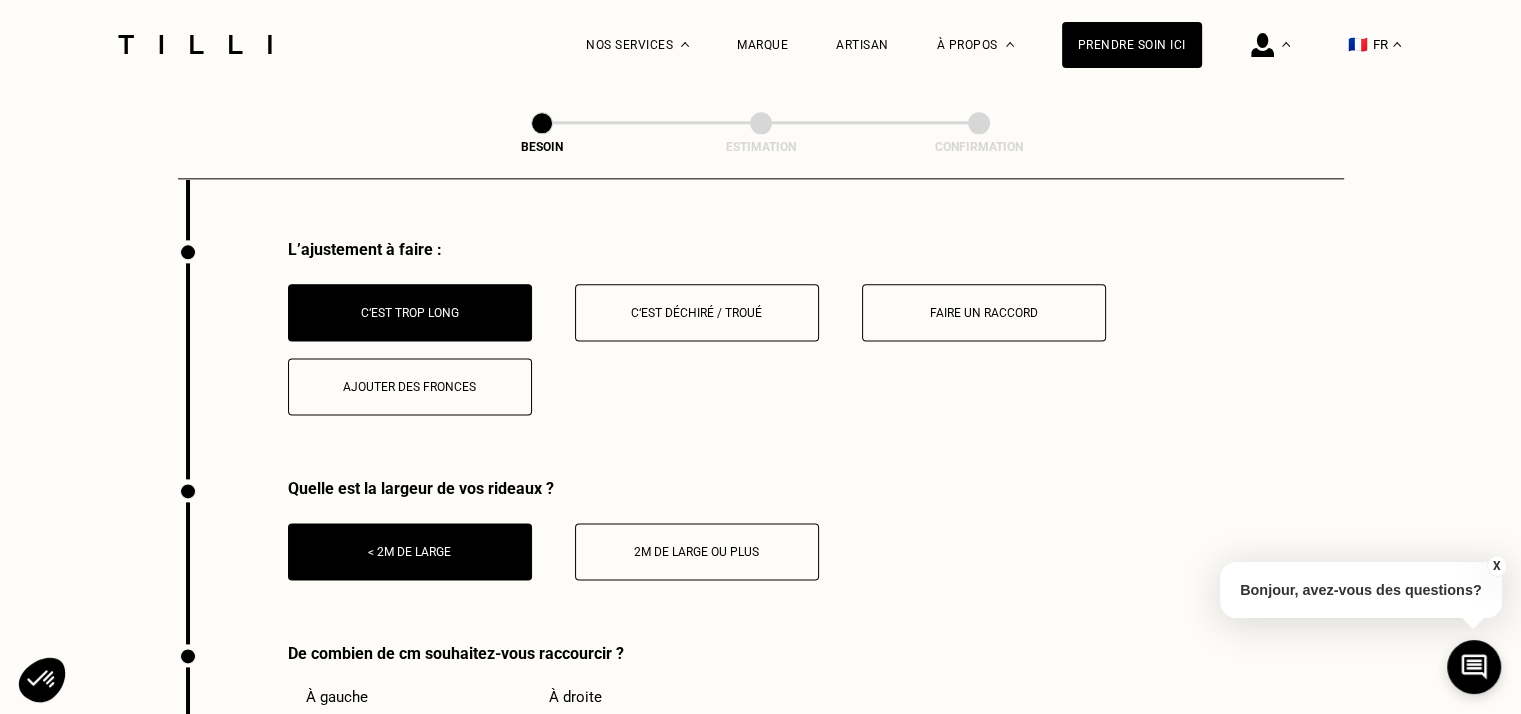 click on "2m de large ou plus" at bounding box center [697, 552] 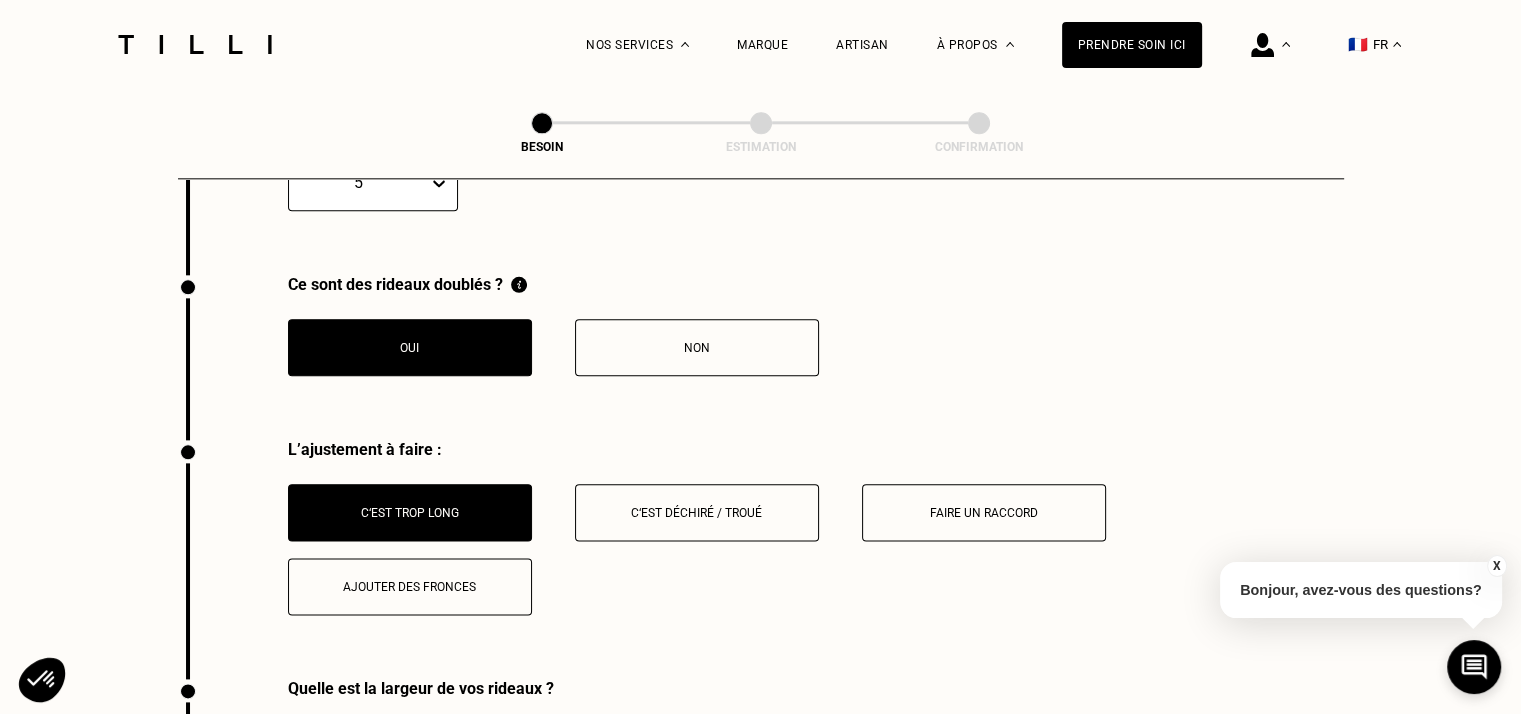 scroll, scrollTop: 2236, scrollLeft: 0, axis: vertical 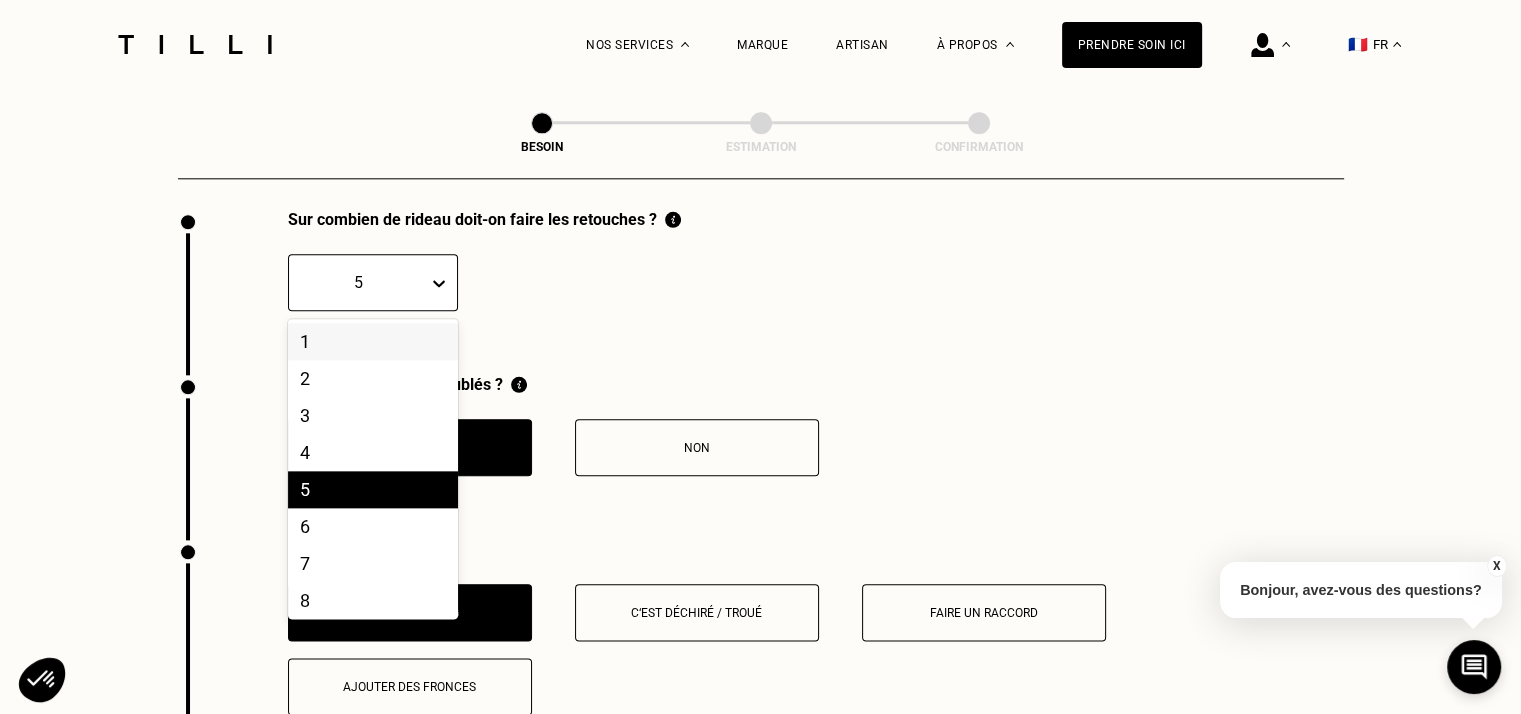 click at bounding box center [443, 283] 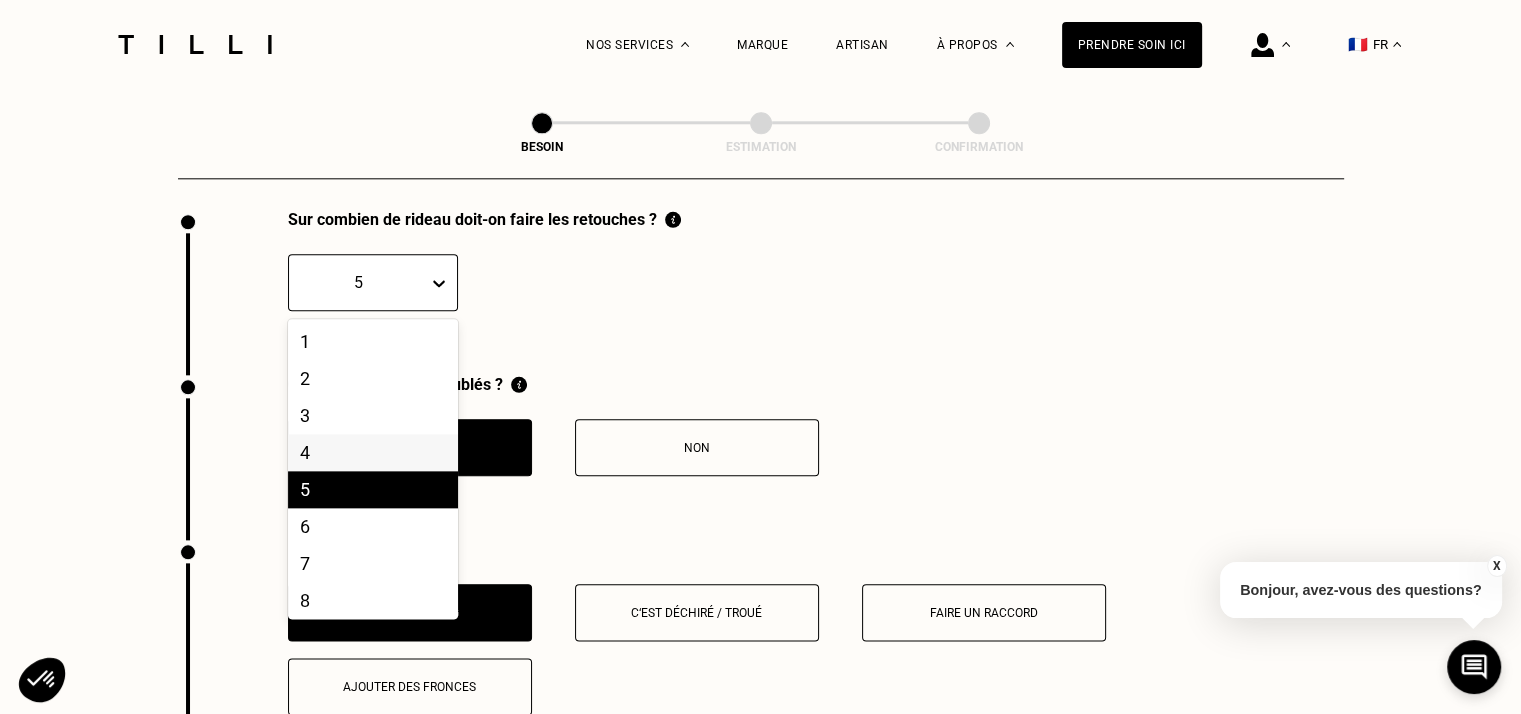 click on "4" at bounding box center [373, 452] 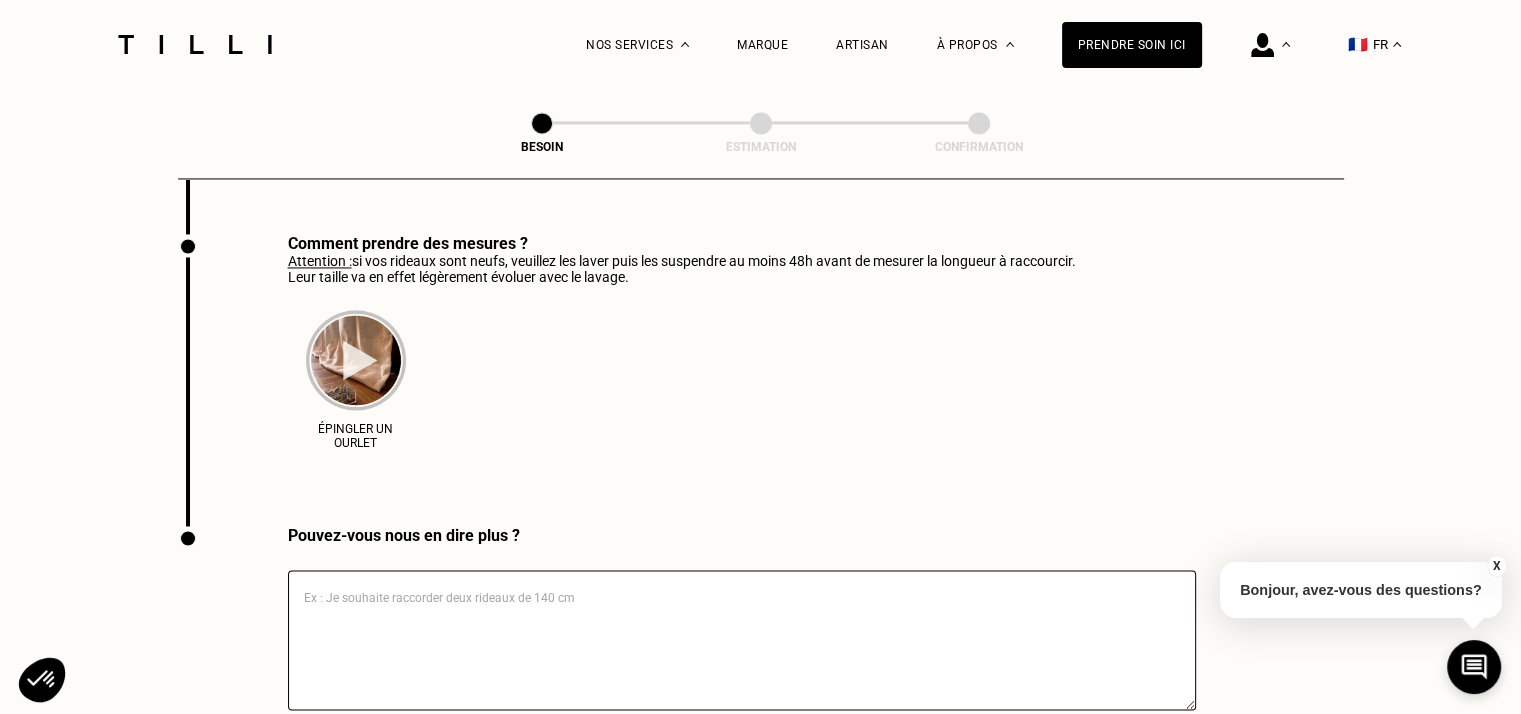 scroll, scrollTop: 3336, scrollLeft: 0, axis: vertical 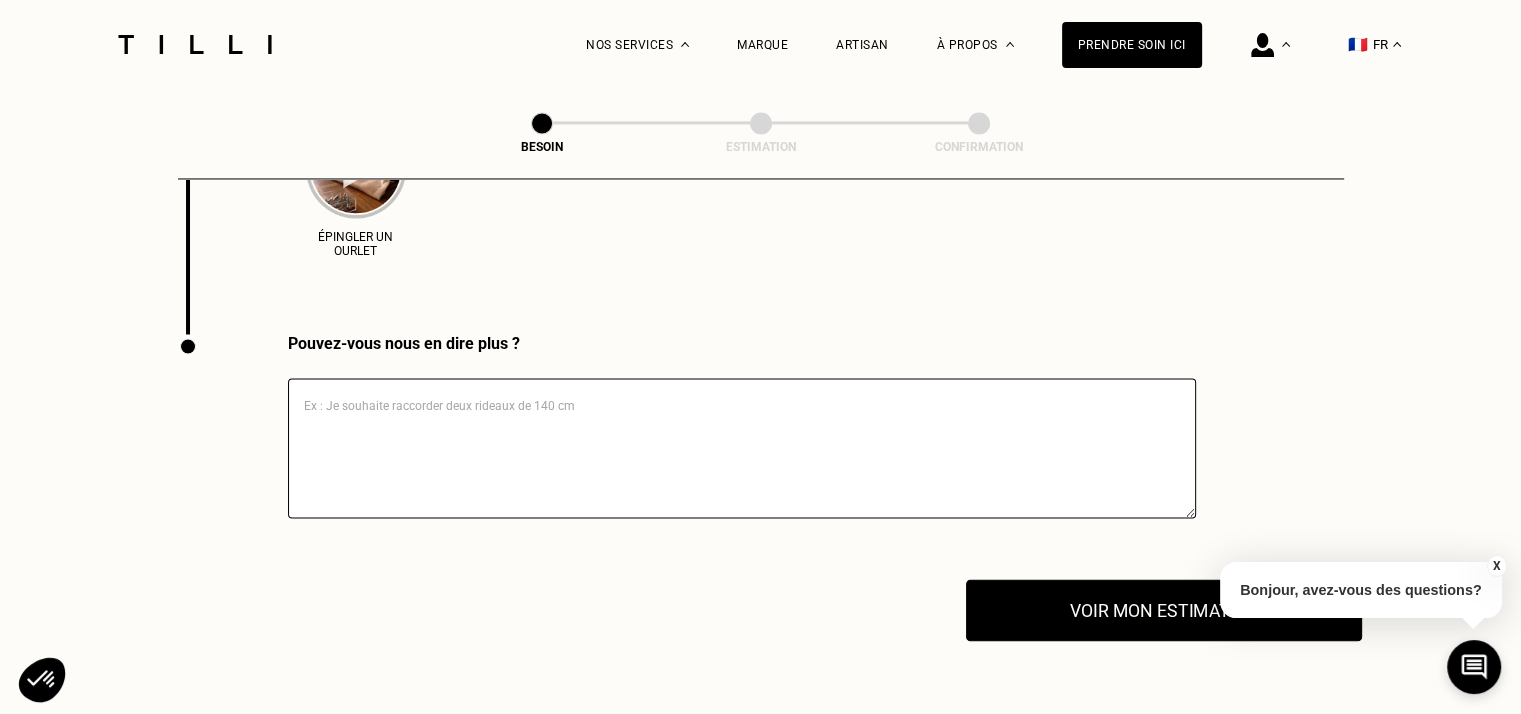 click on "Voir mon estimation" at bounding box center (1164, 610) 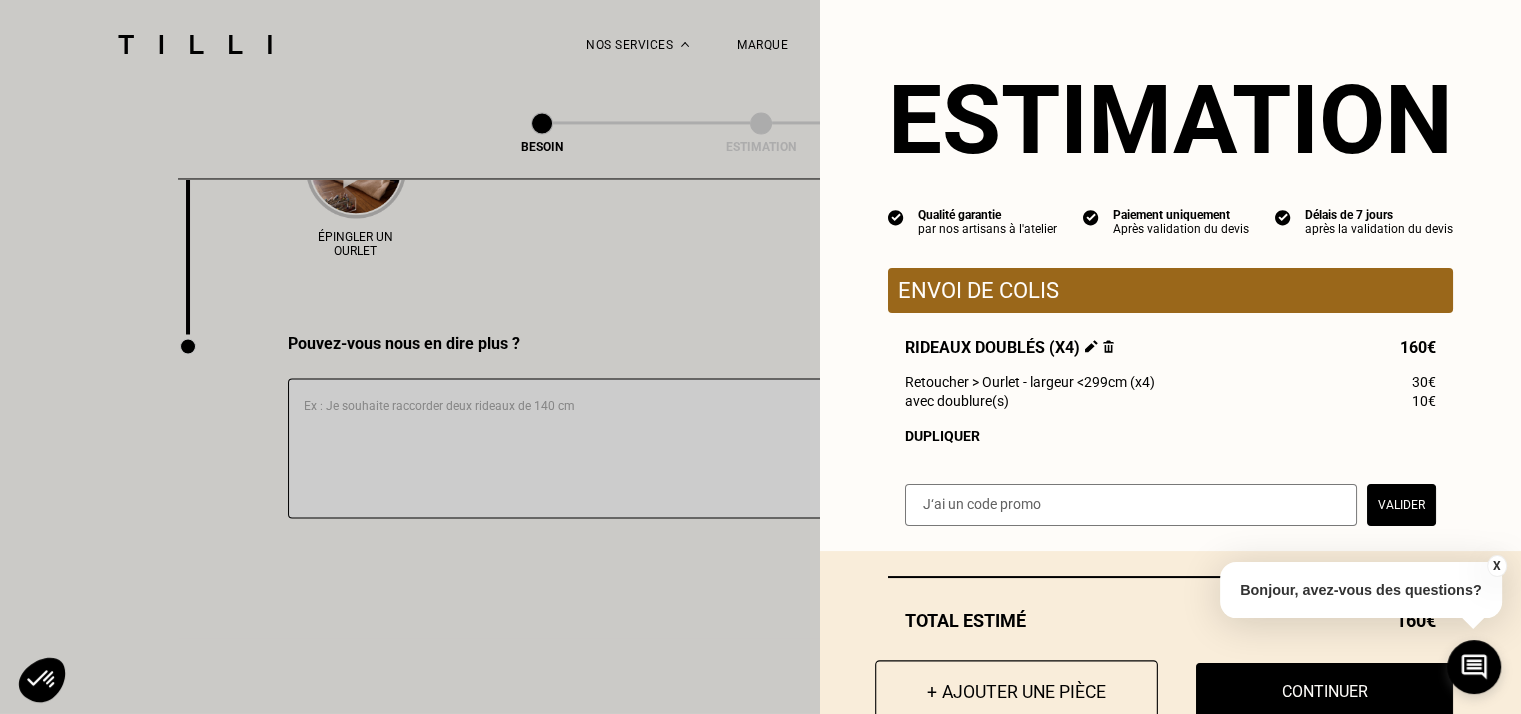 click on "+ Ajouter une pièce" at bounding box center [1016, 691] 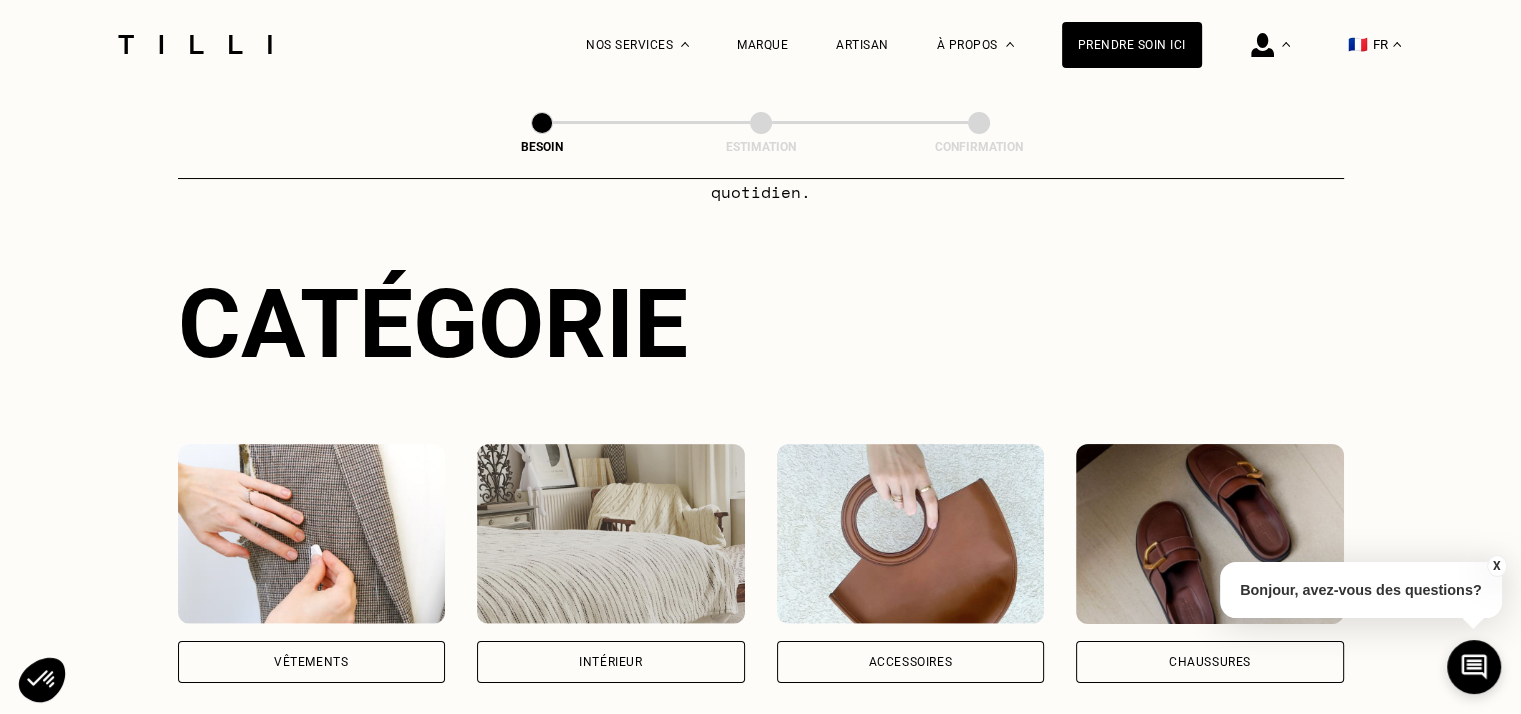 scroll, scrollTop: 200, scrollLeft: 0, axis: vertical 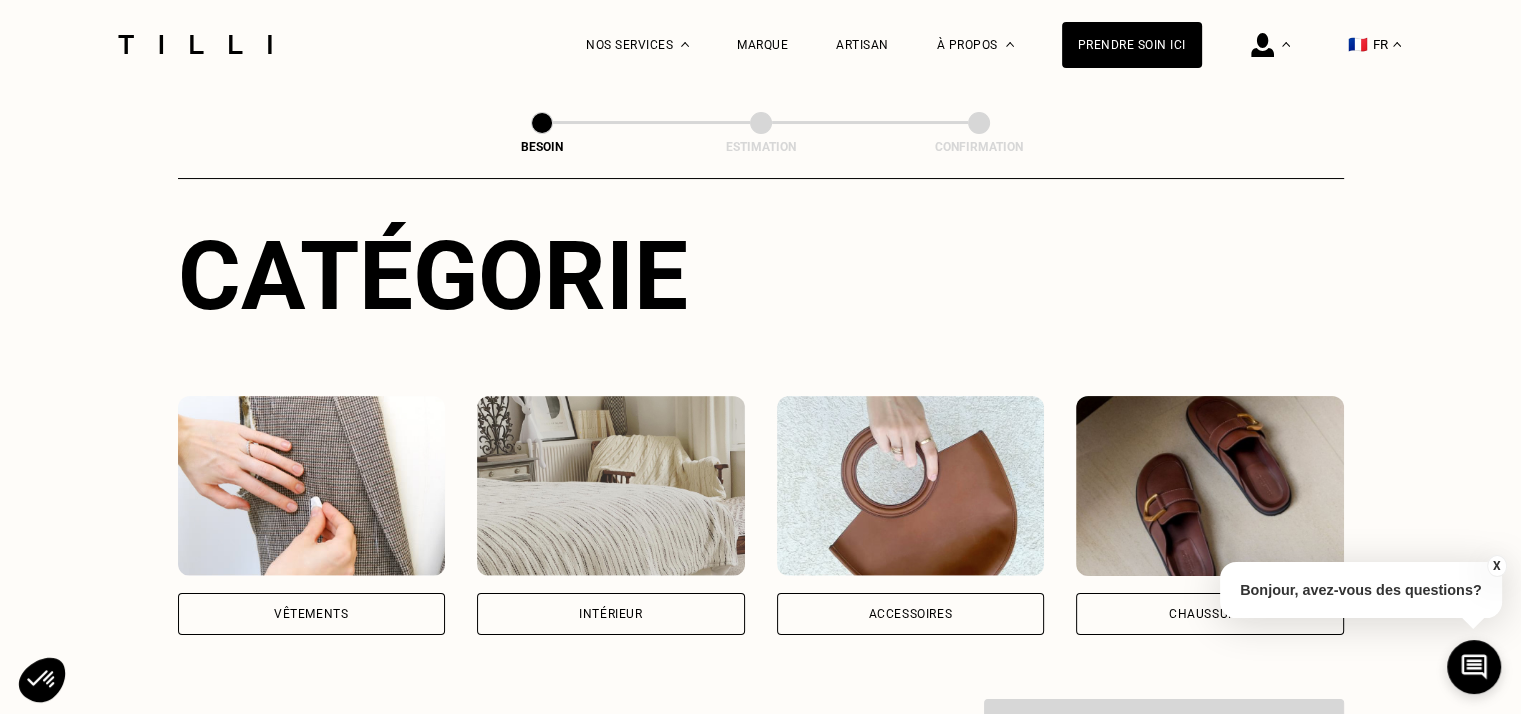 click on "Intérieur" at bounding box center (611, 614) 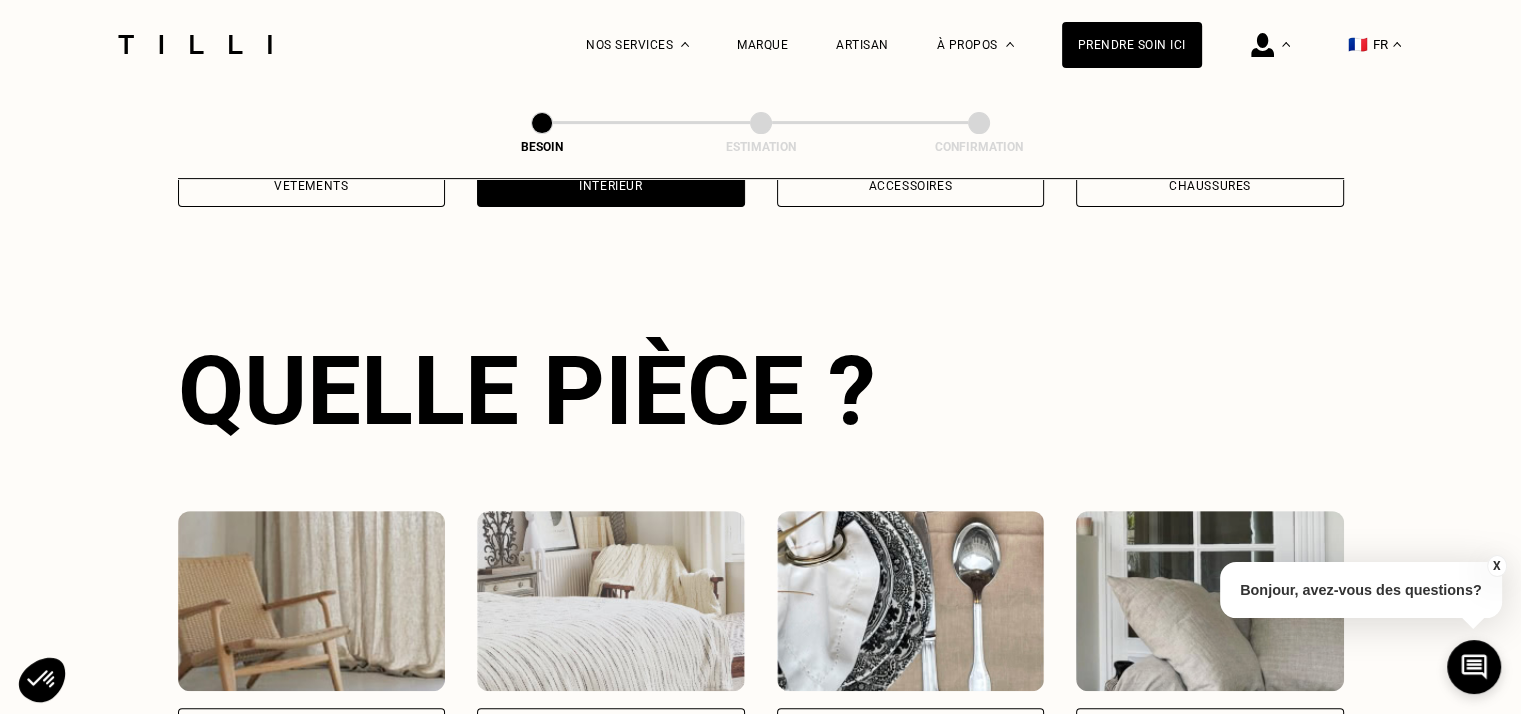 scroll, scrollTop: 661, scrollLeft: 0, axis: vertical 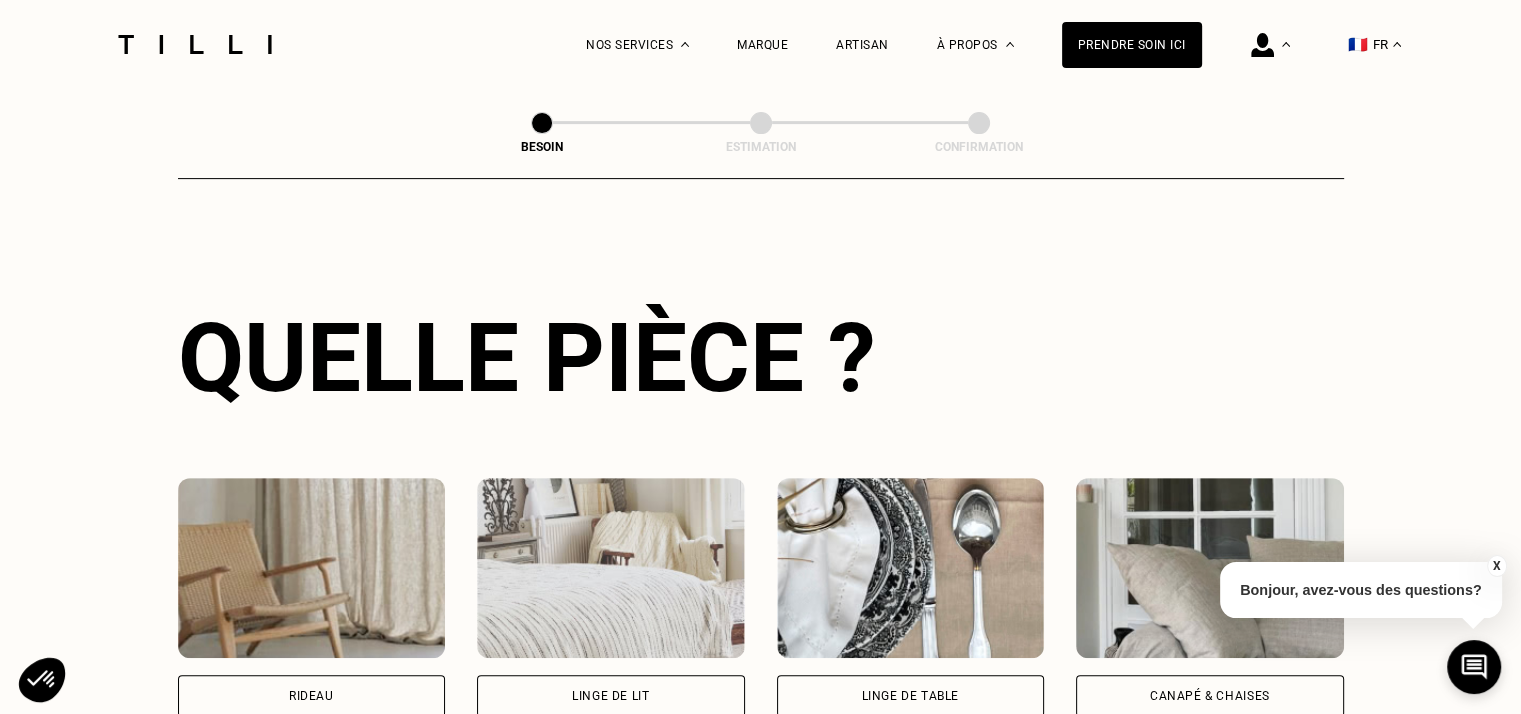 click on "Rideau" at bounding box center [312, 696] 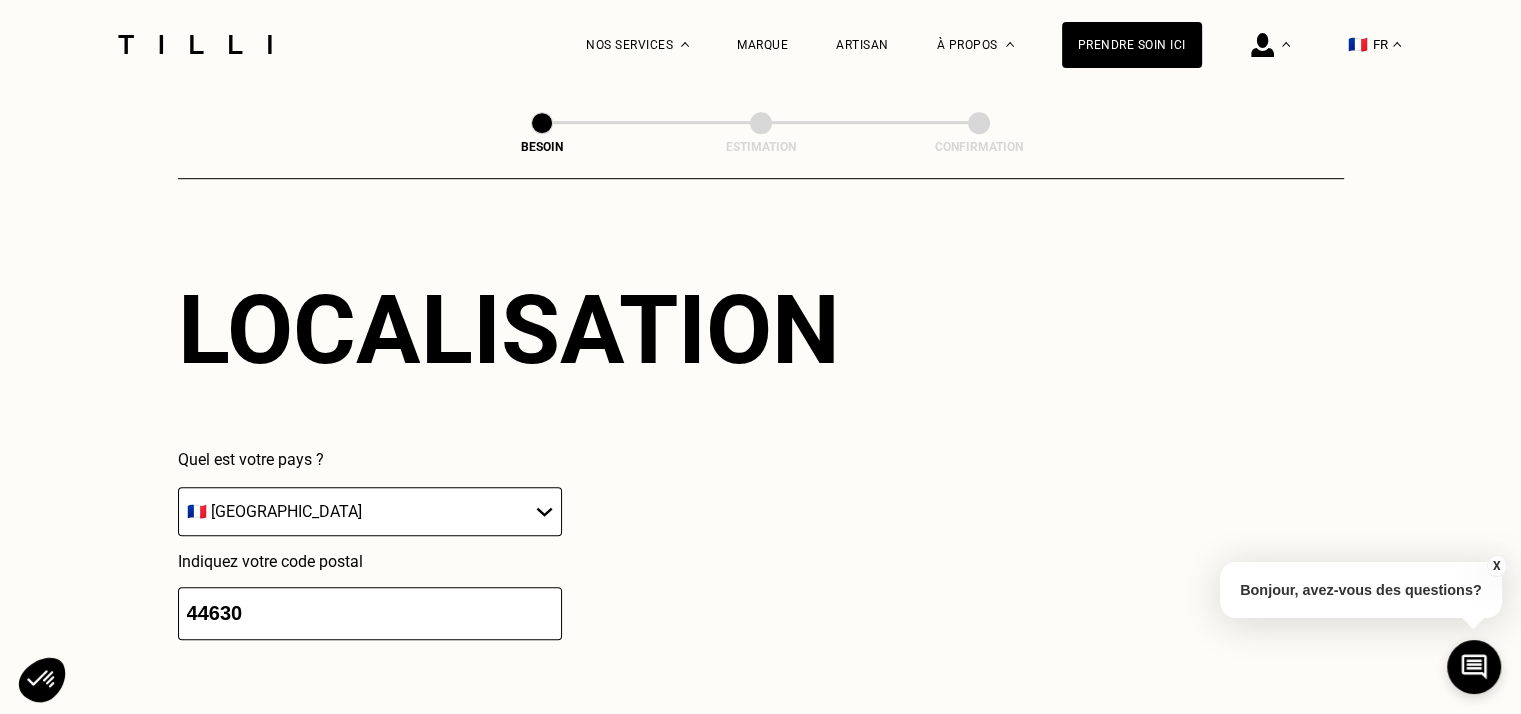 scroll, scrollTop: 1697, scrollLeft: 0, axis: vertical 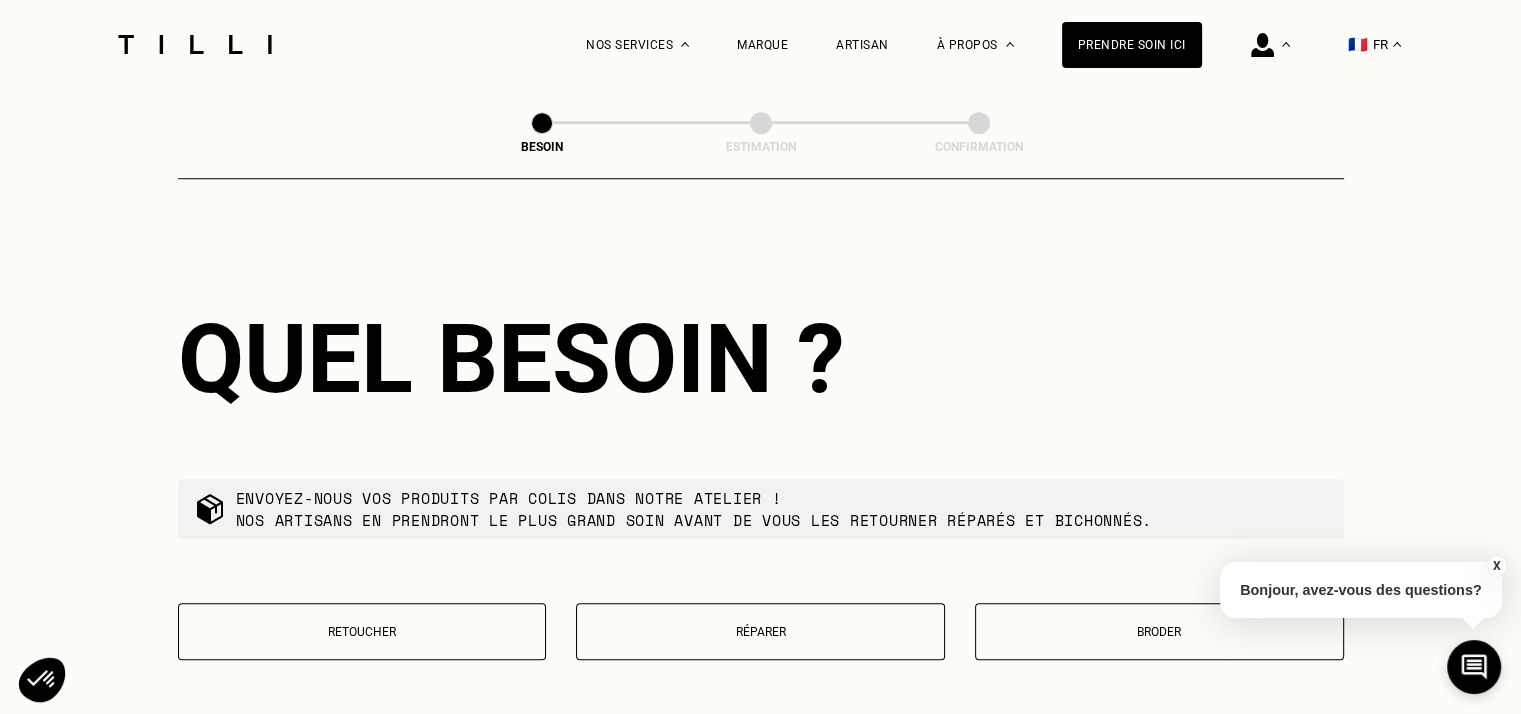 click on "Retoucher" at bounding box center (362, 631) 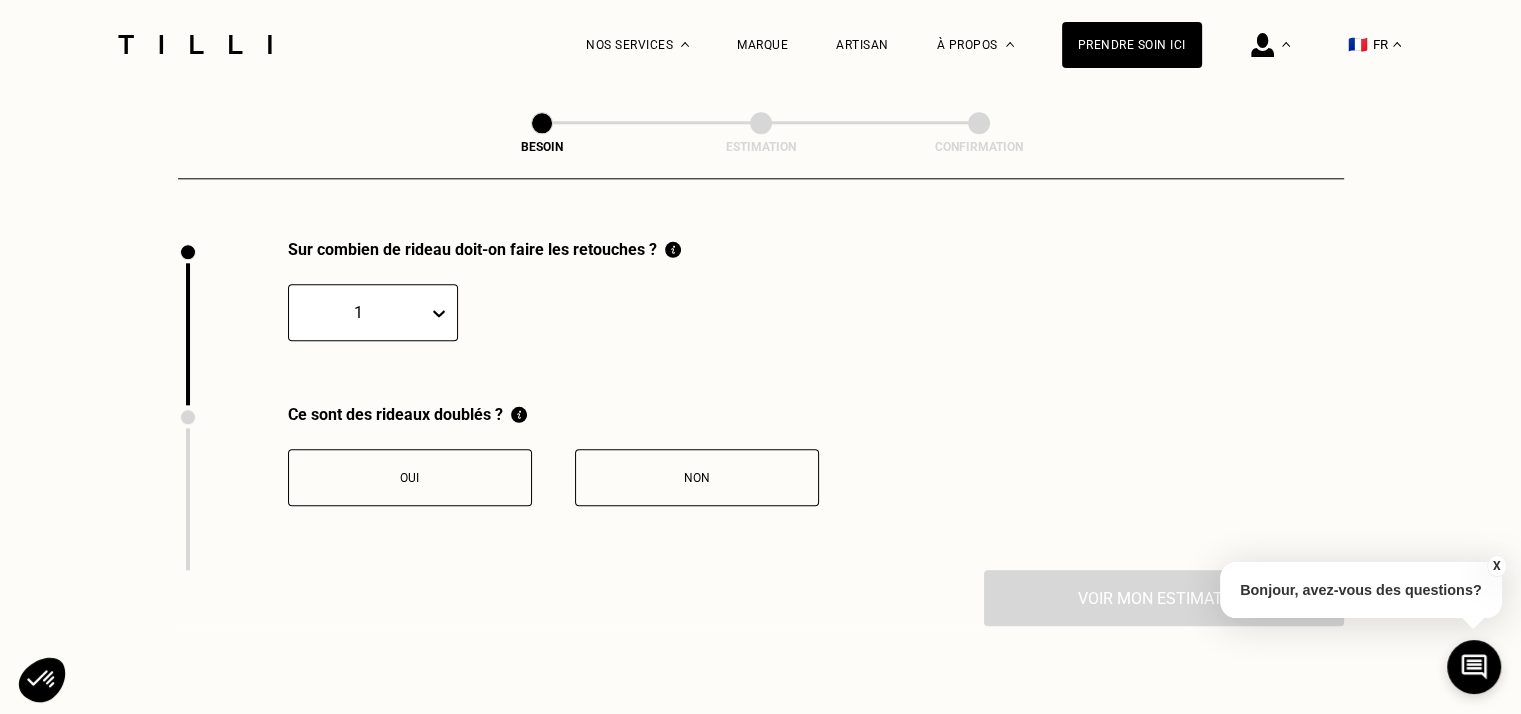 scroll, scrollTop: 2208, scrollLeft: 0, axis: vertical 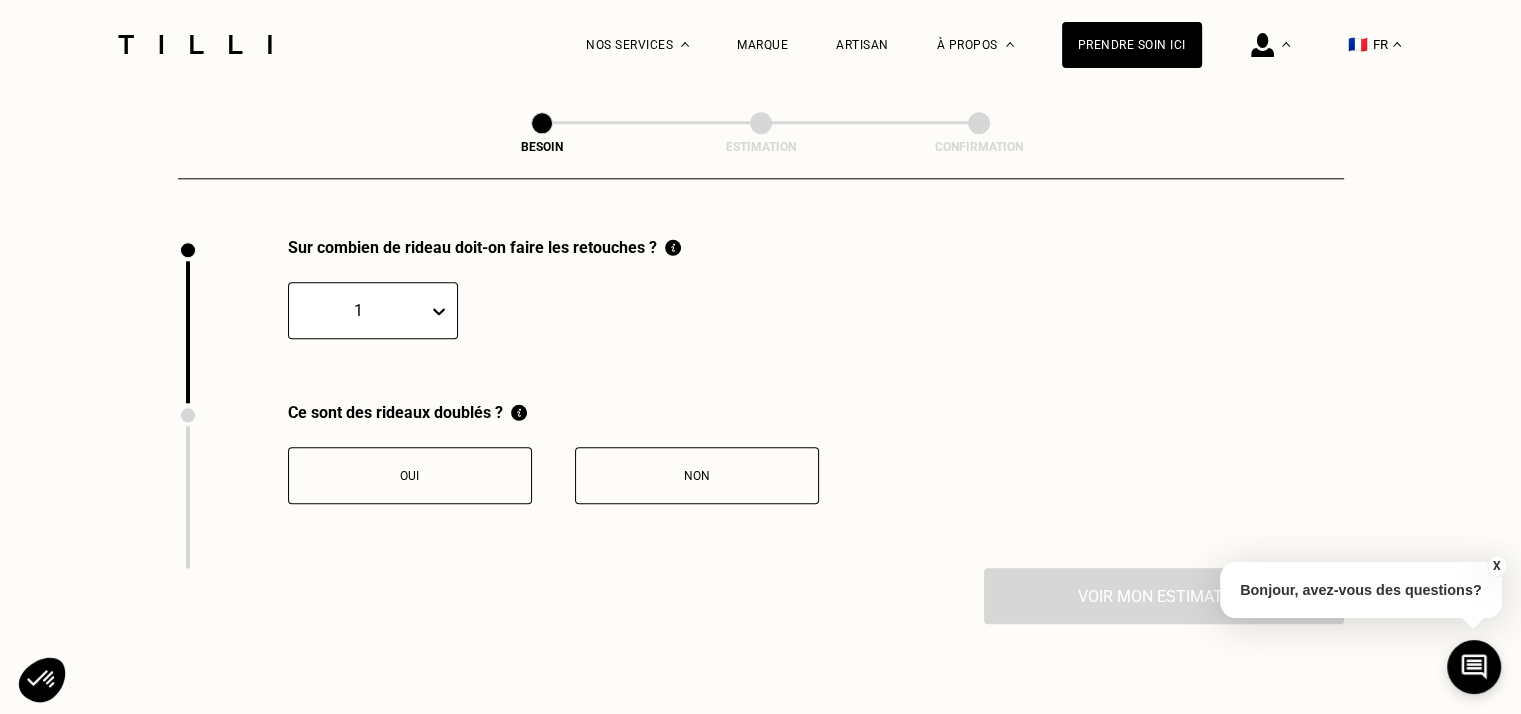 click on "1" at bounding box center [373, 310] 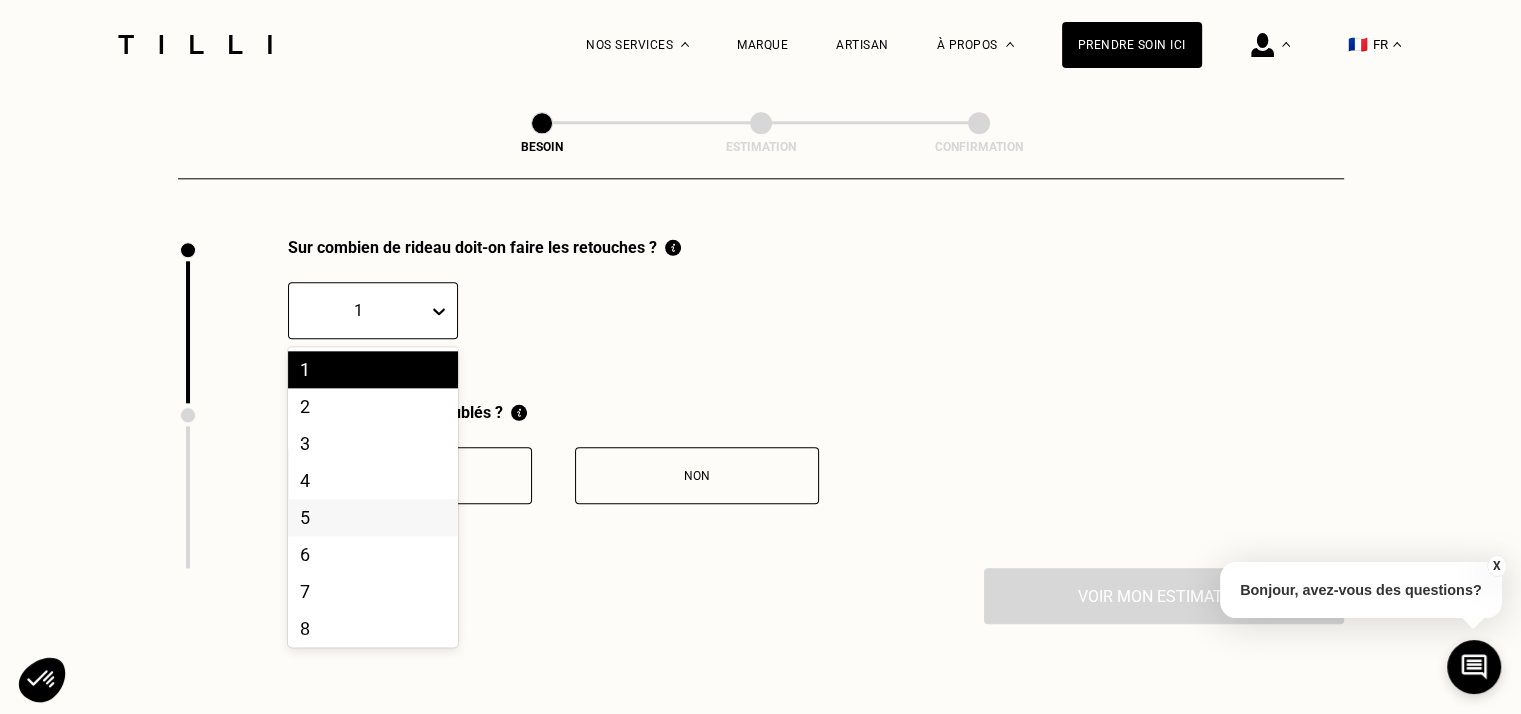 click on "5" at bounding box center (373, 517) 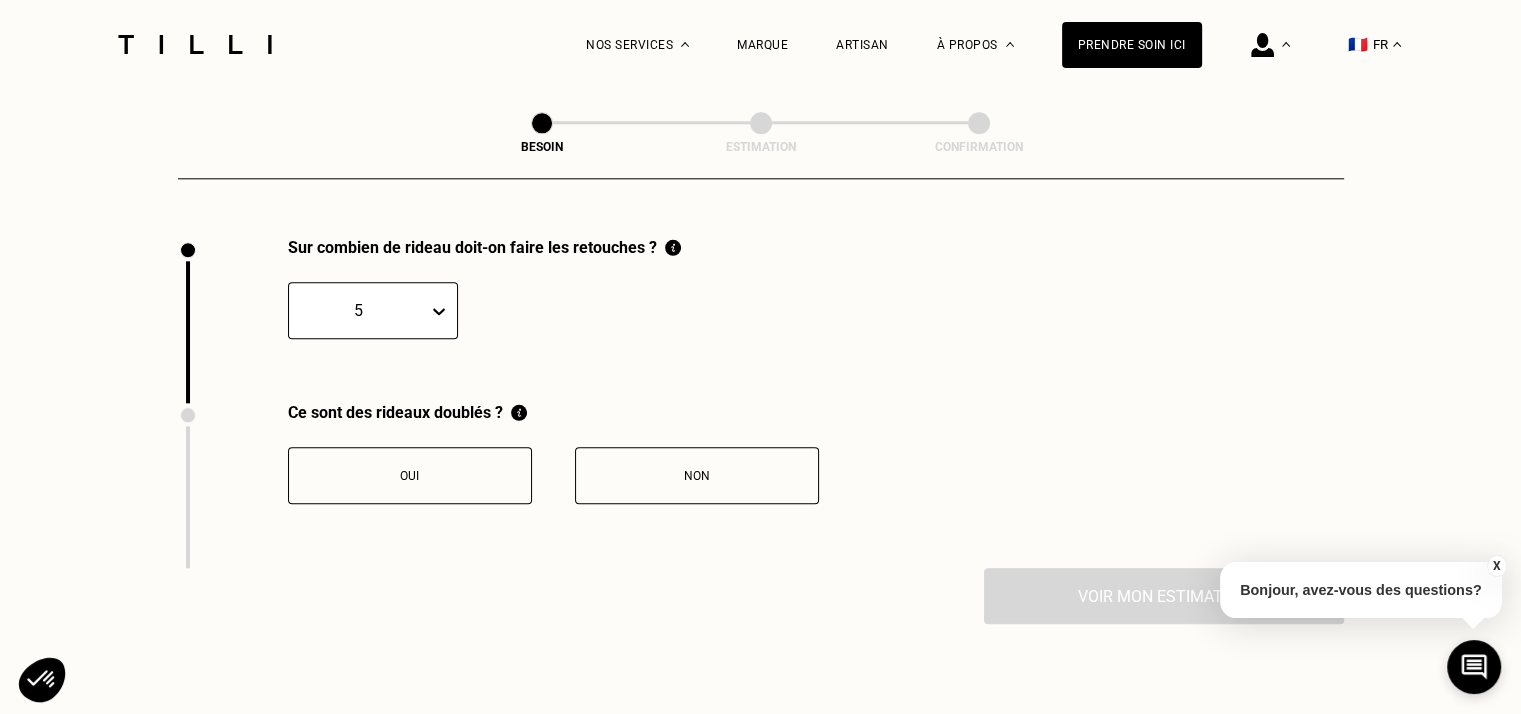 click on "Oui" at bounding box center [410, 475] 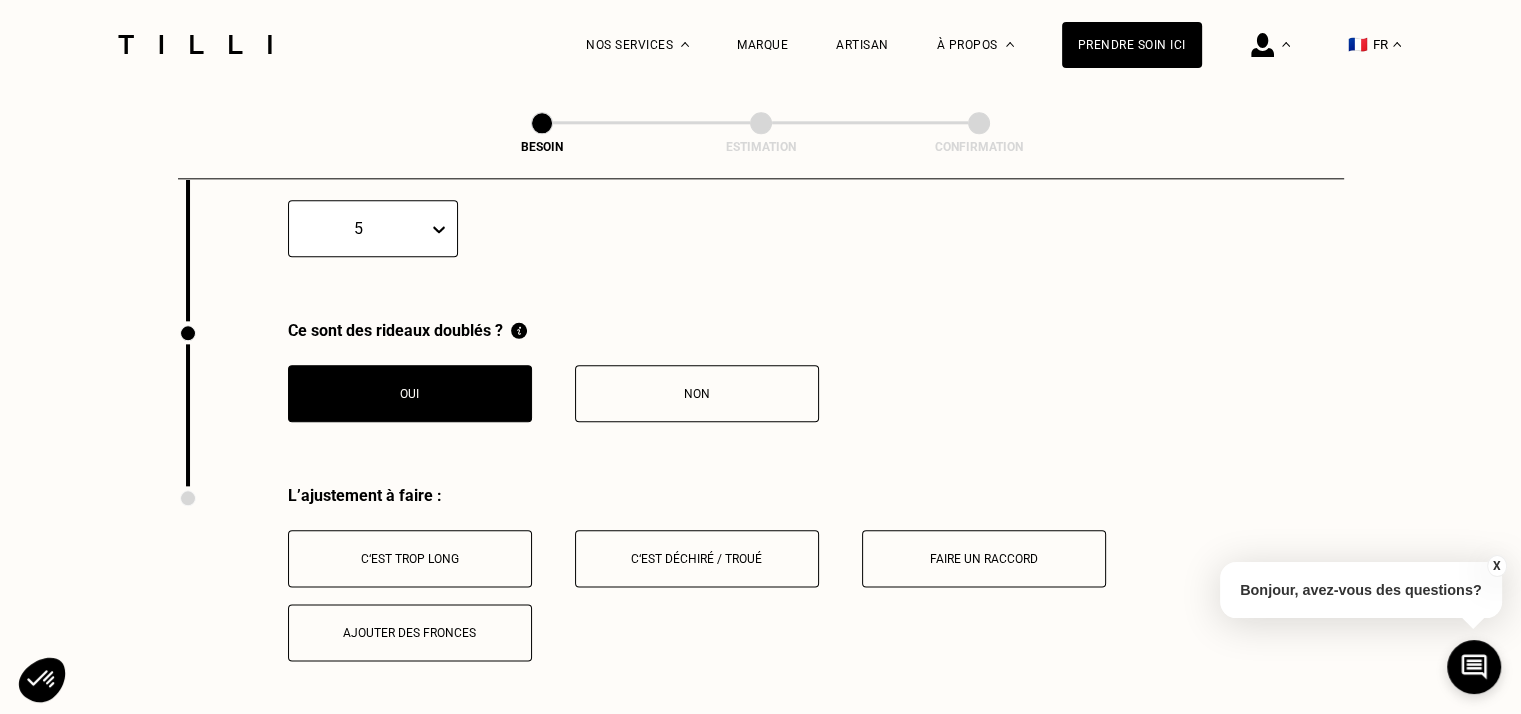 scroll, scrollTop: 2539, scrollLeft: 0, axis: vertical 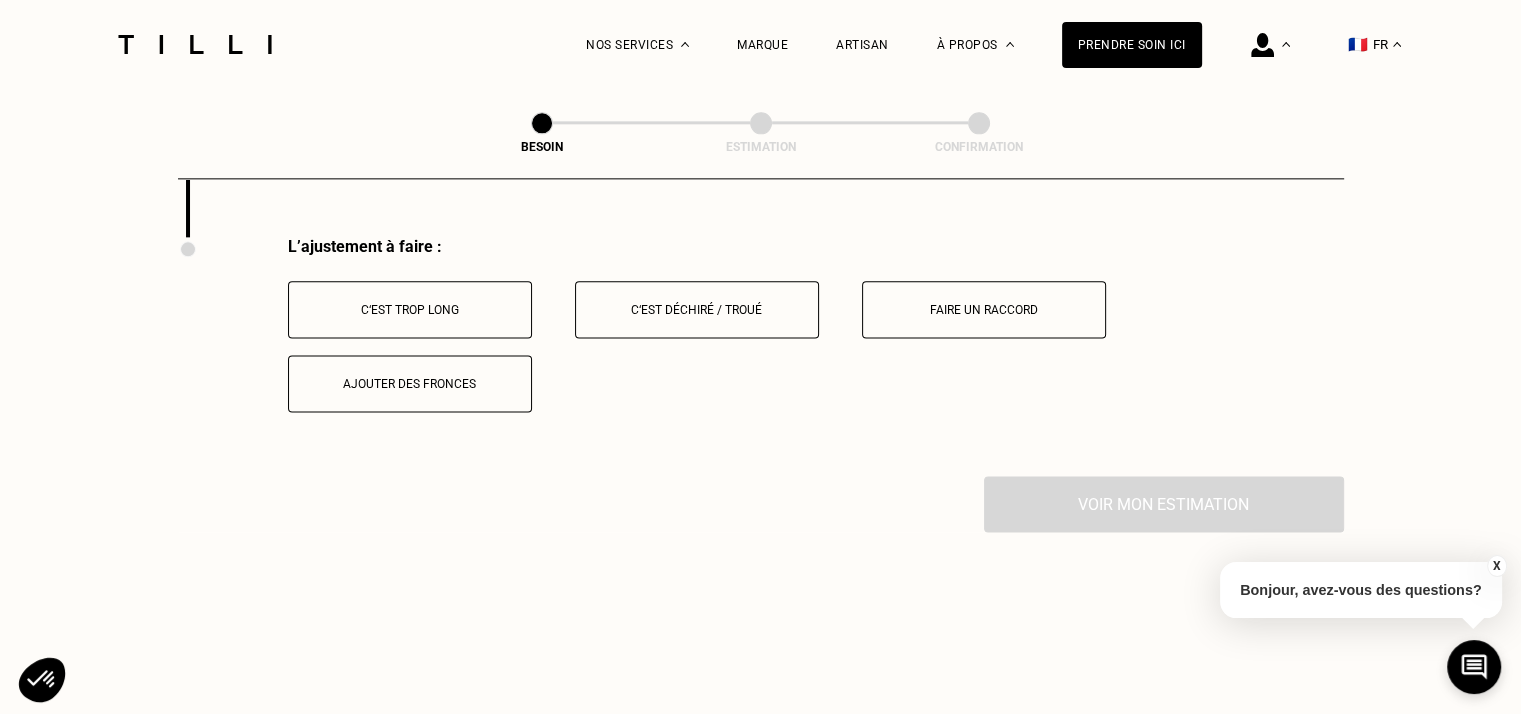 click on "C‘est trop long" at bounding box center [410, 309] 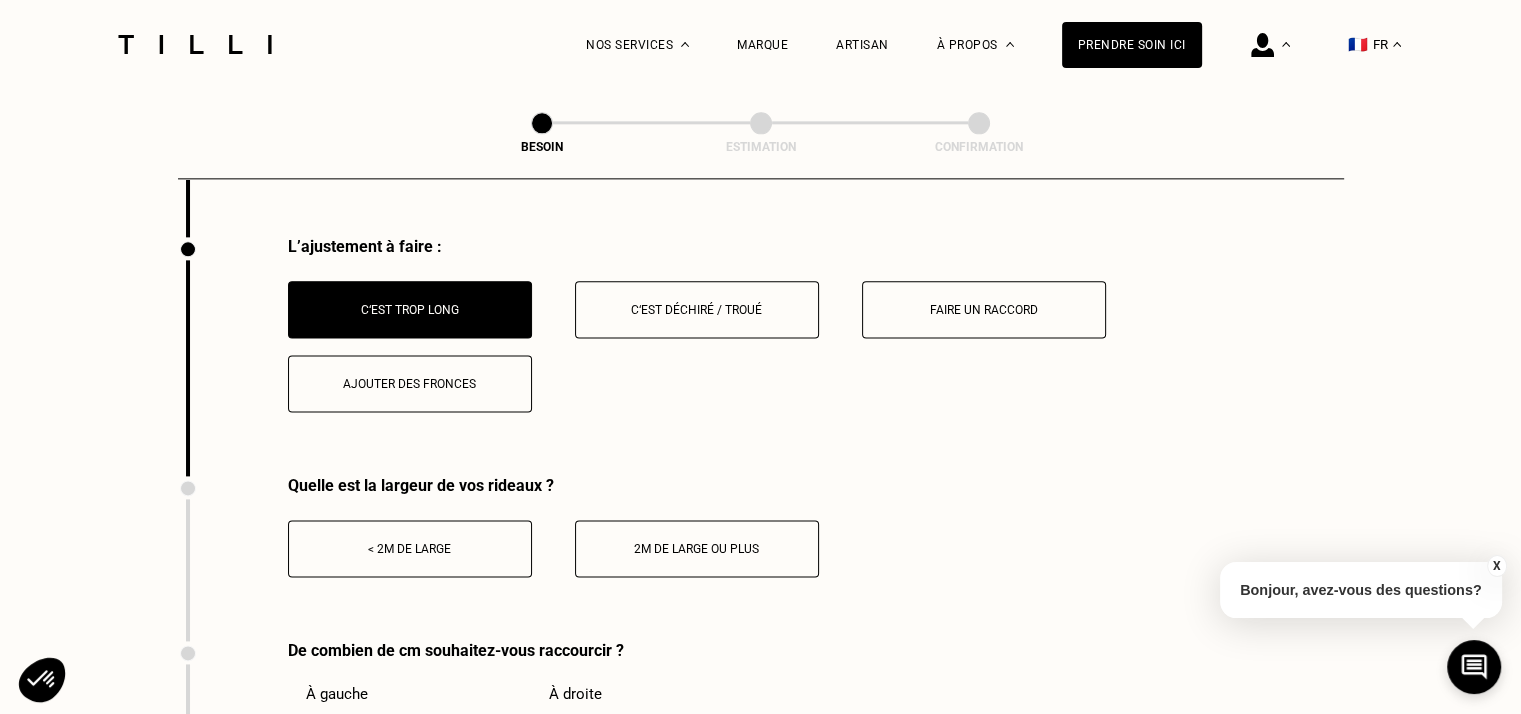 click on "< 2m de large" at bounding box center (410, 548) 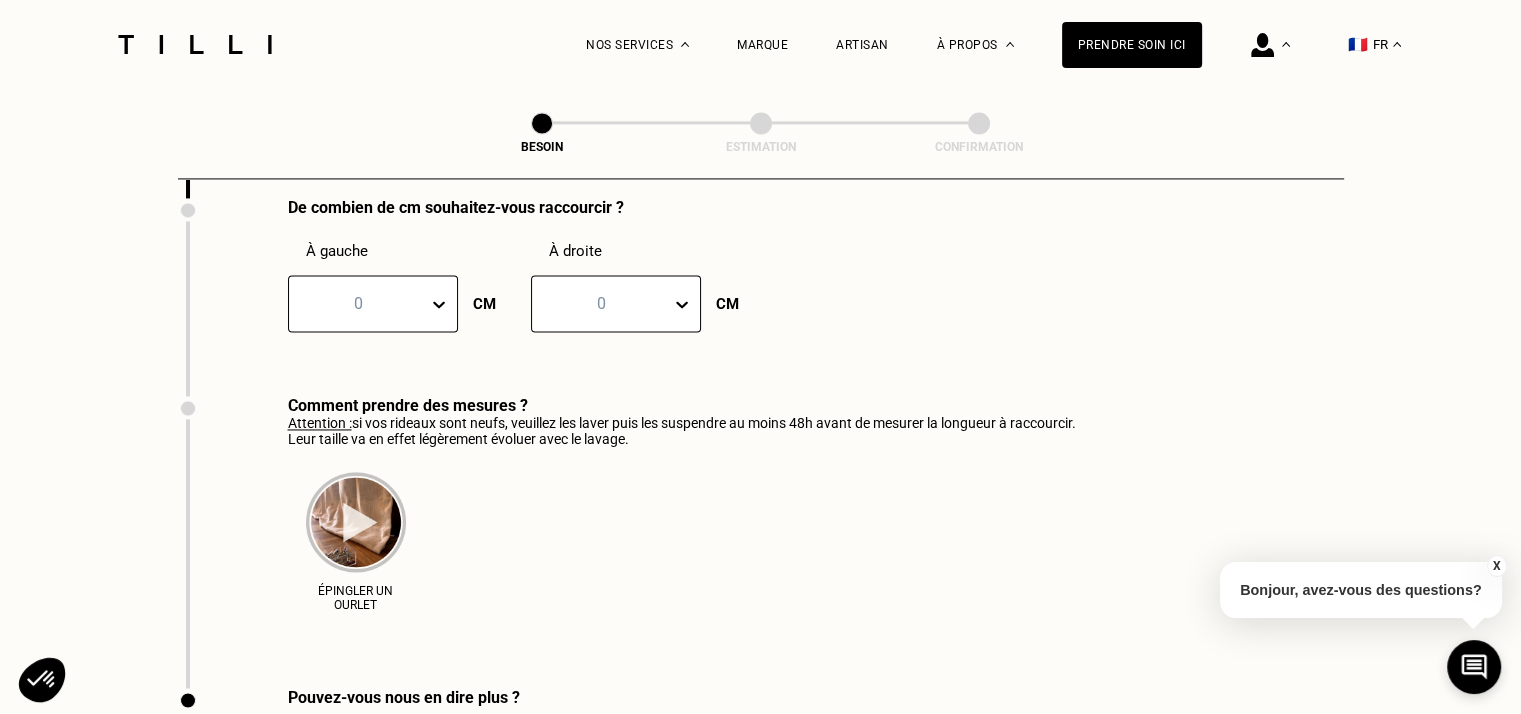 scroll, scrollTop: 3039, scrollLeft: 0, axis: vertical 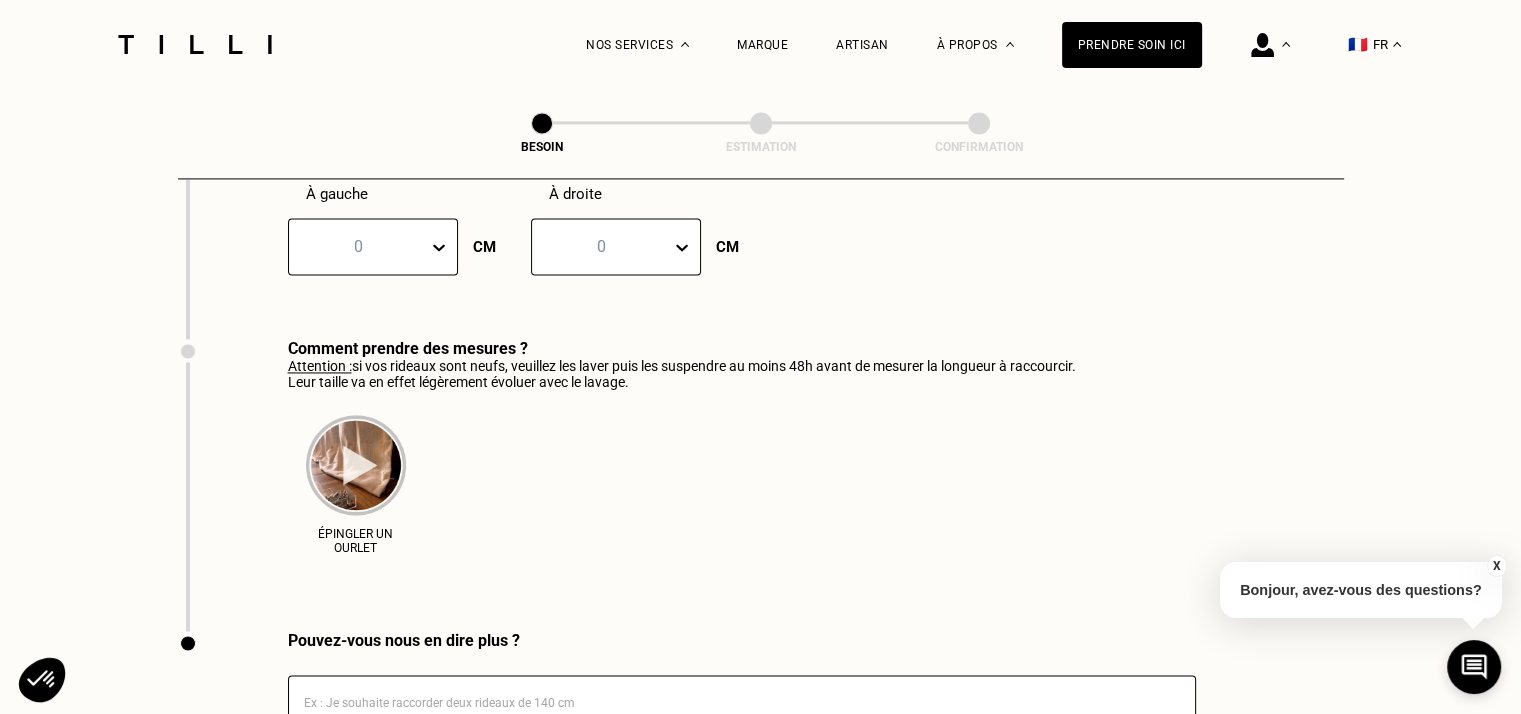 click on "À gauche 0 CM" at bounding box center [388, 230] 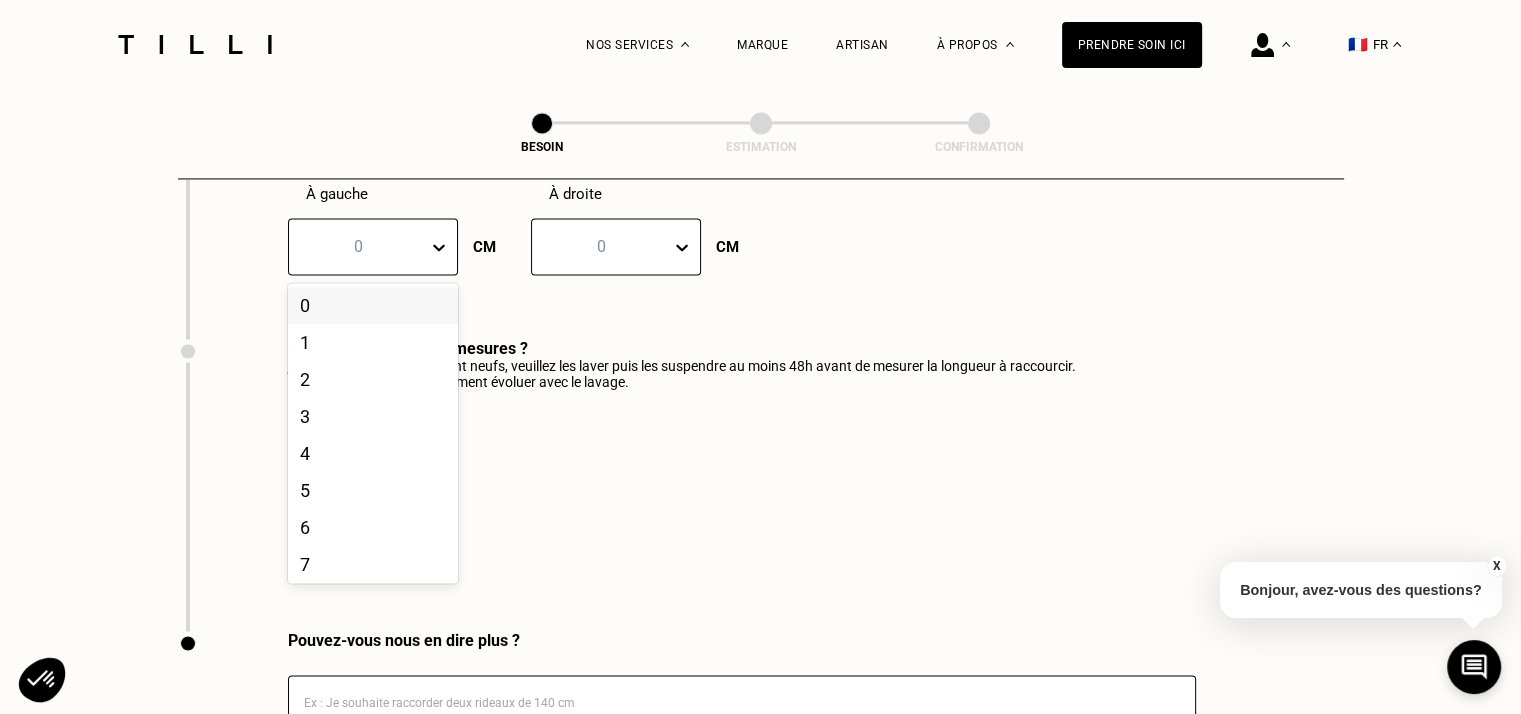 click at bounding box center [358, 246] 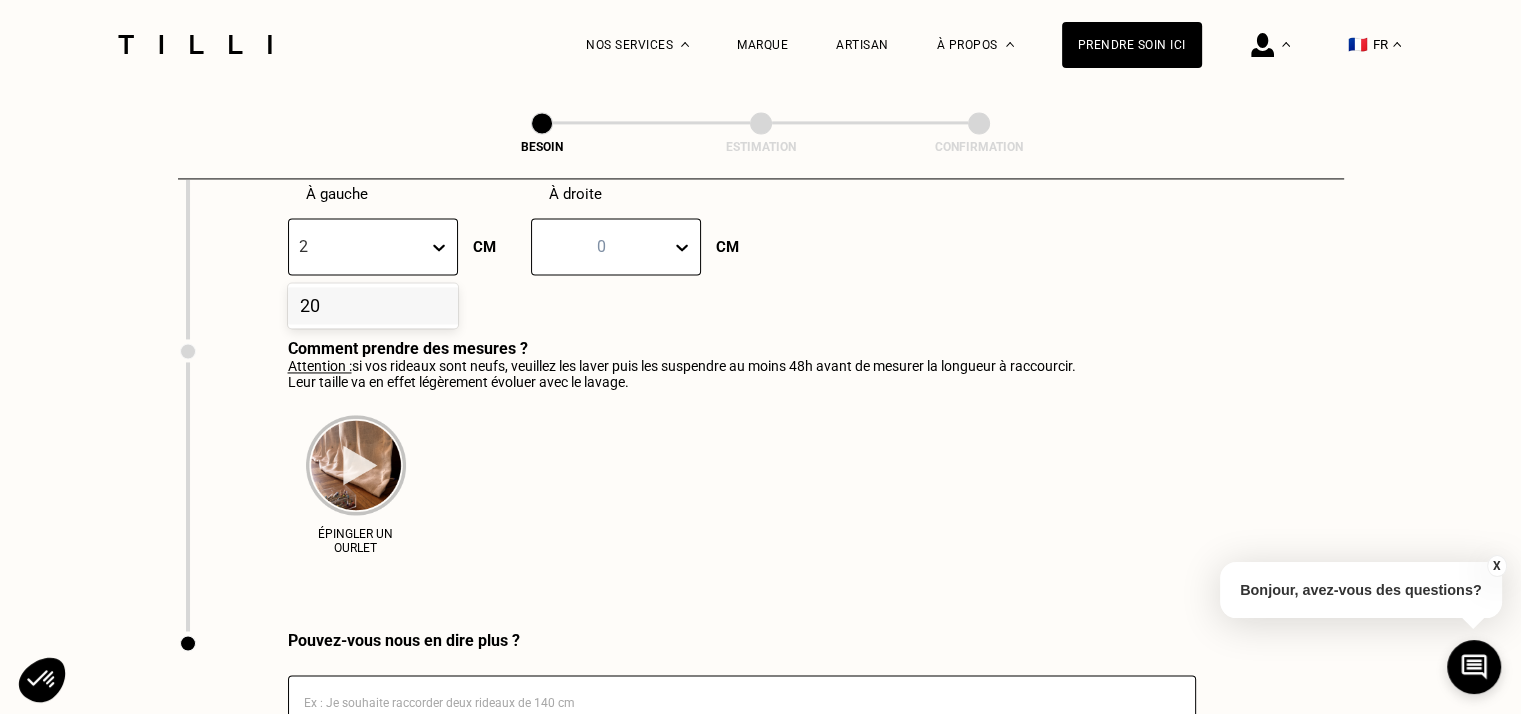 type on "20" 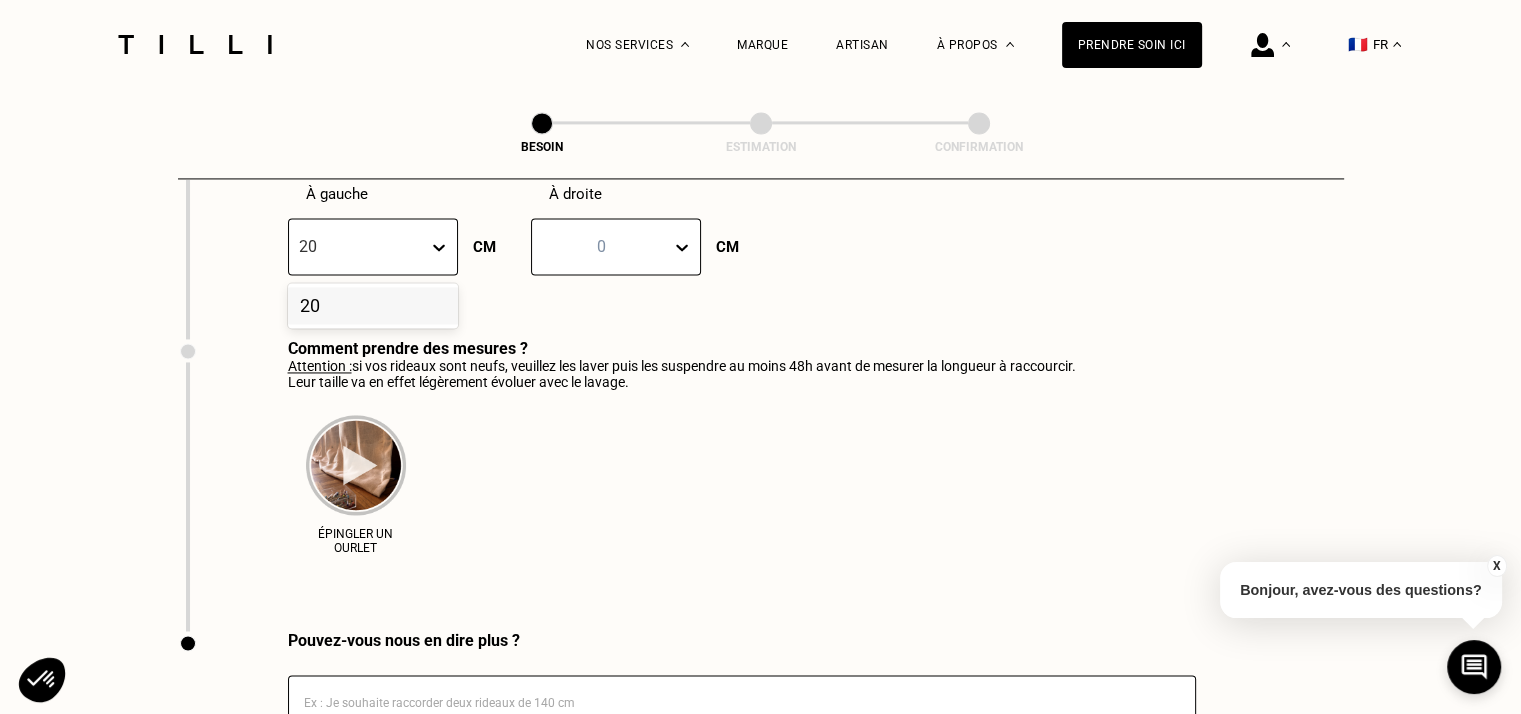 type 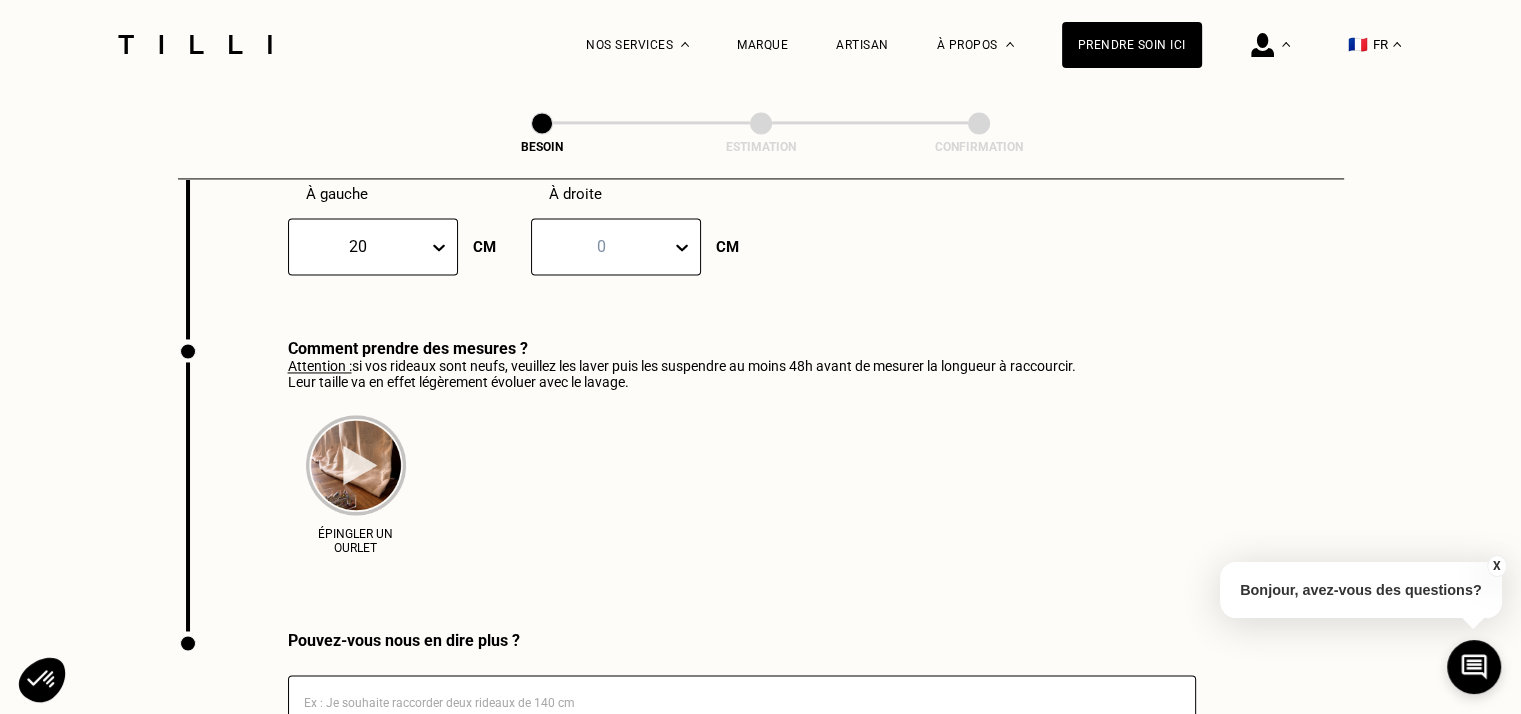 click at bounding box center [601, 246] 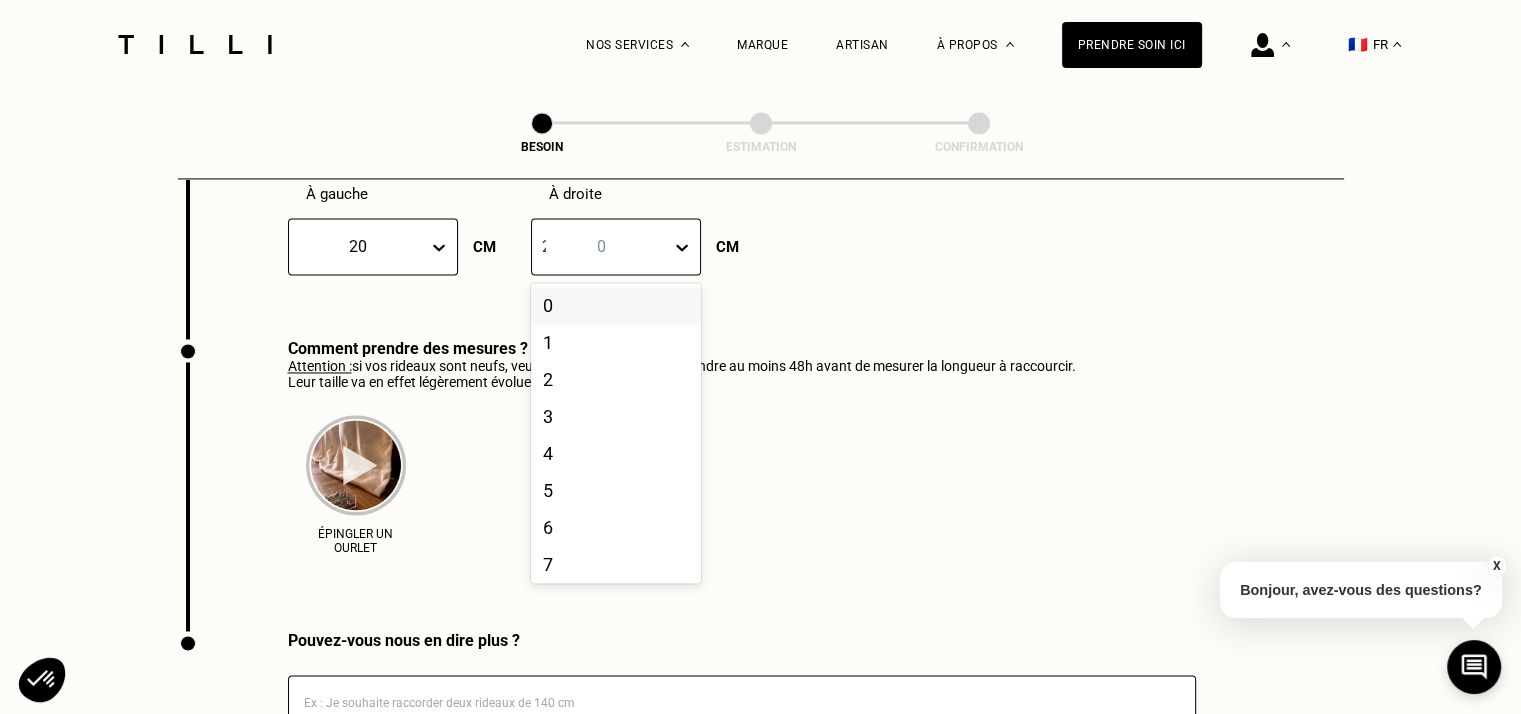 type on "20" 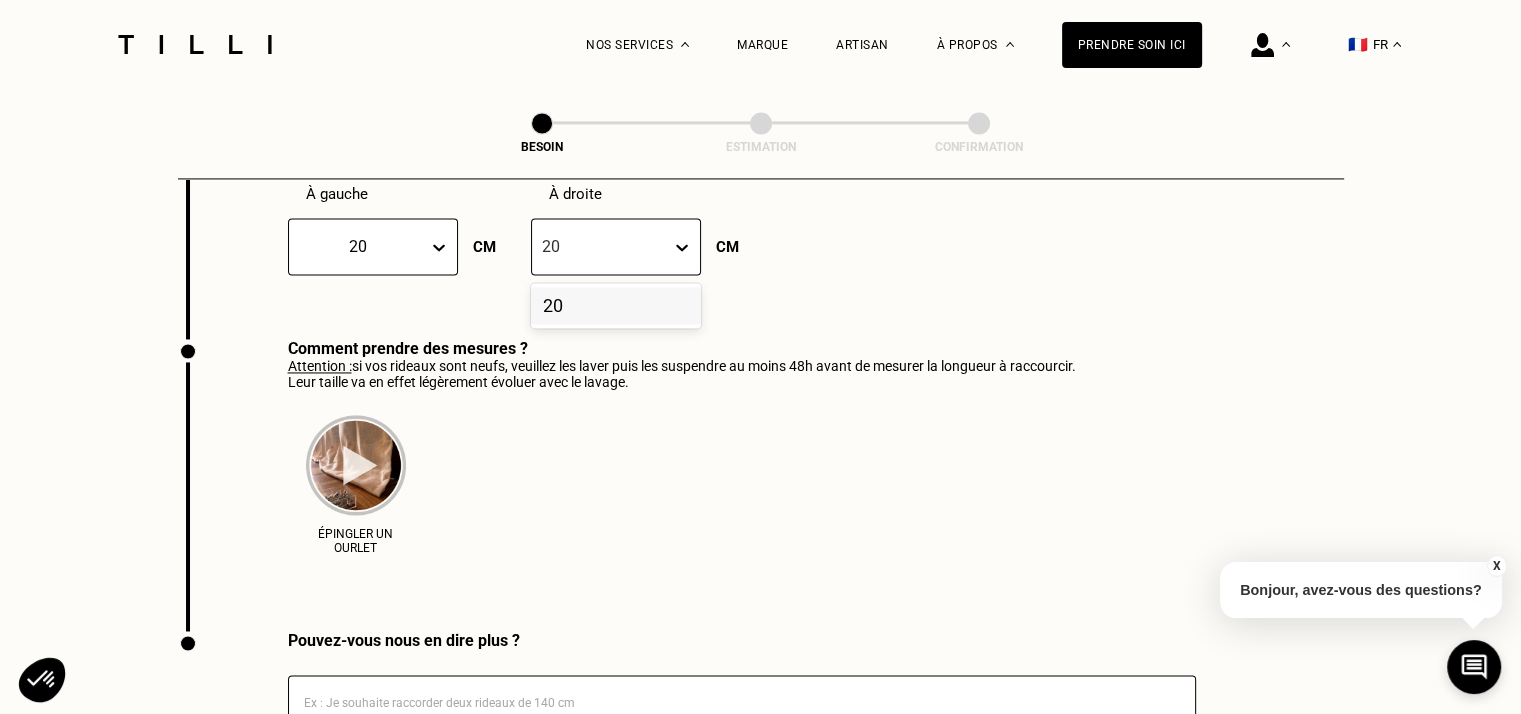 type 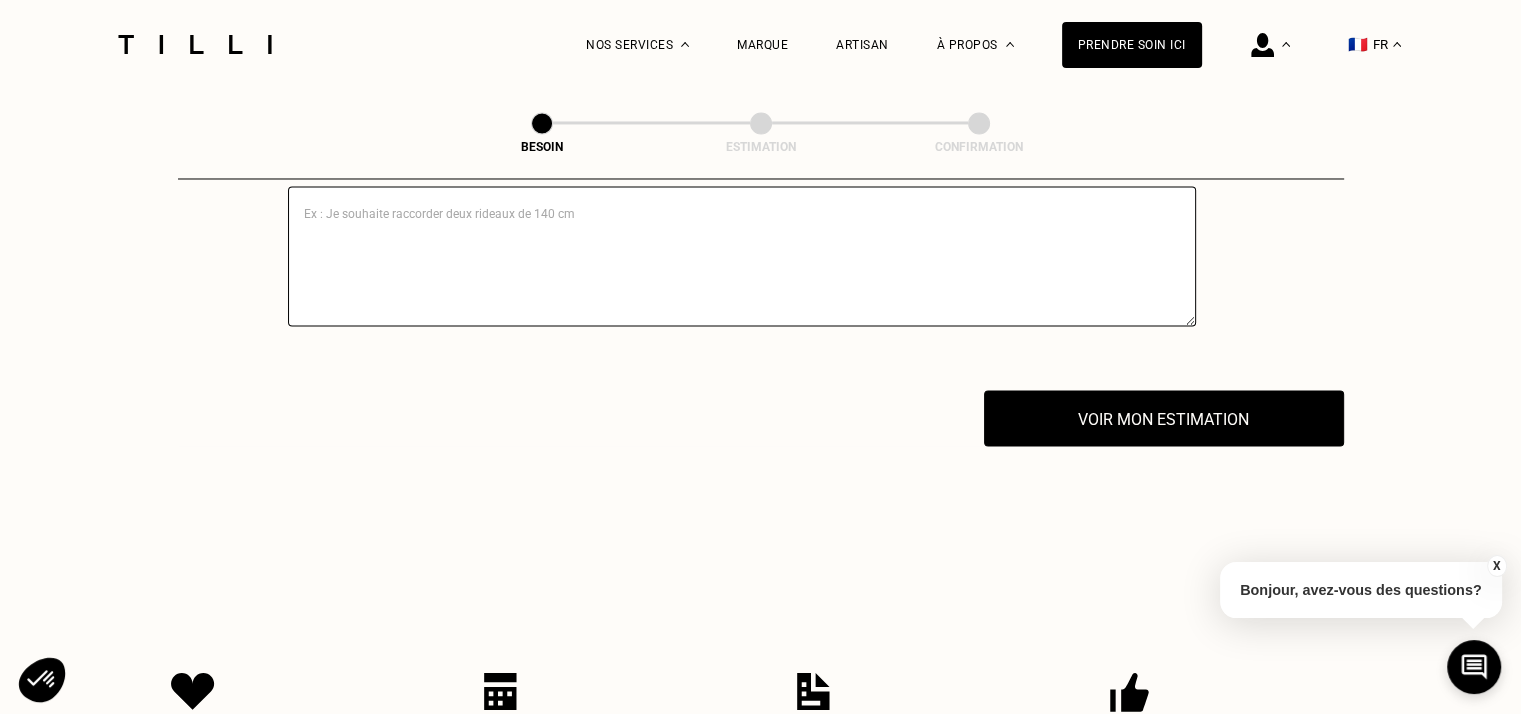 scroll, scrollTop: 3539, scrollLeft: 0, axis: vertical 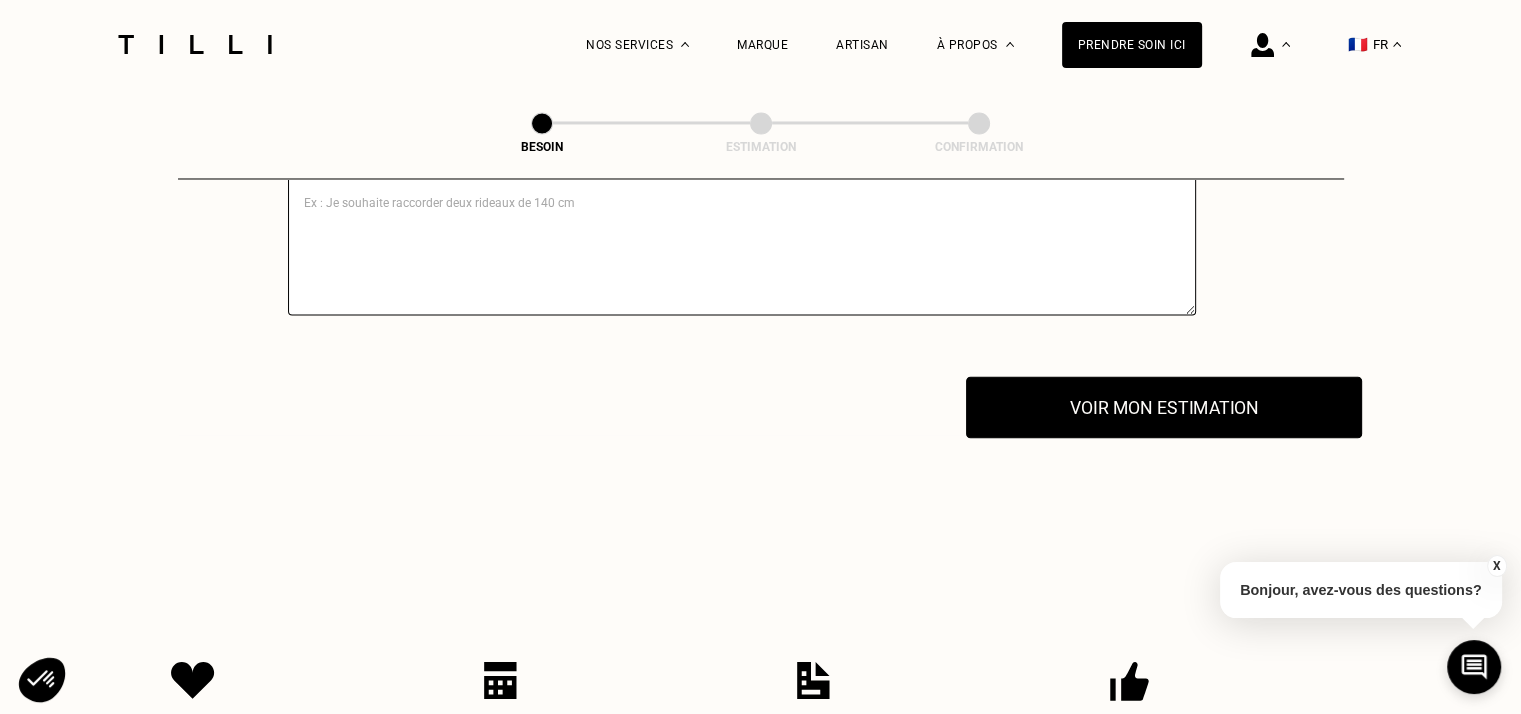 click on "Voir mon estimation" at bounding box center (1164, 407) 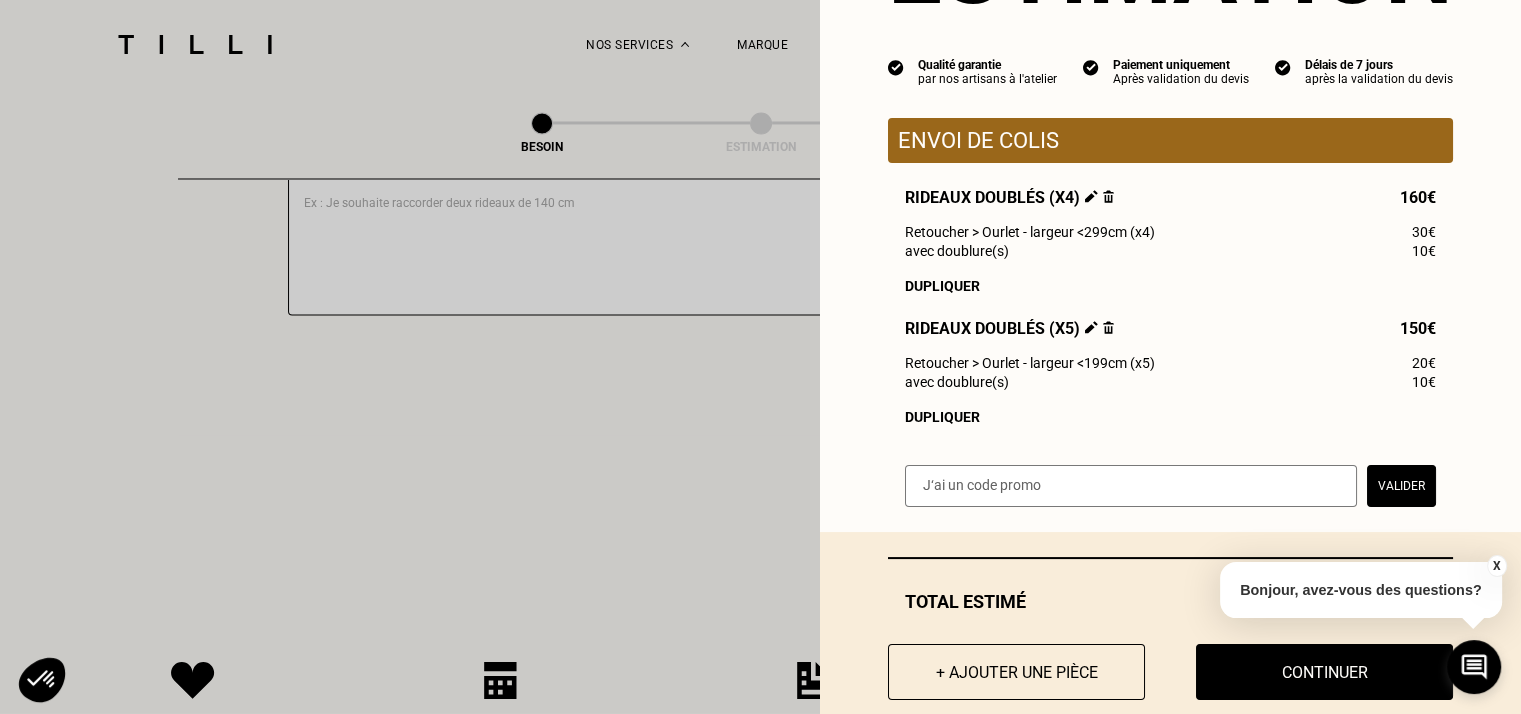 scroll, scrollTop: 196, scrollLeft: 0, axis: vertical 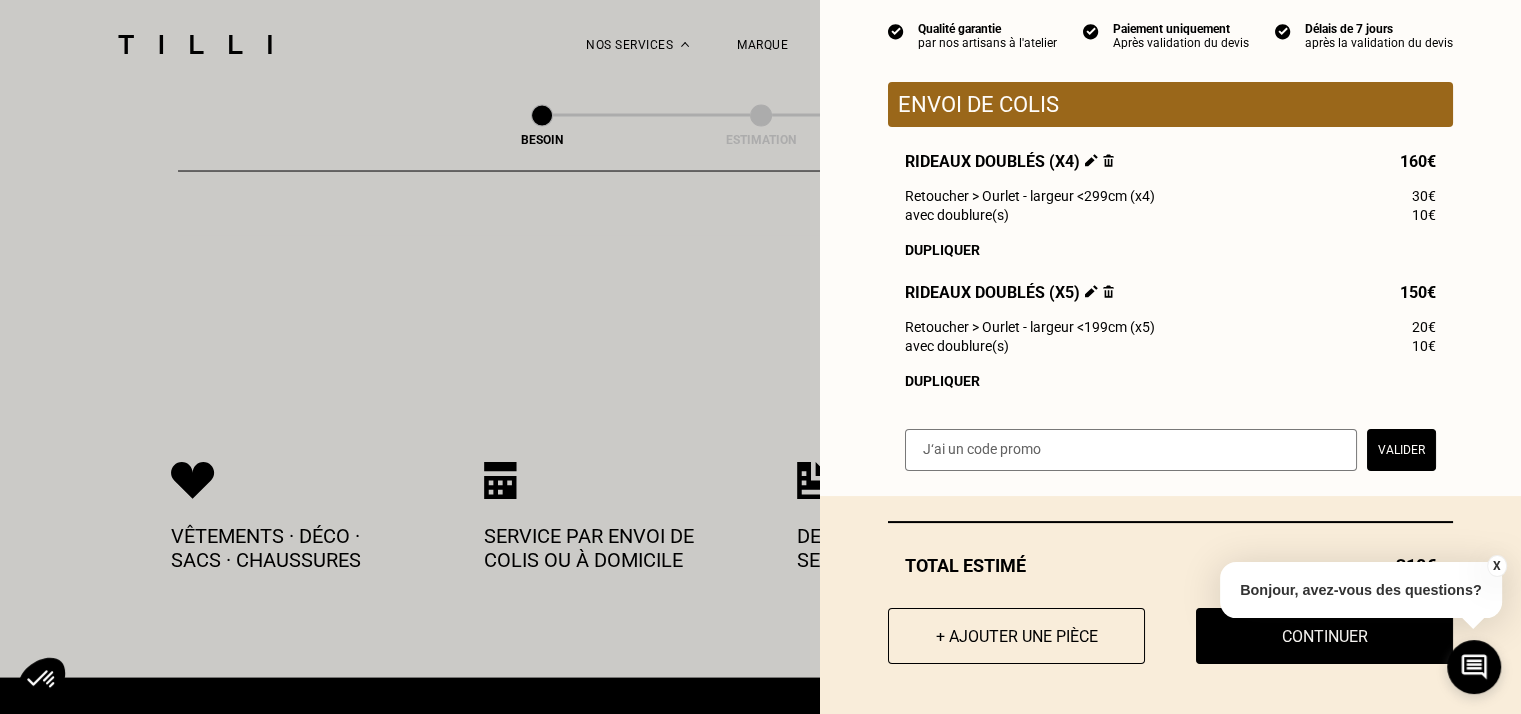 click on "X" at bounding box center (1496, 566) 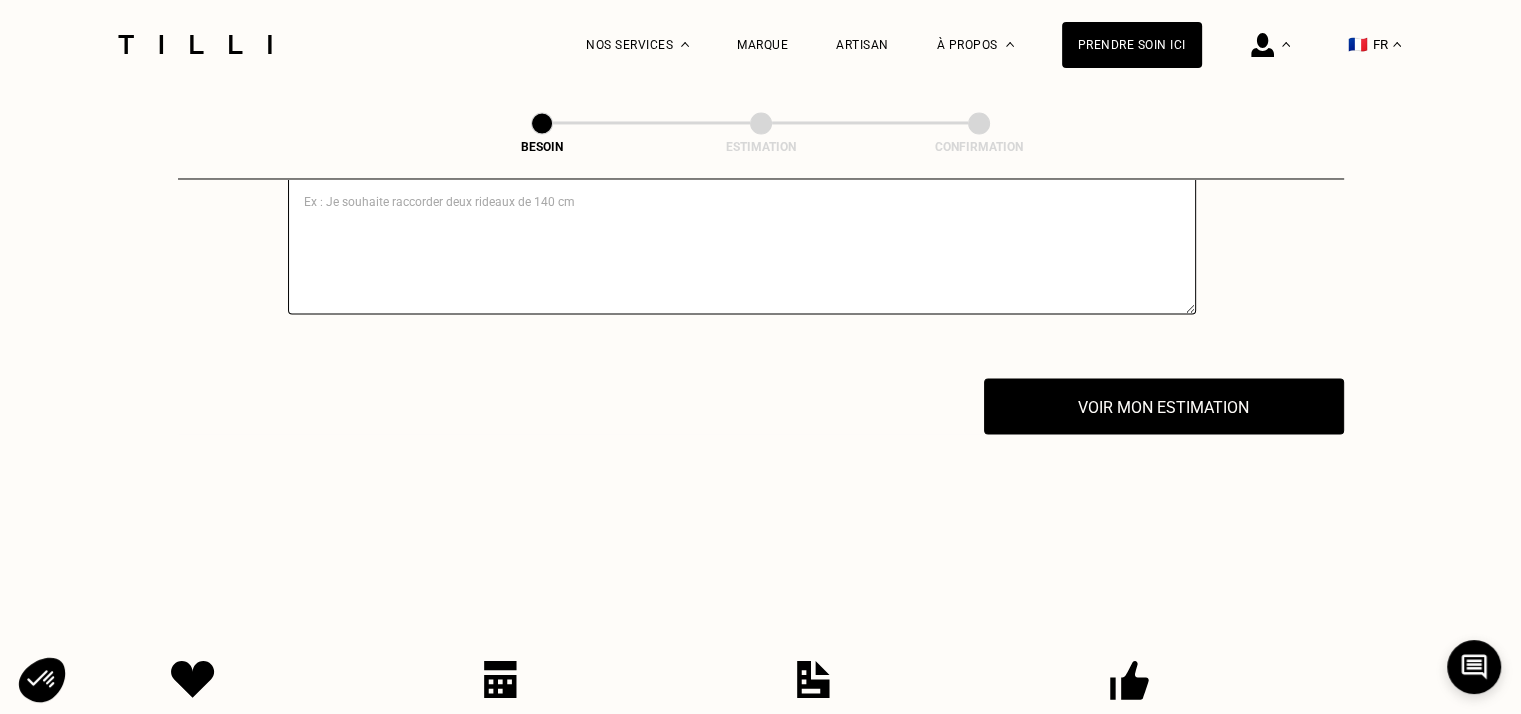 scroll, scrollTop: 3539, scrollLeft: 0, axis: vertical 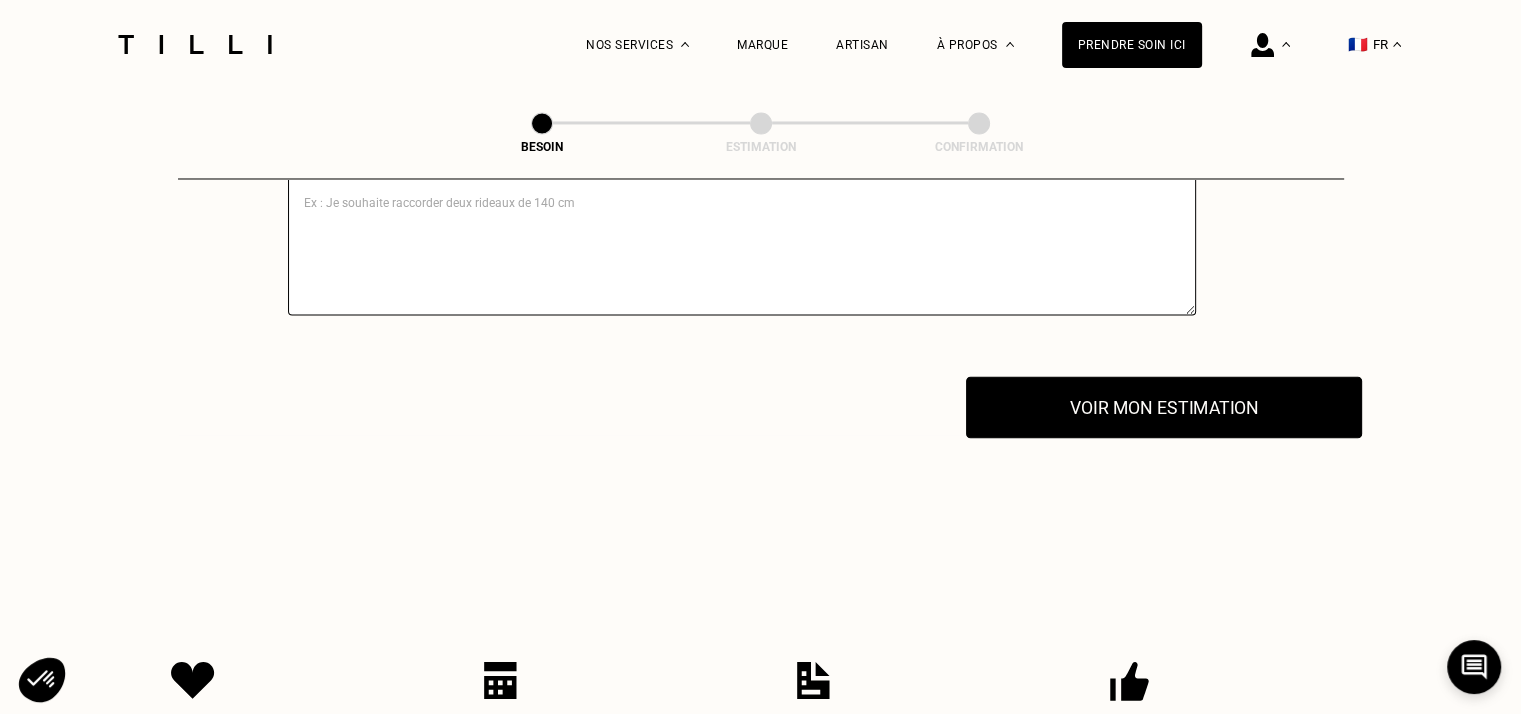 click on "Voir mon estimation" at bounding box center (1164, 407) 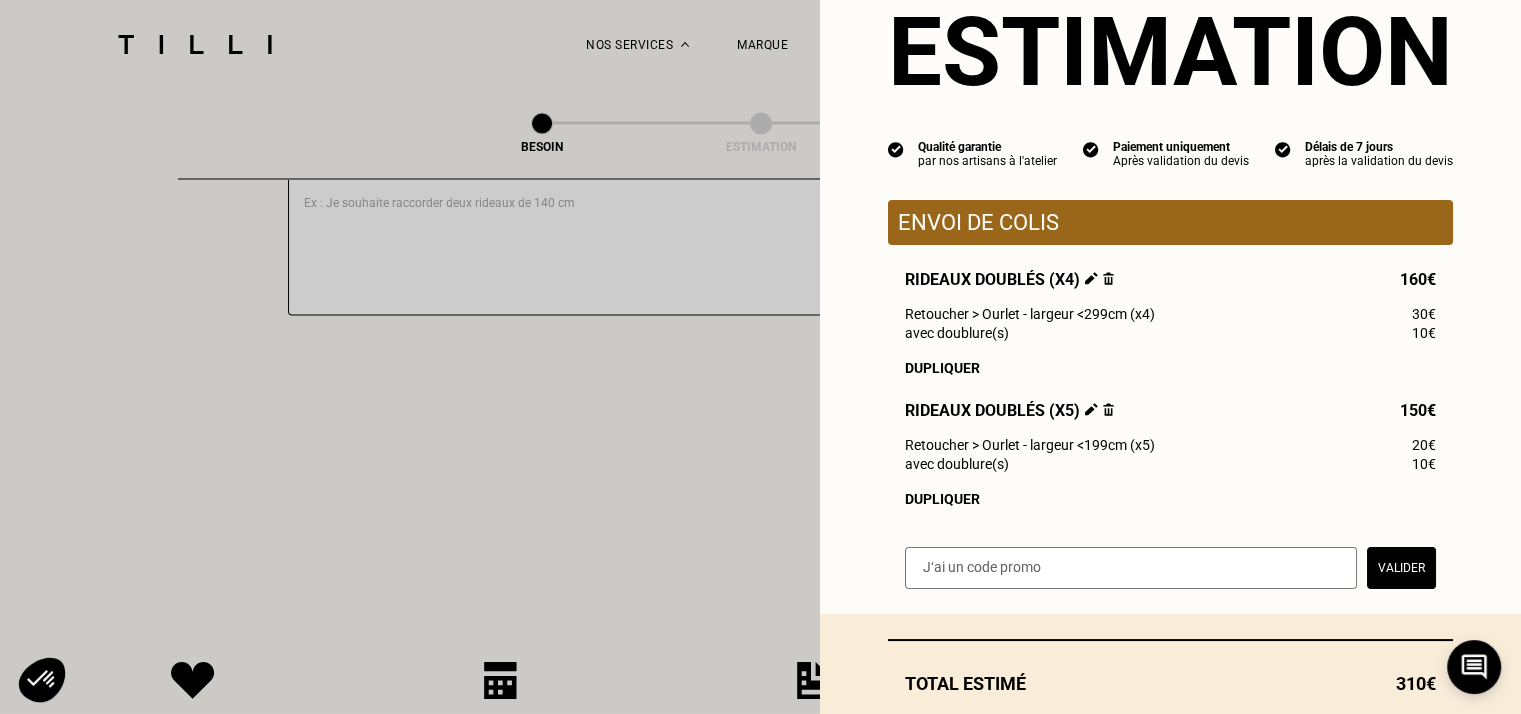 scroll, scrollTop: 196, scrollLeft: 0, axis: vertical 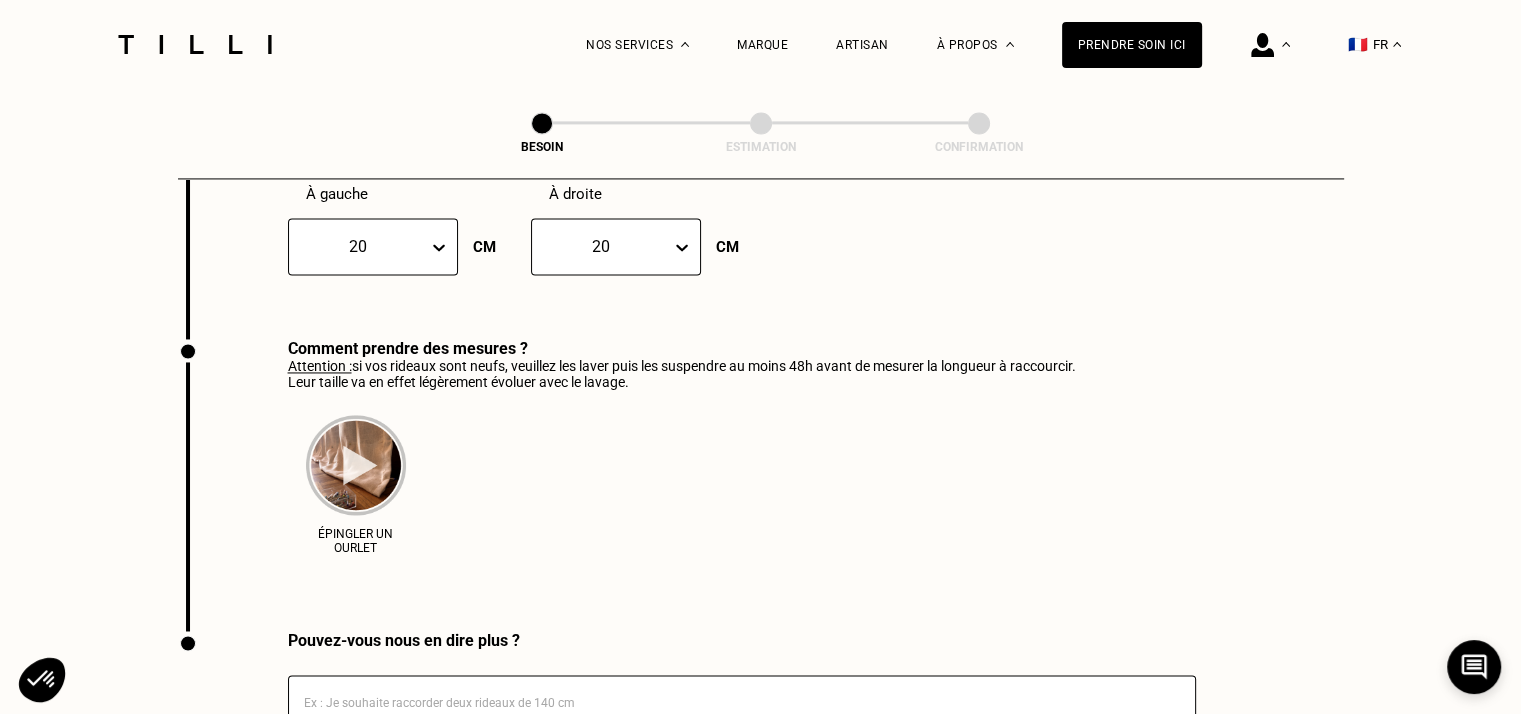 click at bounding box center (356, 465) 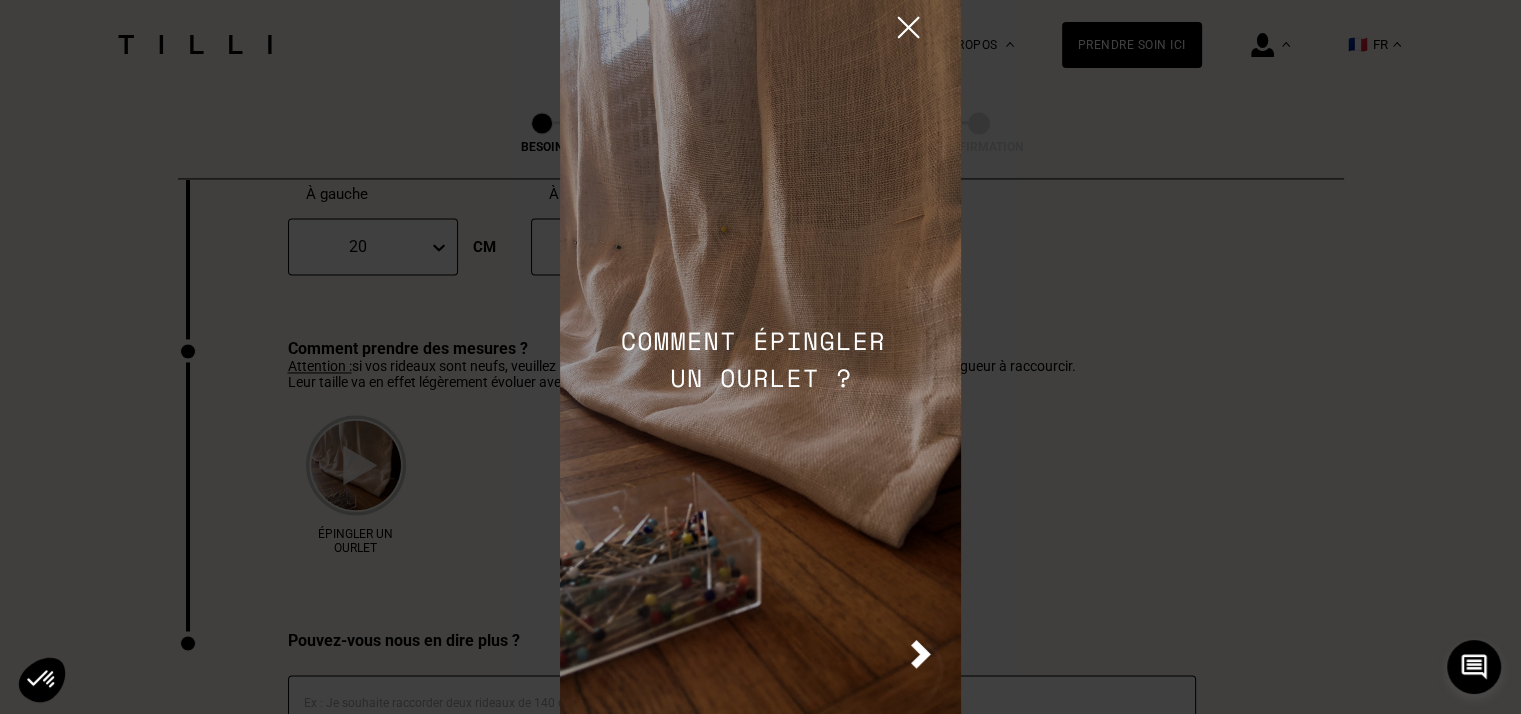 click at bounding box center [761, 357] 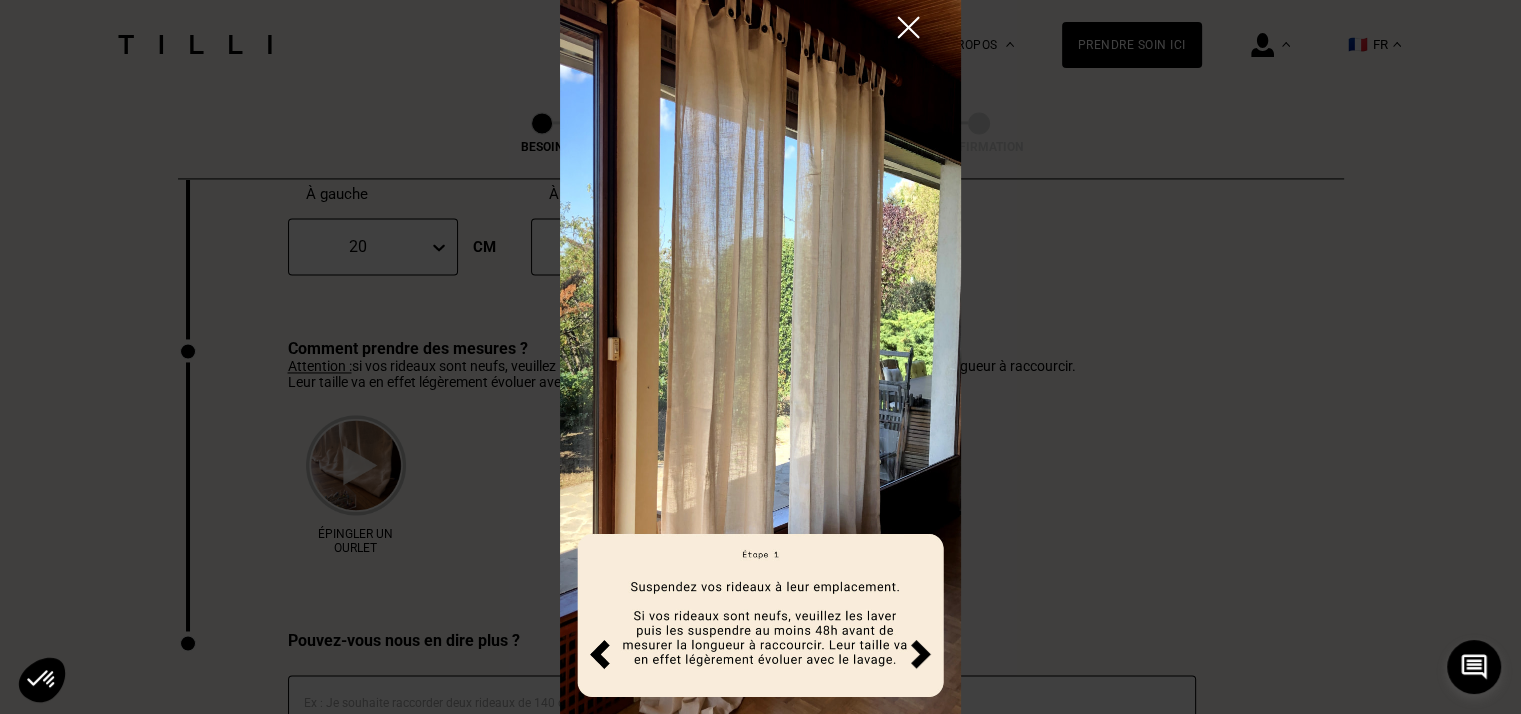 click at bounding box center (921, 654) 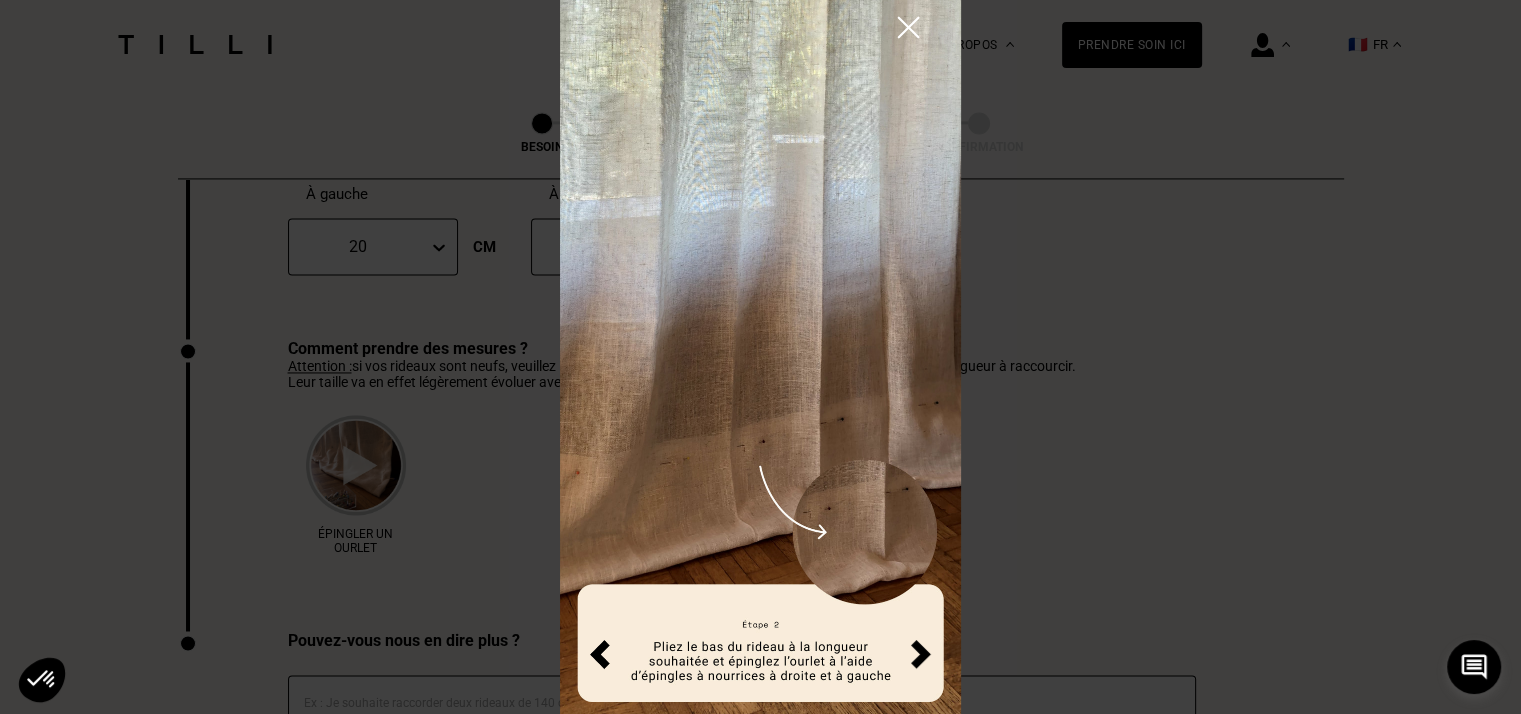 click at bounding box center [921, 654] 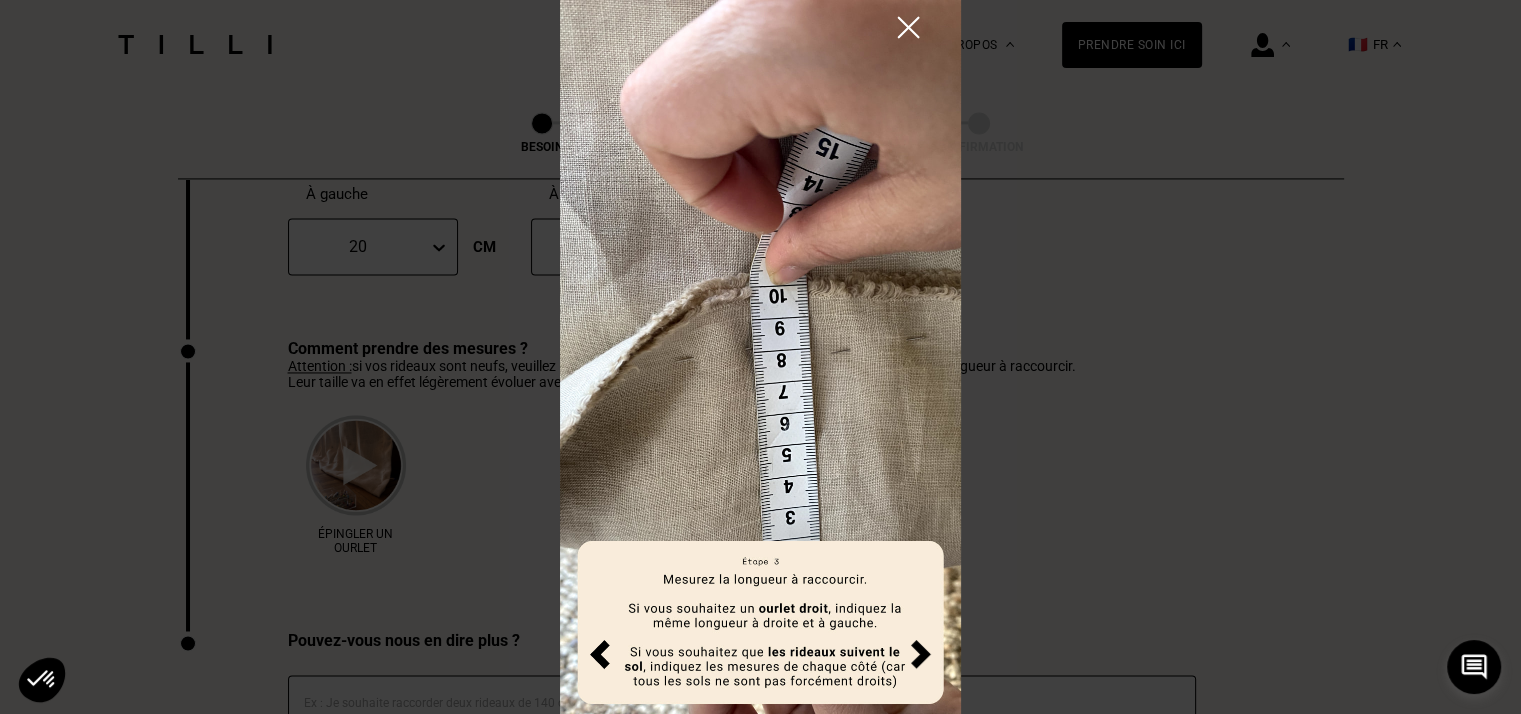 click at bounding box center (921, 654) 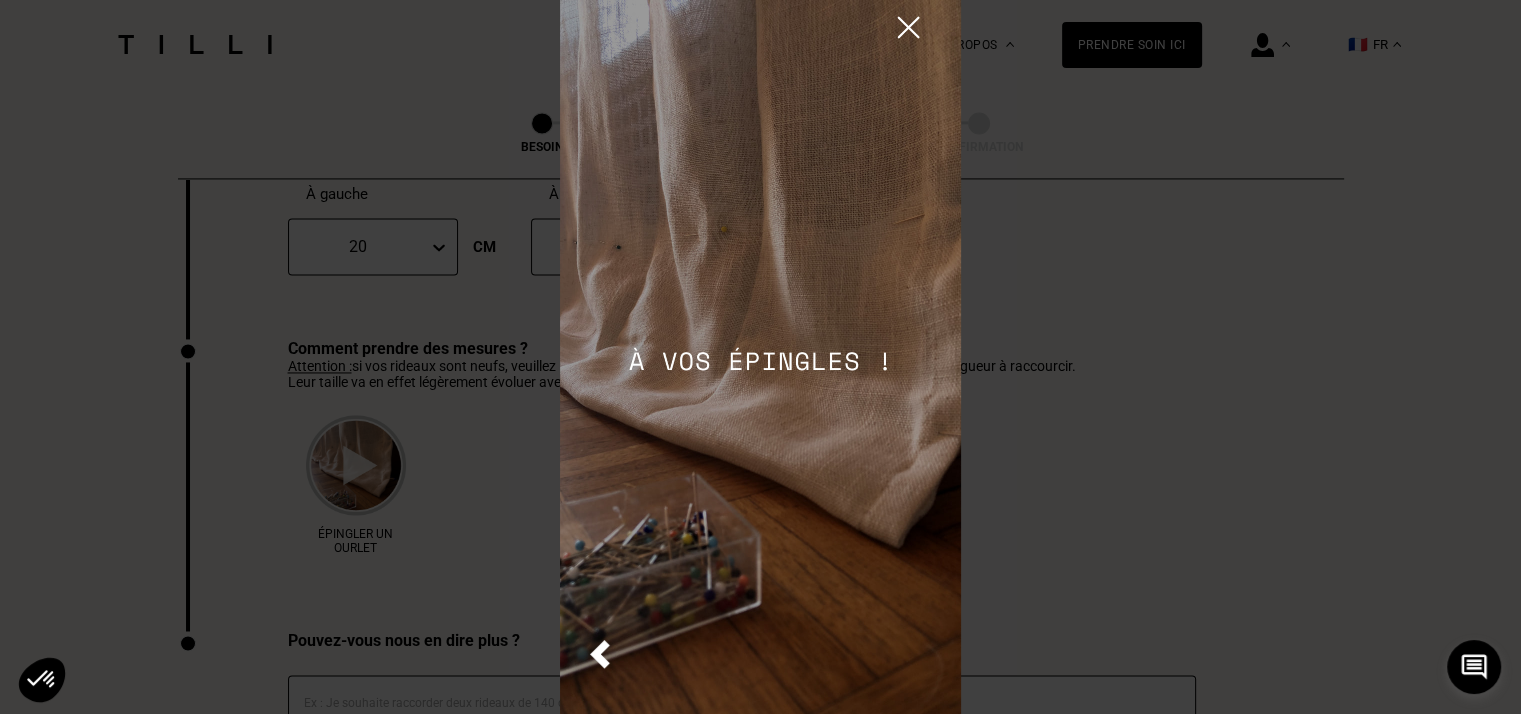 click at bounding box center [761, 357] 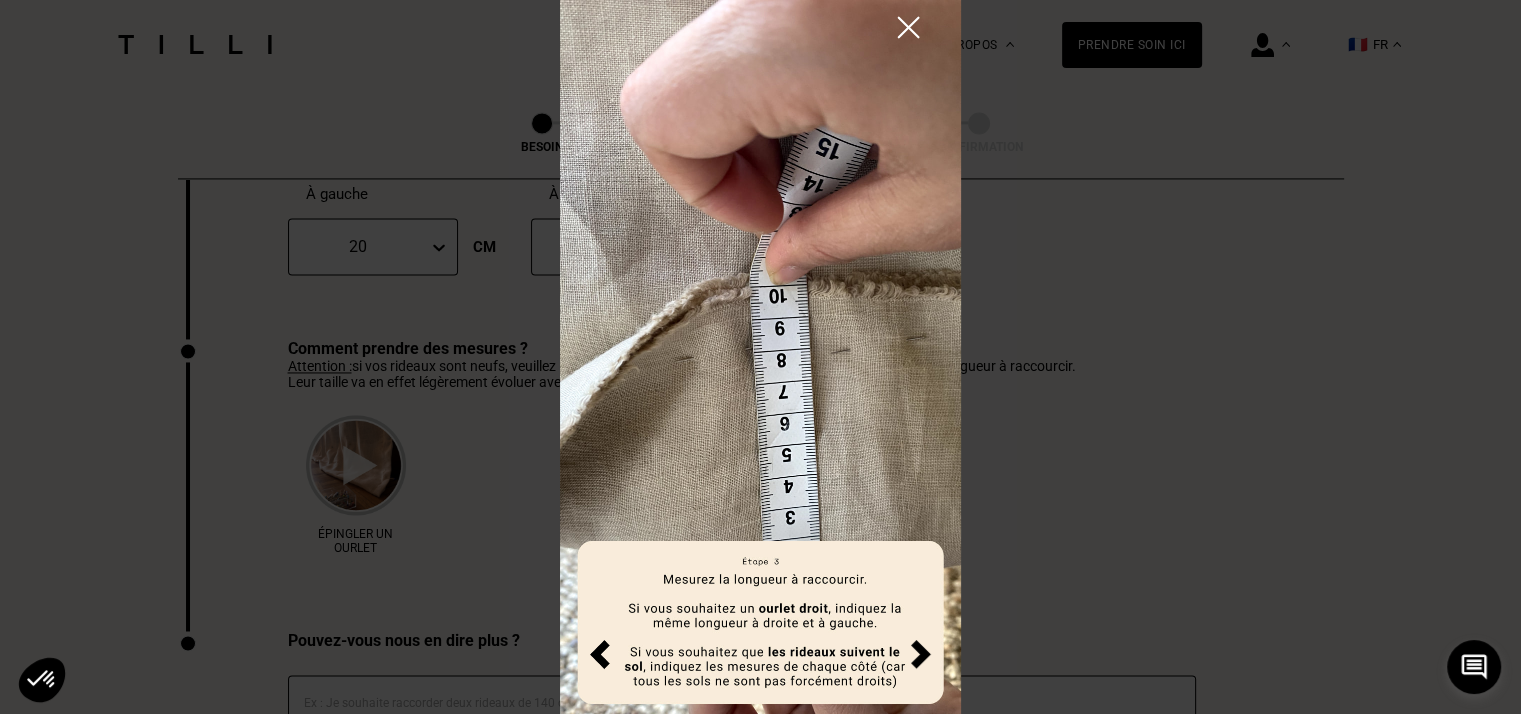 click at bounding box center [600, 654] 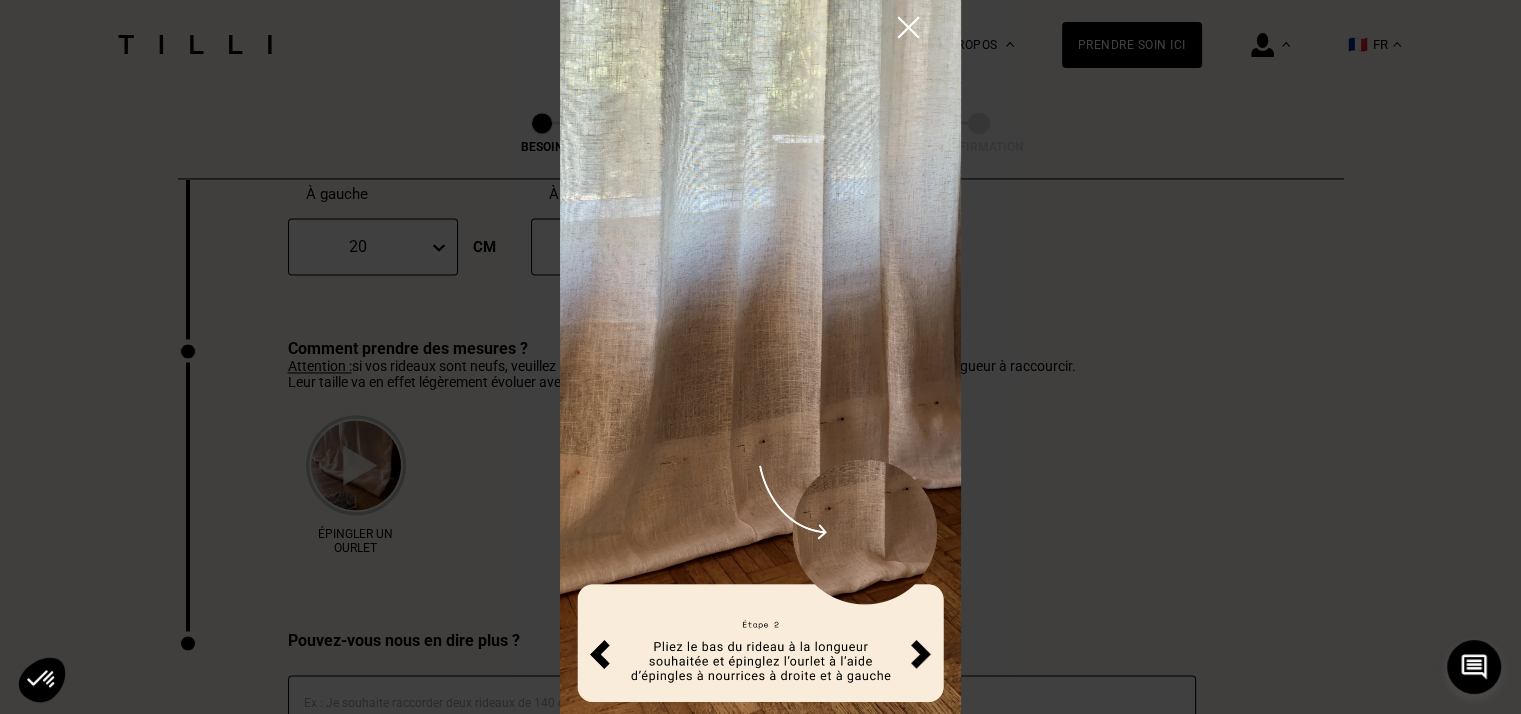click at bounding box center (600, 654) 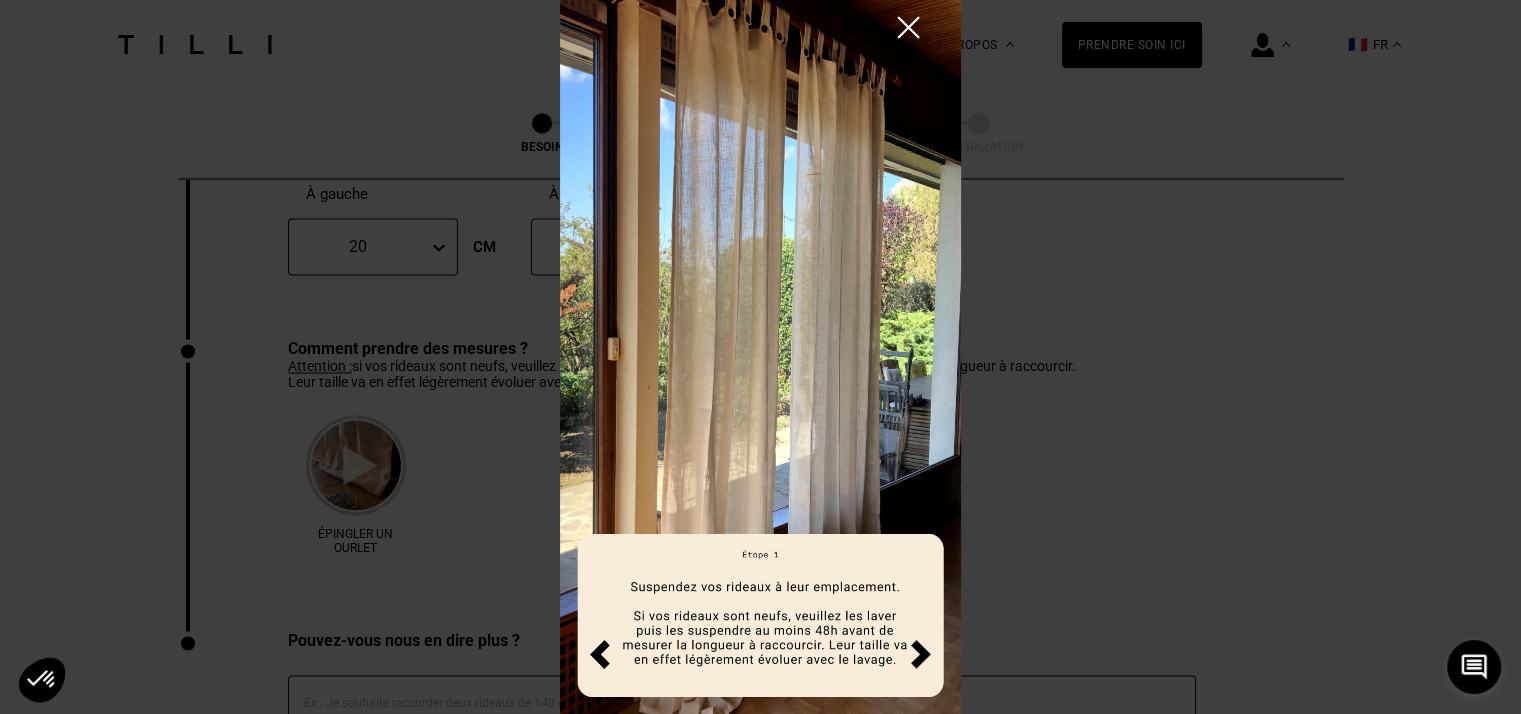 click at bounding box center (600, 654) 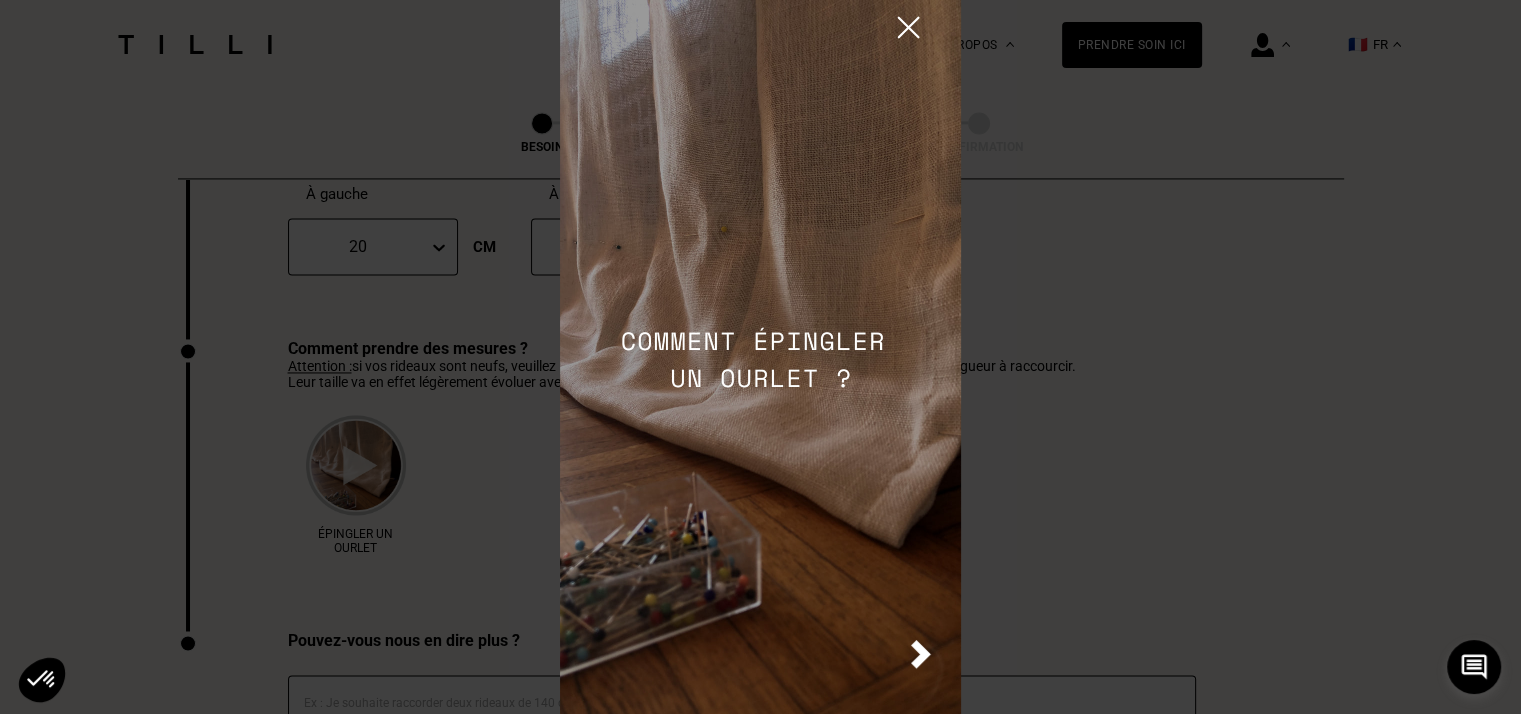 click at bounding box center [761, 357] 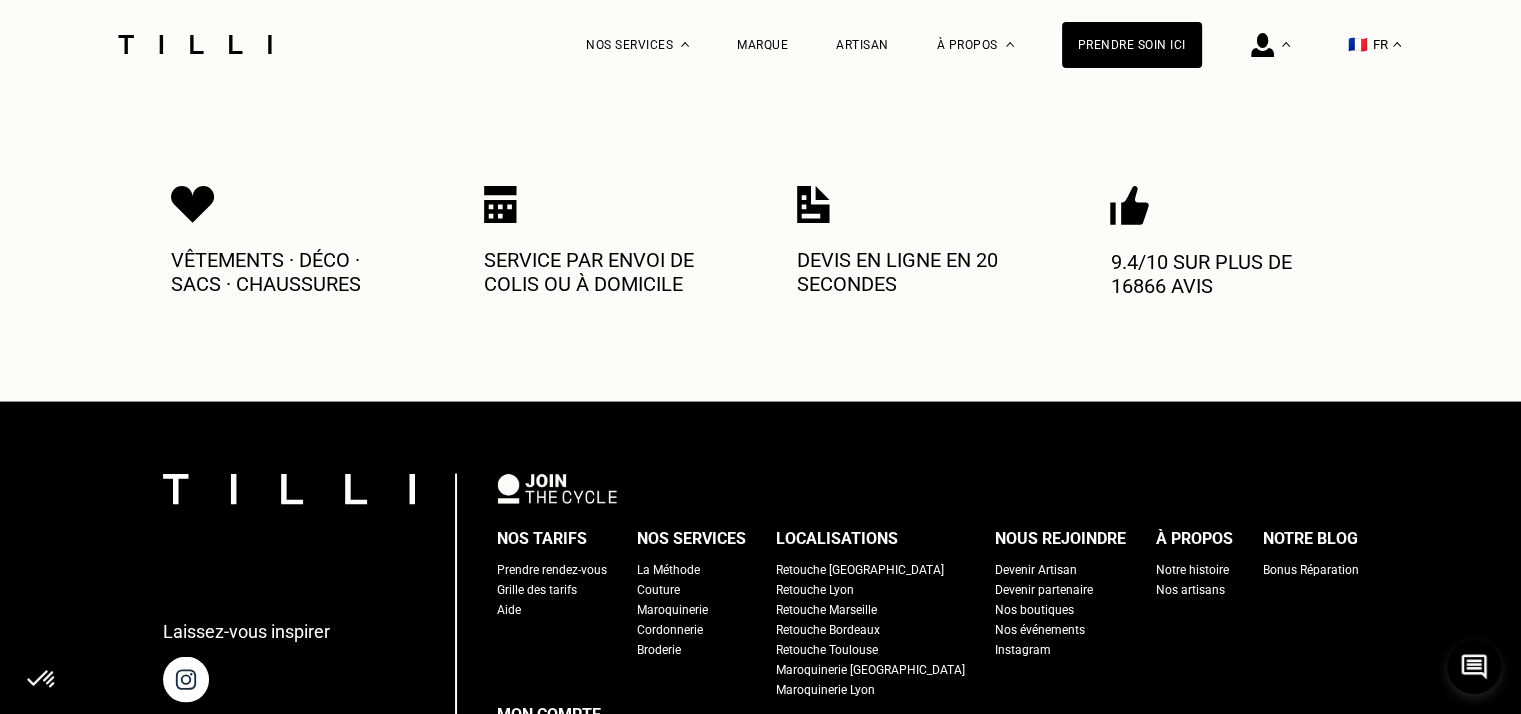 scroll, scrollTop: 3859, scrollLeft: 0, axis: vertical 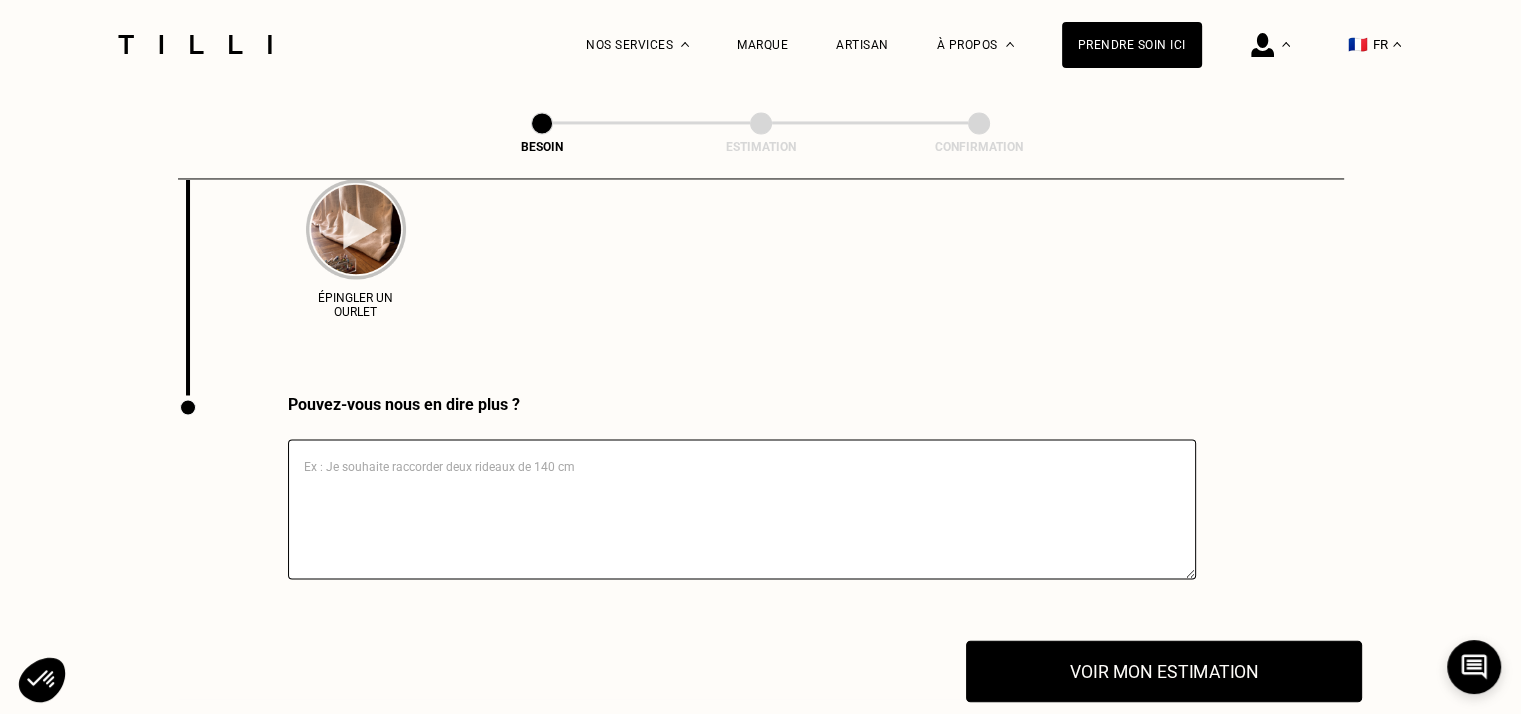 click on "Voir mon estimation" at bounding box center [1164, 671] 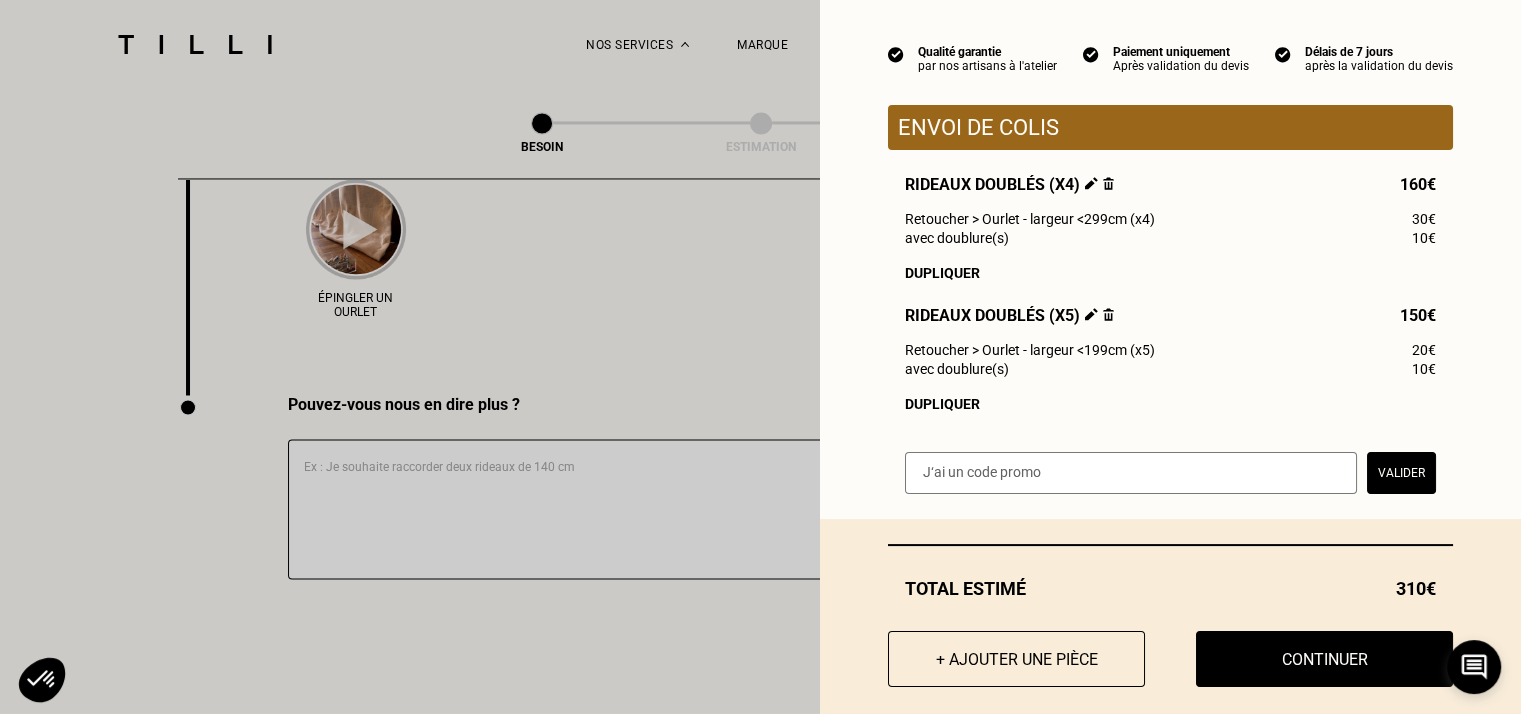 scroll, scrollTop: 196, scrollLeft: 0, axis: vertical 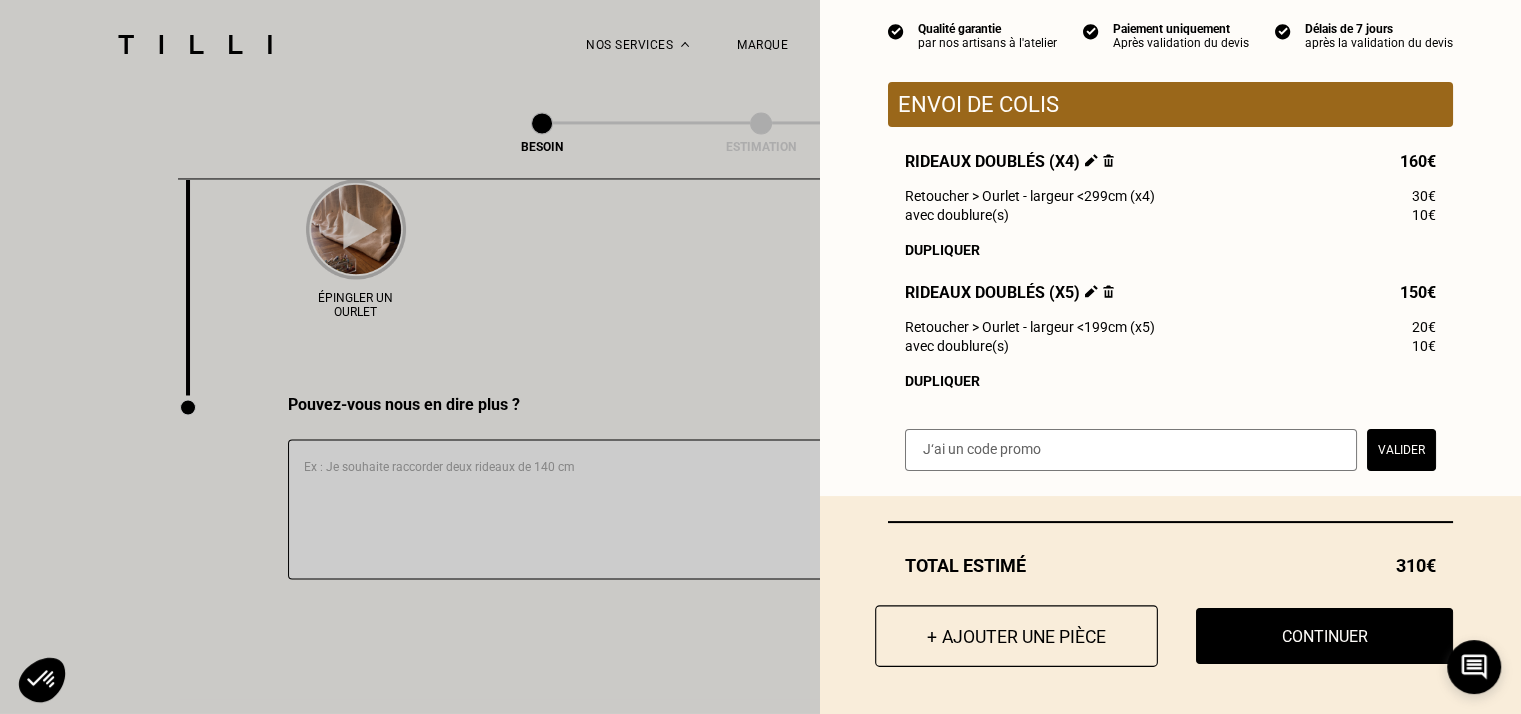 click on "+ Ajouter une pièce" at bounding box center (1016, 636) 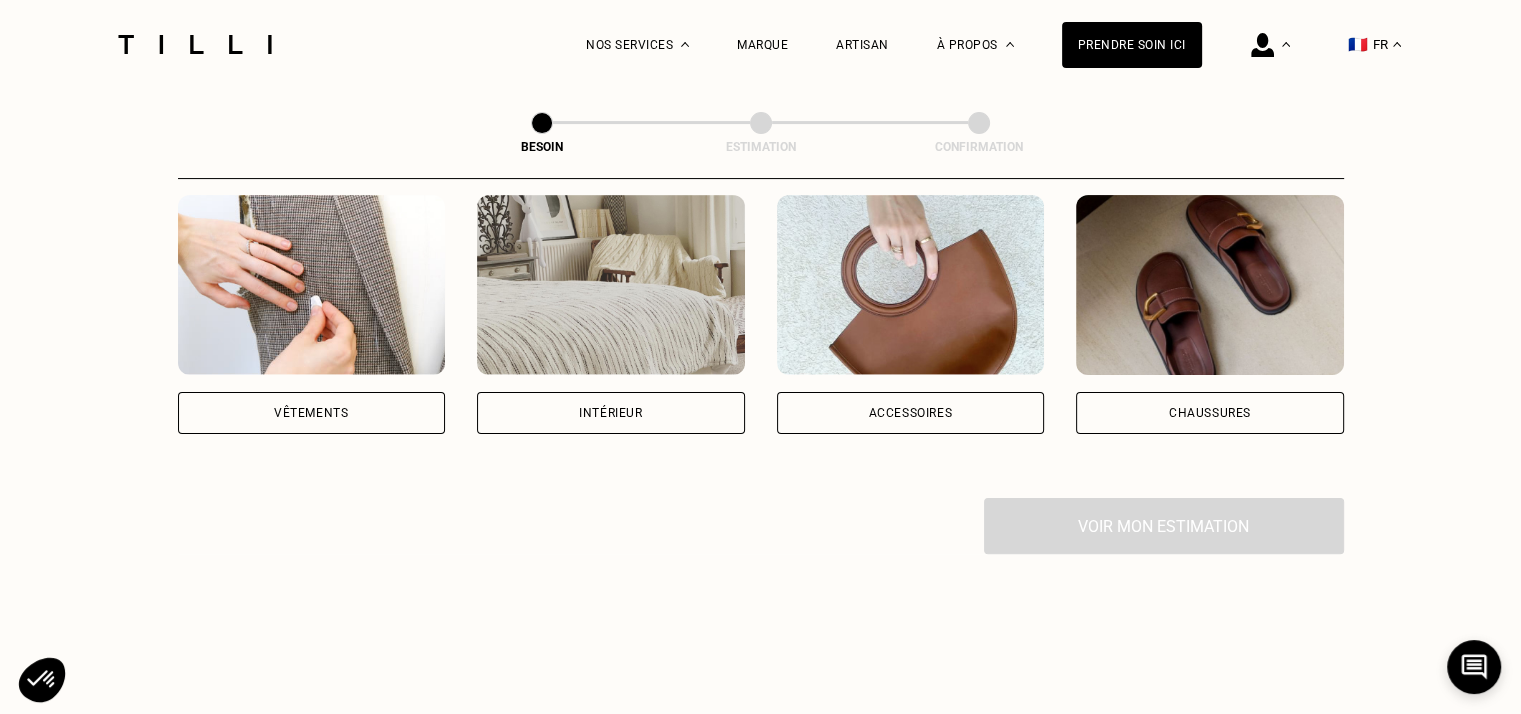 scroll, scrollTop: 400, scrollLeft: 0, axis: vertical 